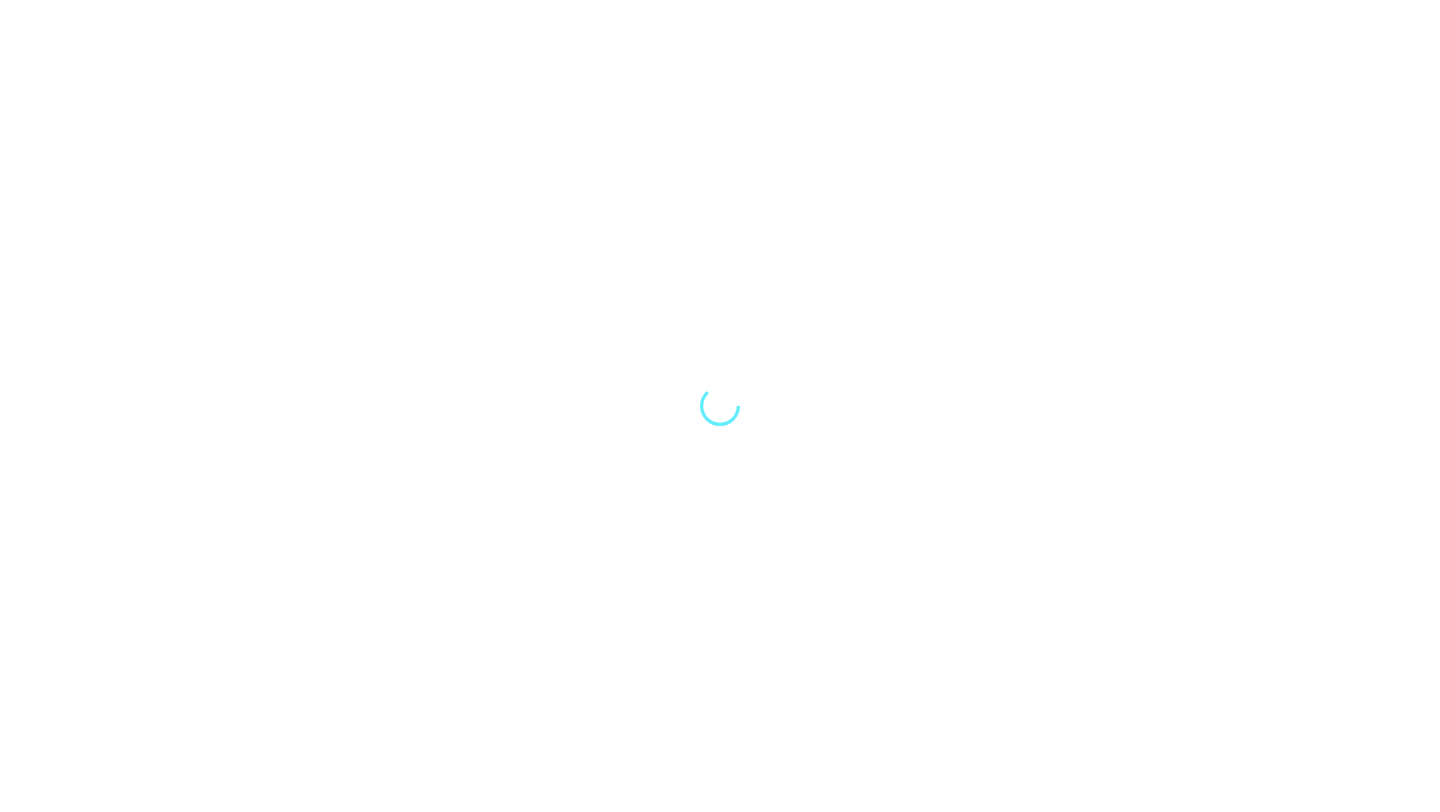 scroll, scrollTop: 0, scrollLeft: 0, axis: both 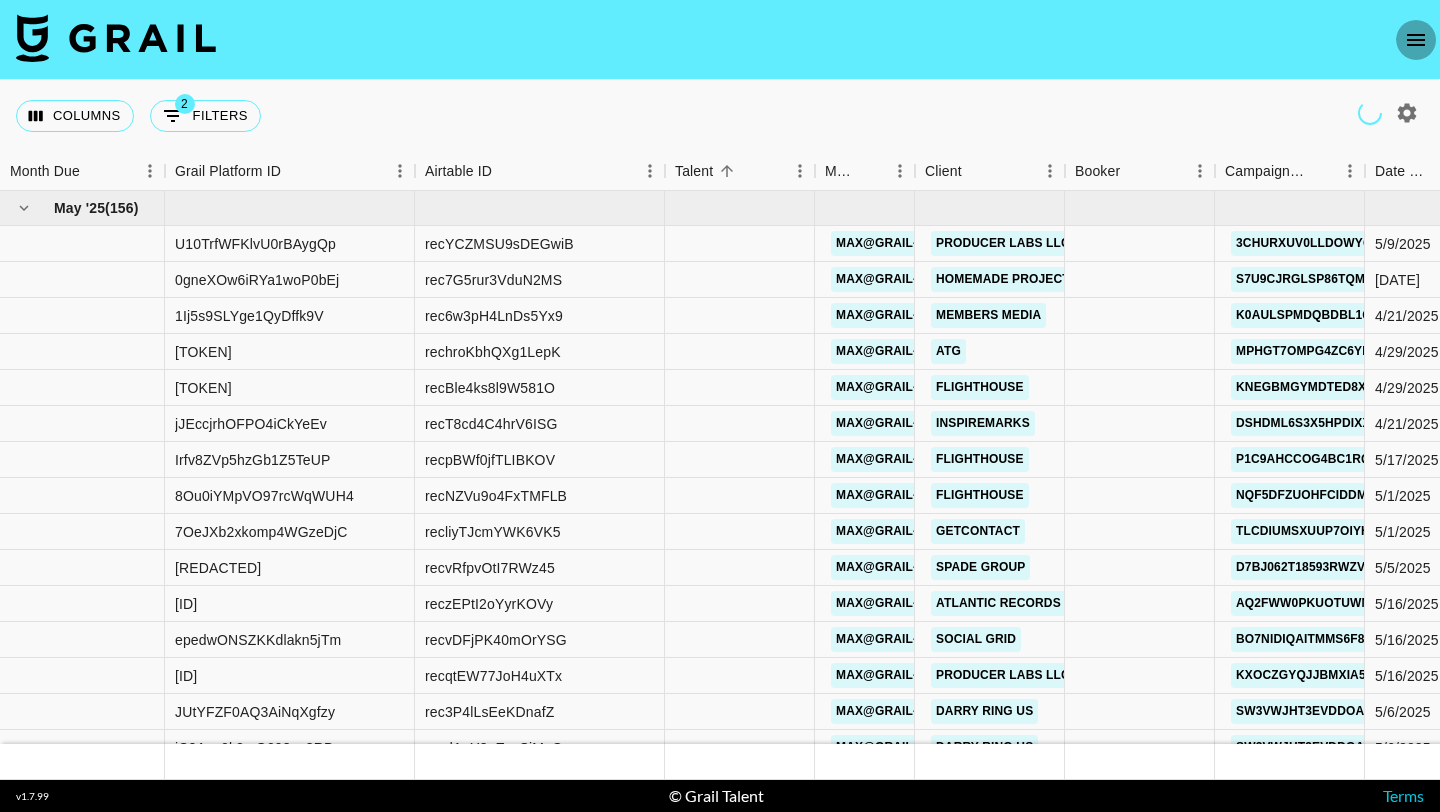 click at bounding box center (1416, 40) 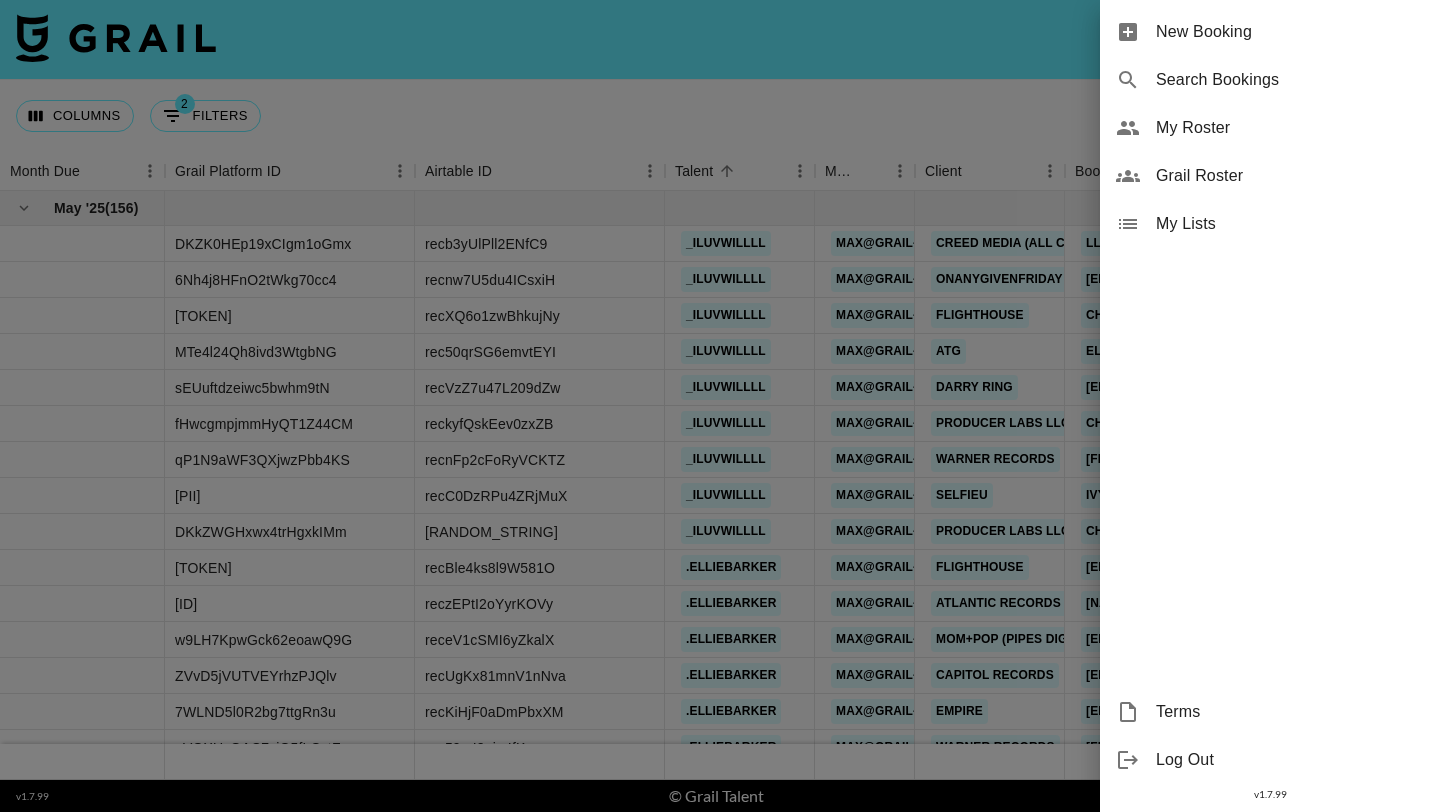 click on "My Roster" at bounding box center (1290, 128) 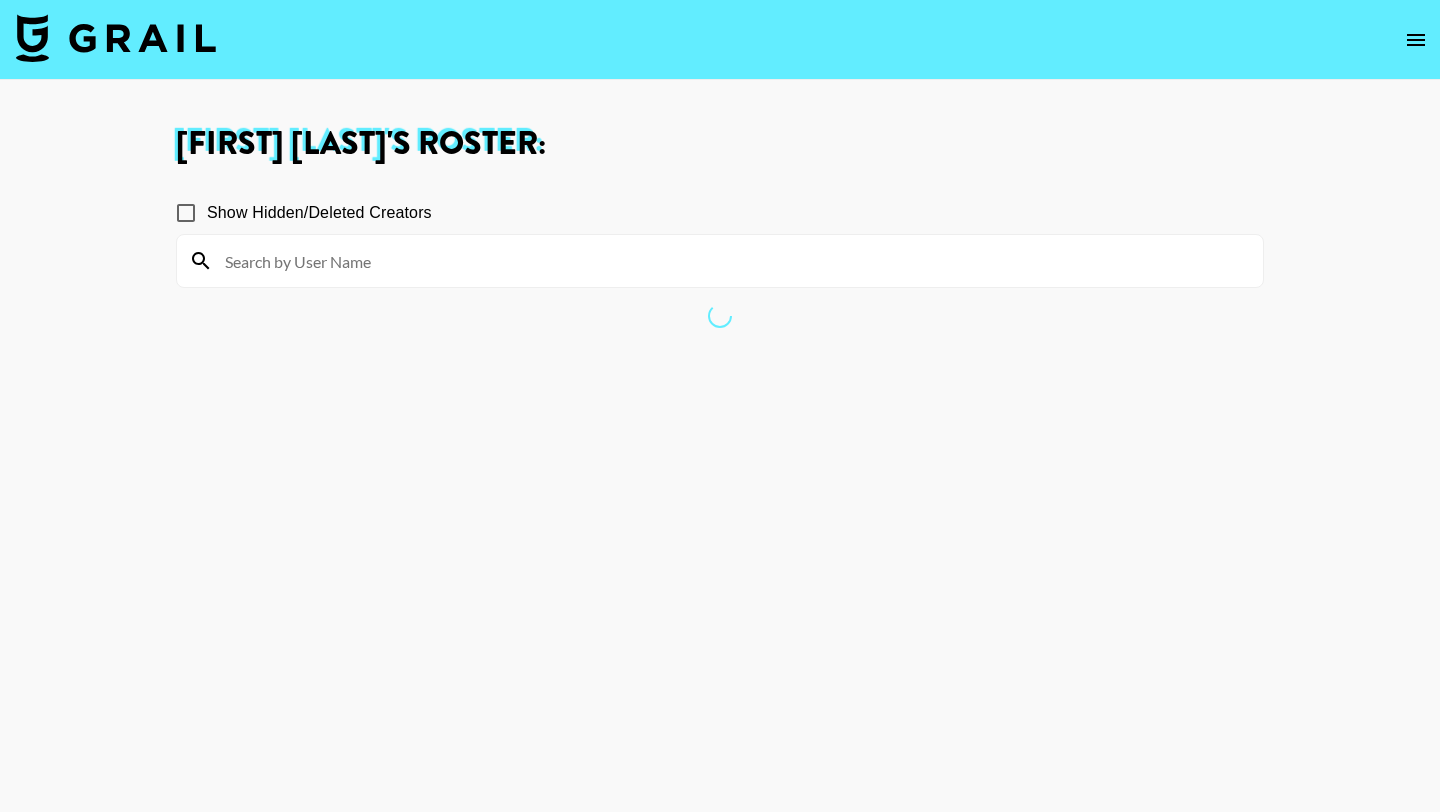 click at bounding box center (732, 261) 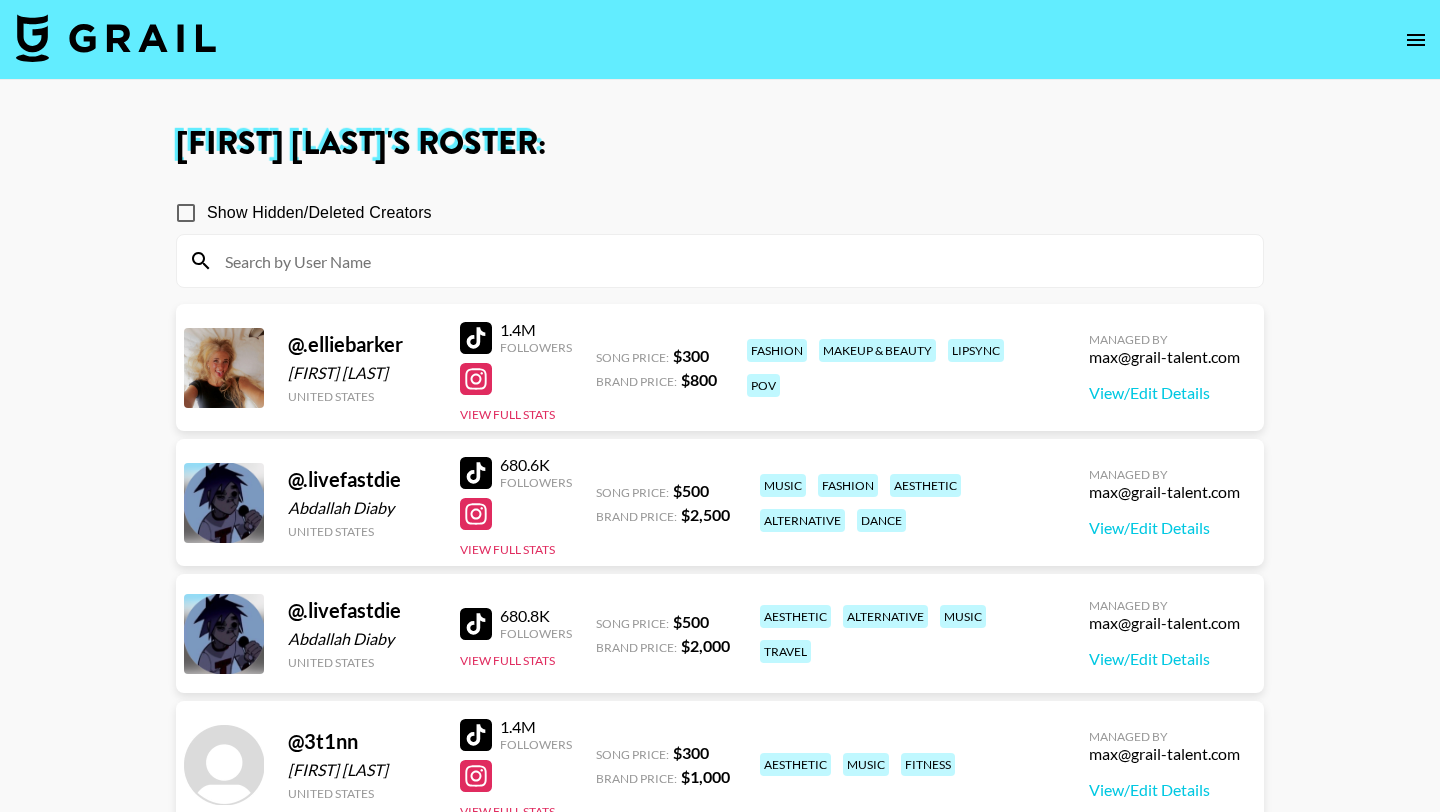click at bounding box center [720, 40] 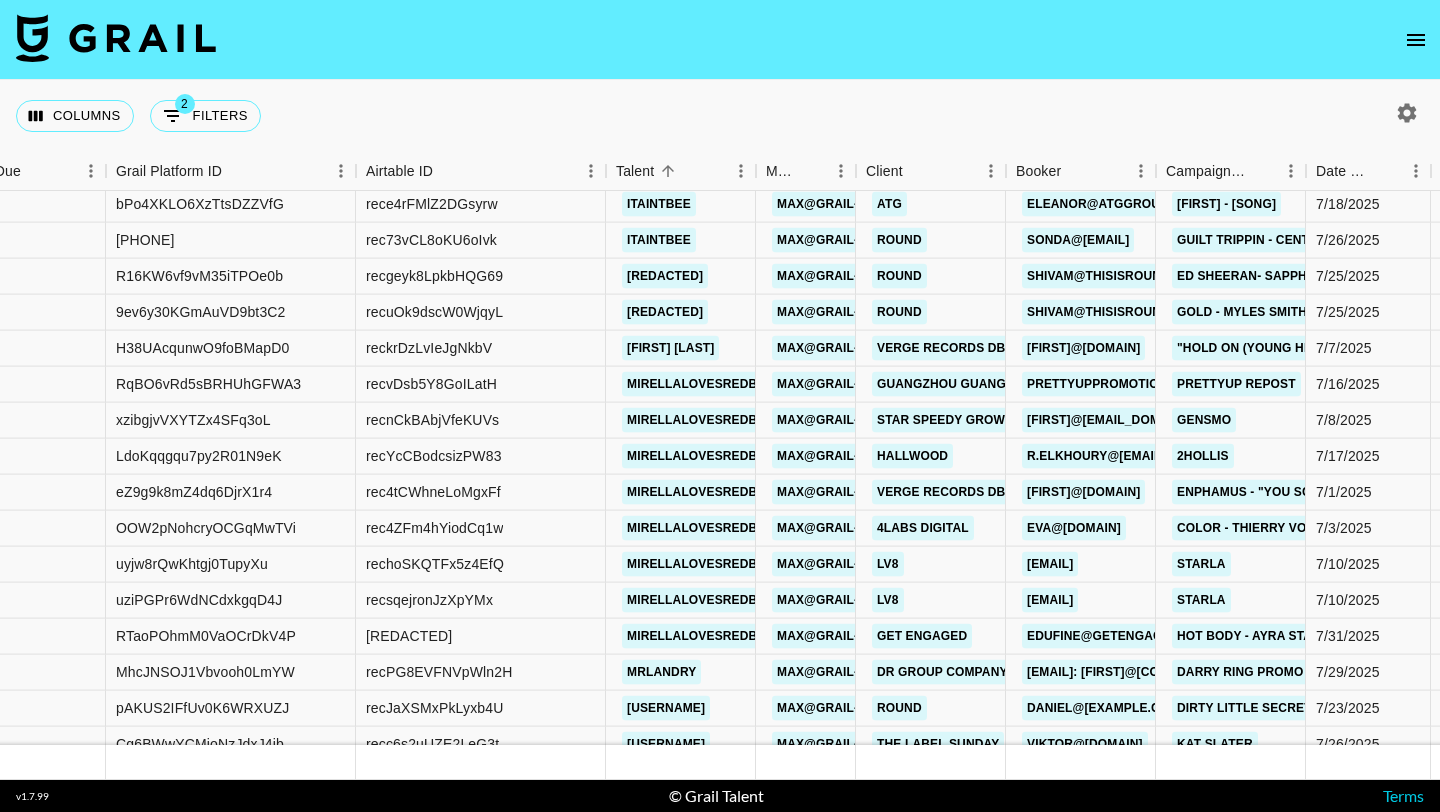 scroll, scrollTop: 12886, scrollLeft: 59, axis: both 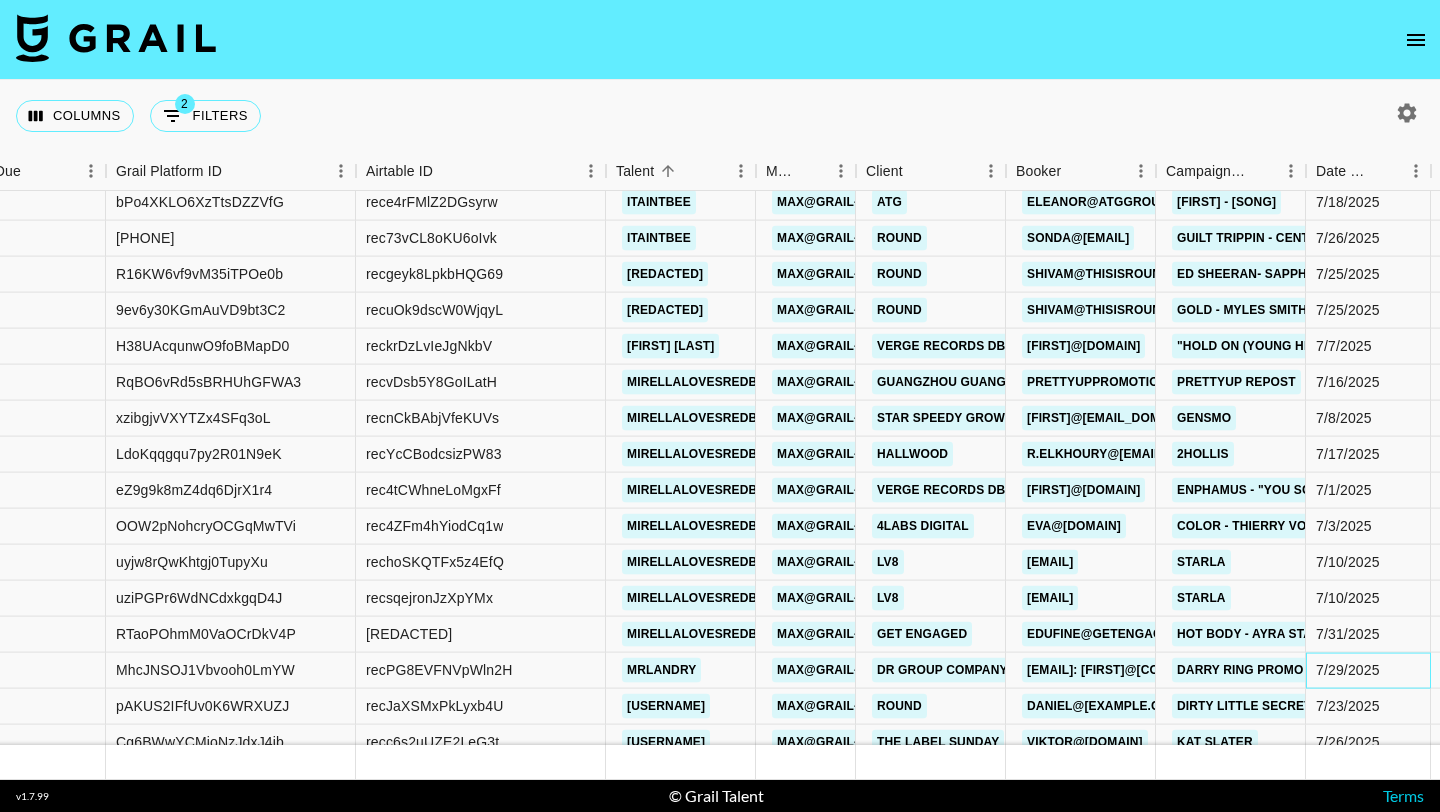 click on "7/29/2025" at bounding box center (1368, 671) 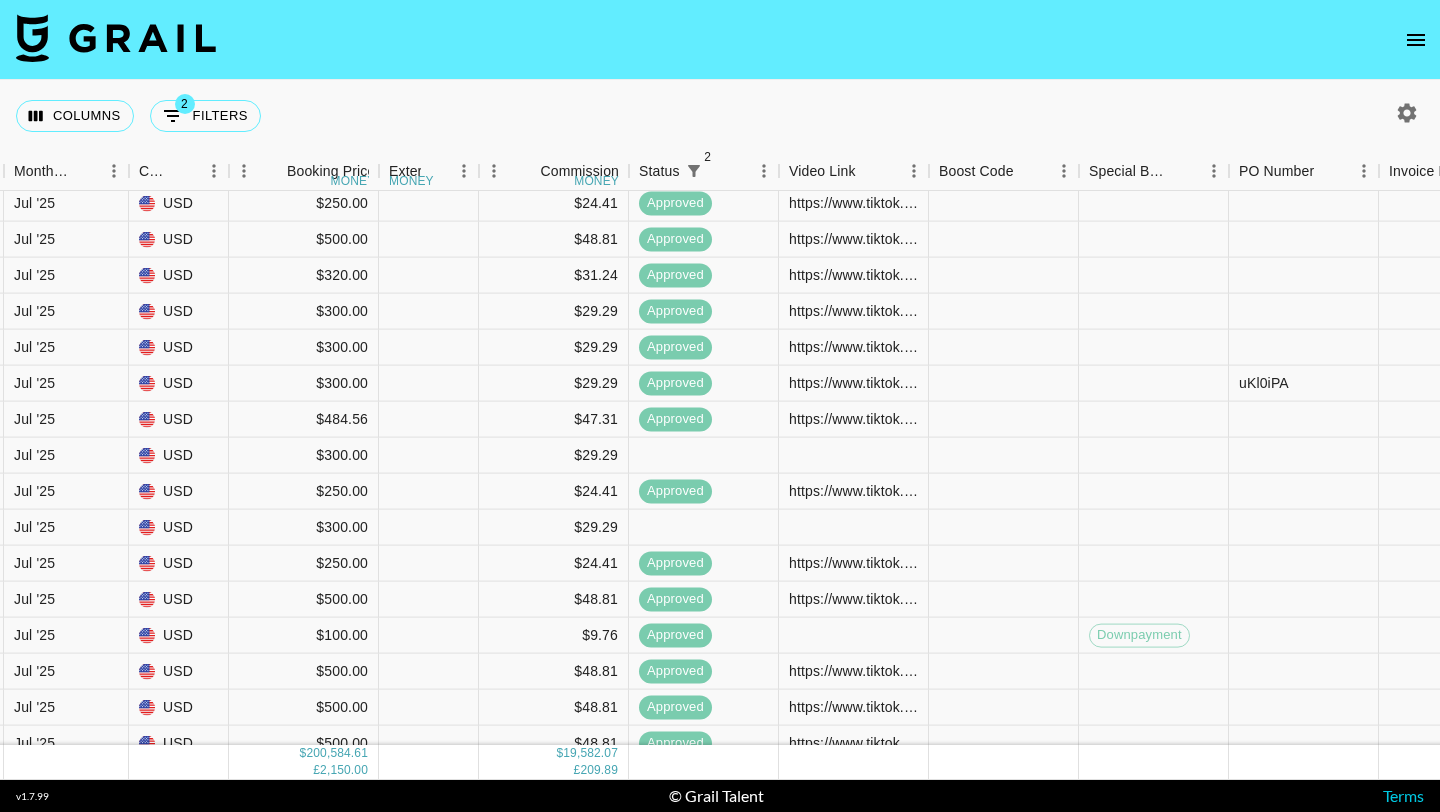 scroll, scrollTop: 13694, scrollLeft: 1486, axis: both 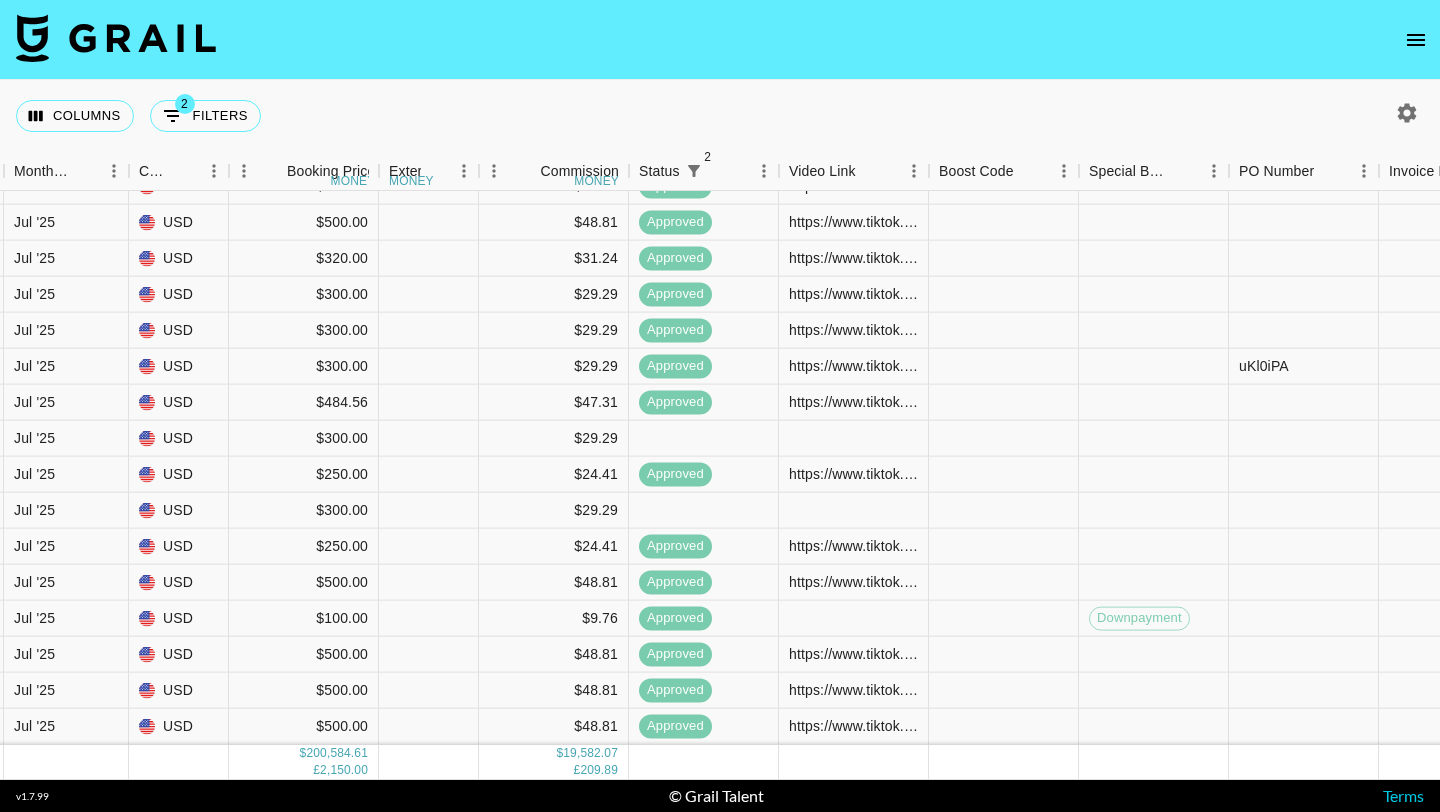click 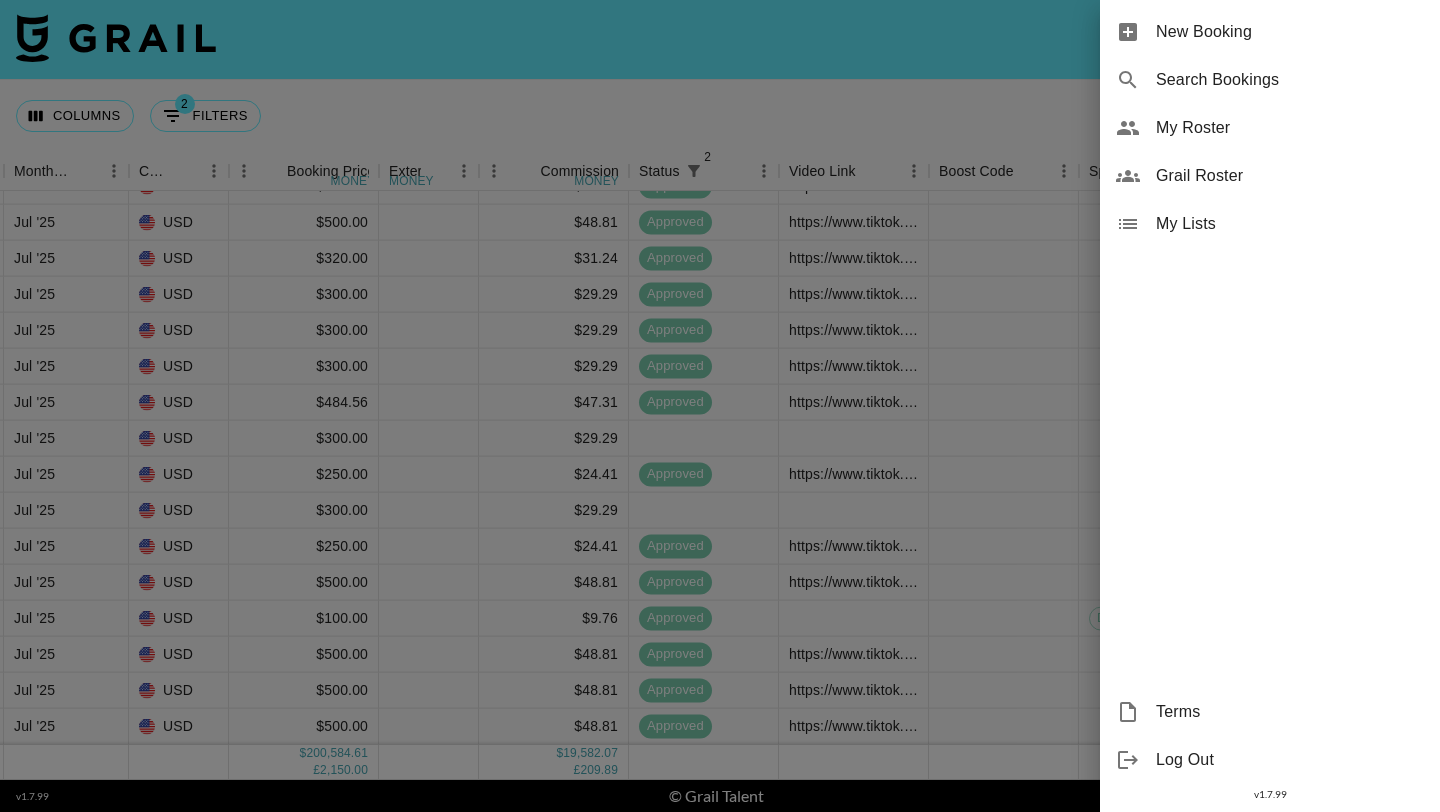 scroll, scrollTop: 13694, scrollLeft: 1486, axis: both 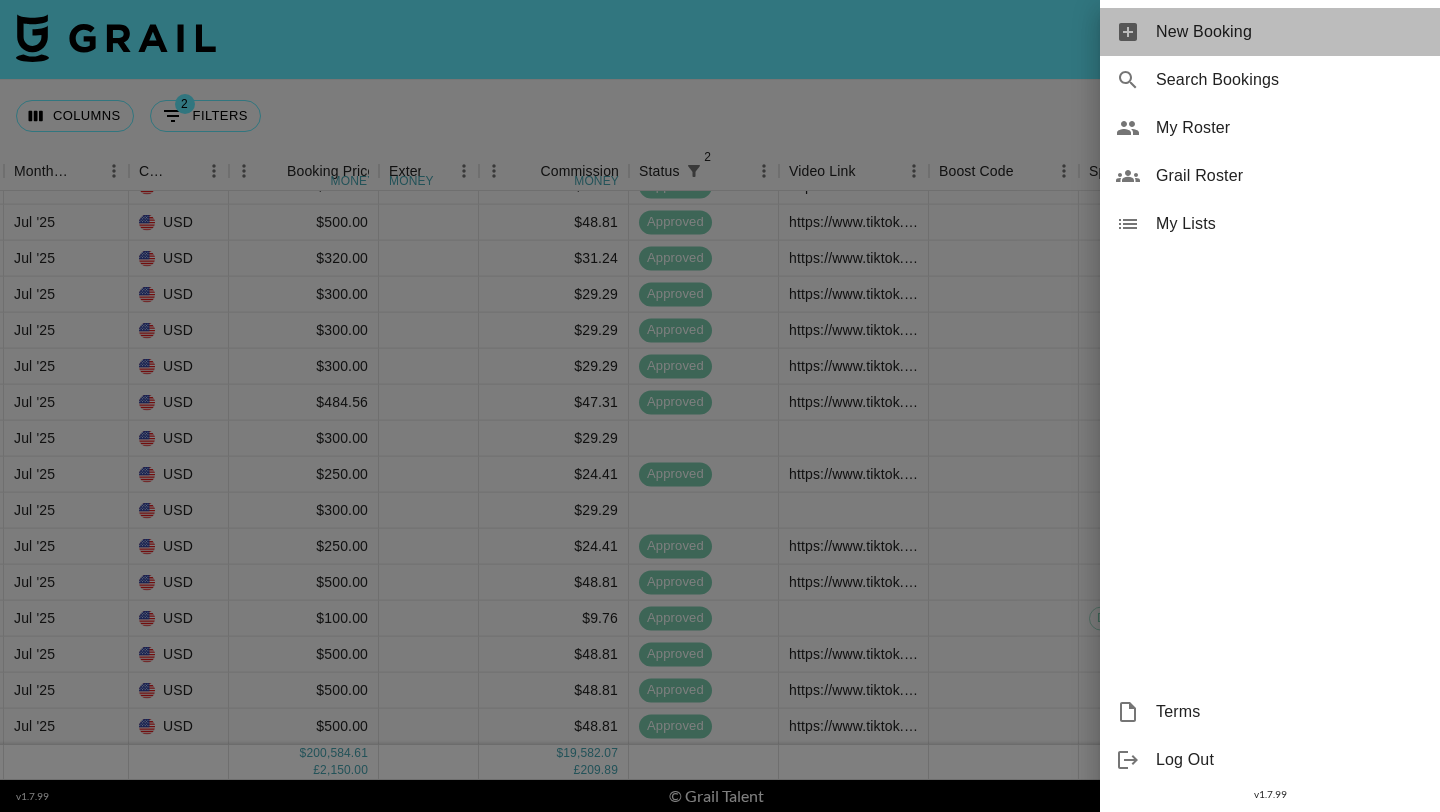 click on "New Booking" at bounding box center (1290, 32) 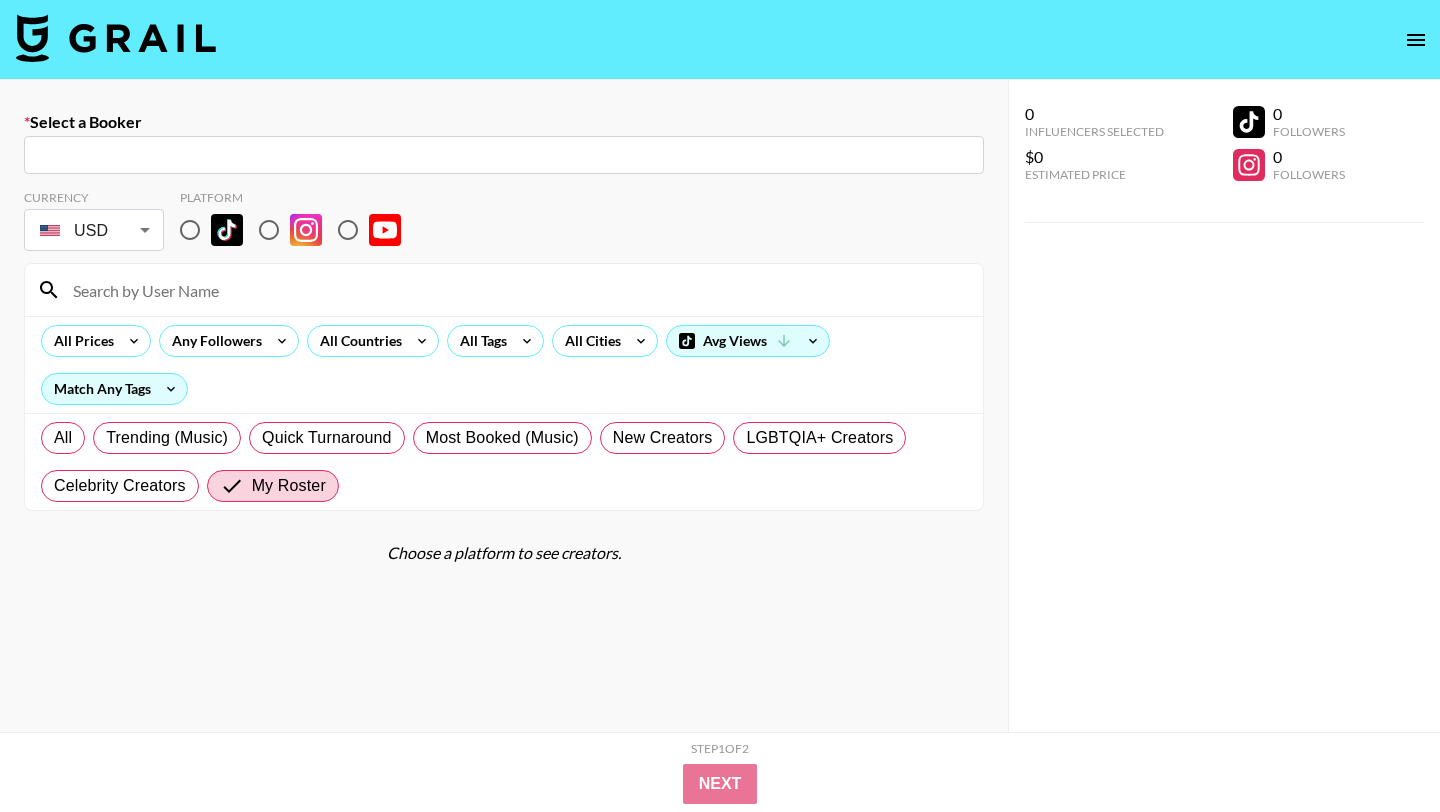 click at bounding box center [504, 155] 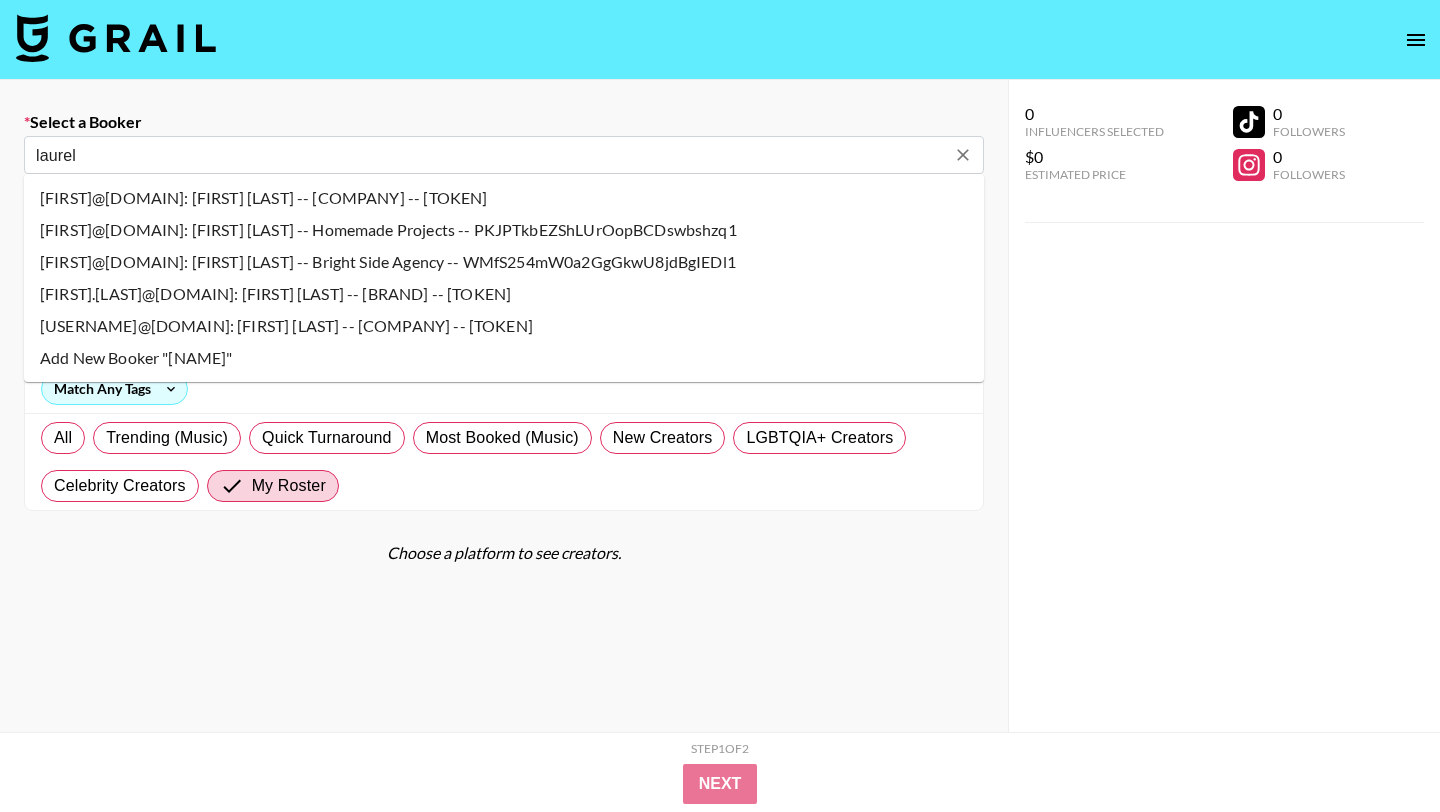 type on "[EMAIL]: [FIRST] [LAST] -- [COMPANY] -- [TOKEN]" 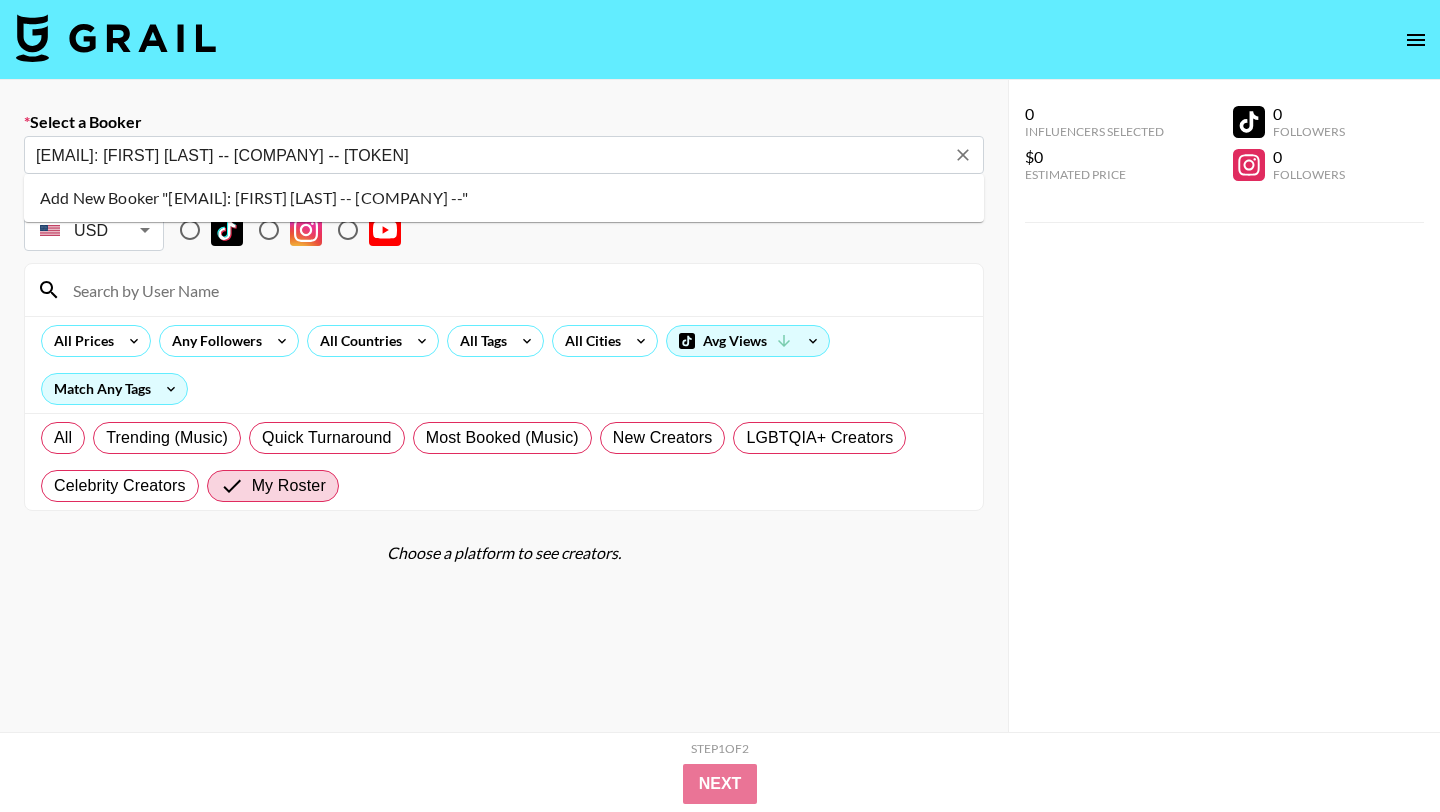 click on "Add New Booker "[EMAIL]: [FIRST] [LAST] -- [COMPANY] --"" at bounding box center (504, 198) 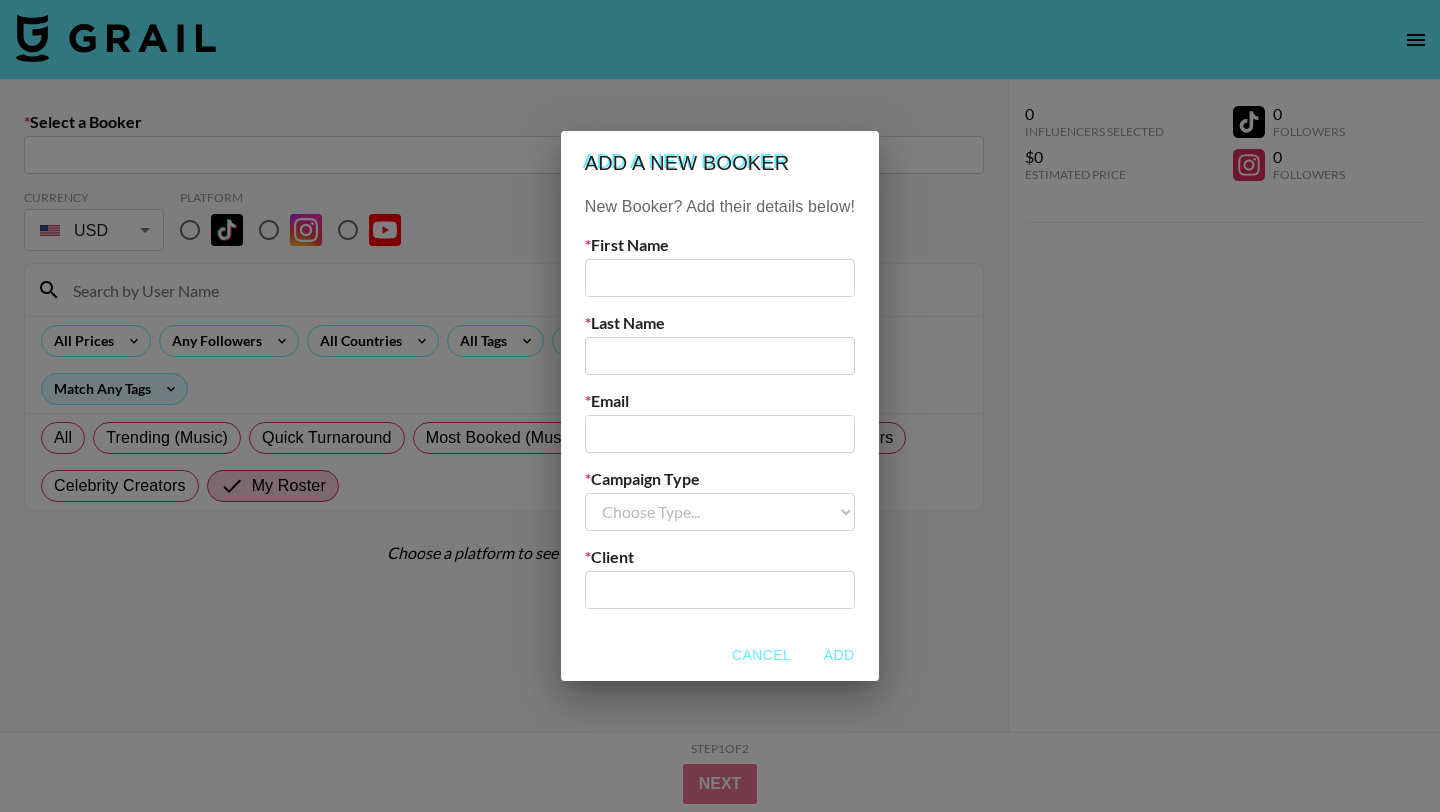 click at bounding box center (720, 278) 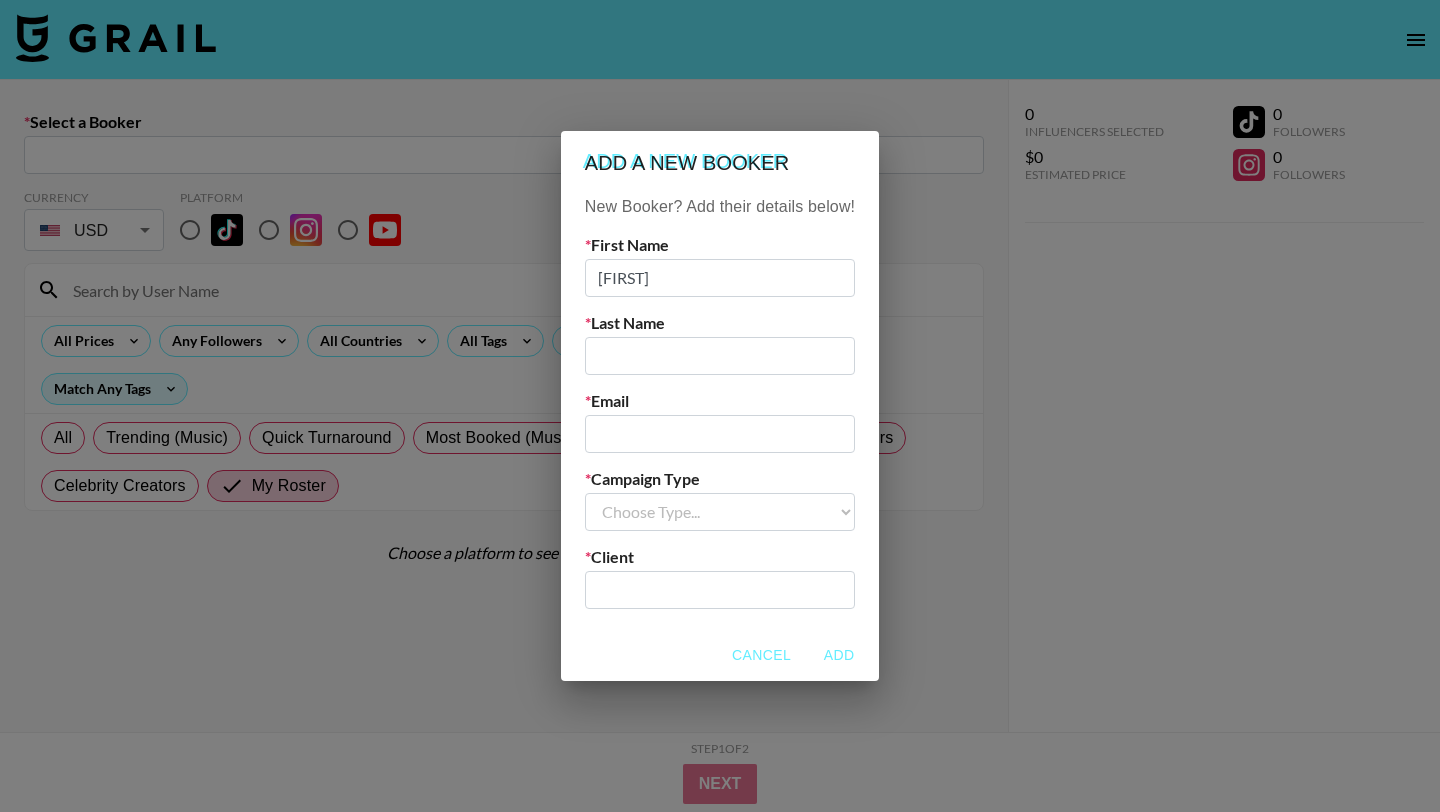 type on "[FIRST]" 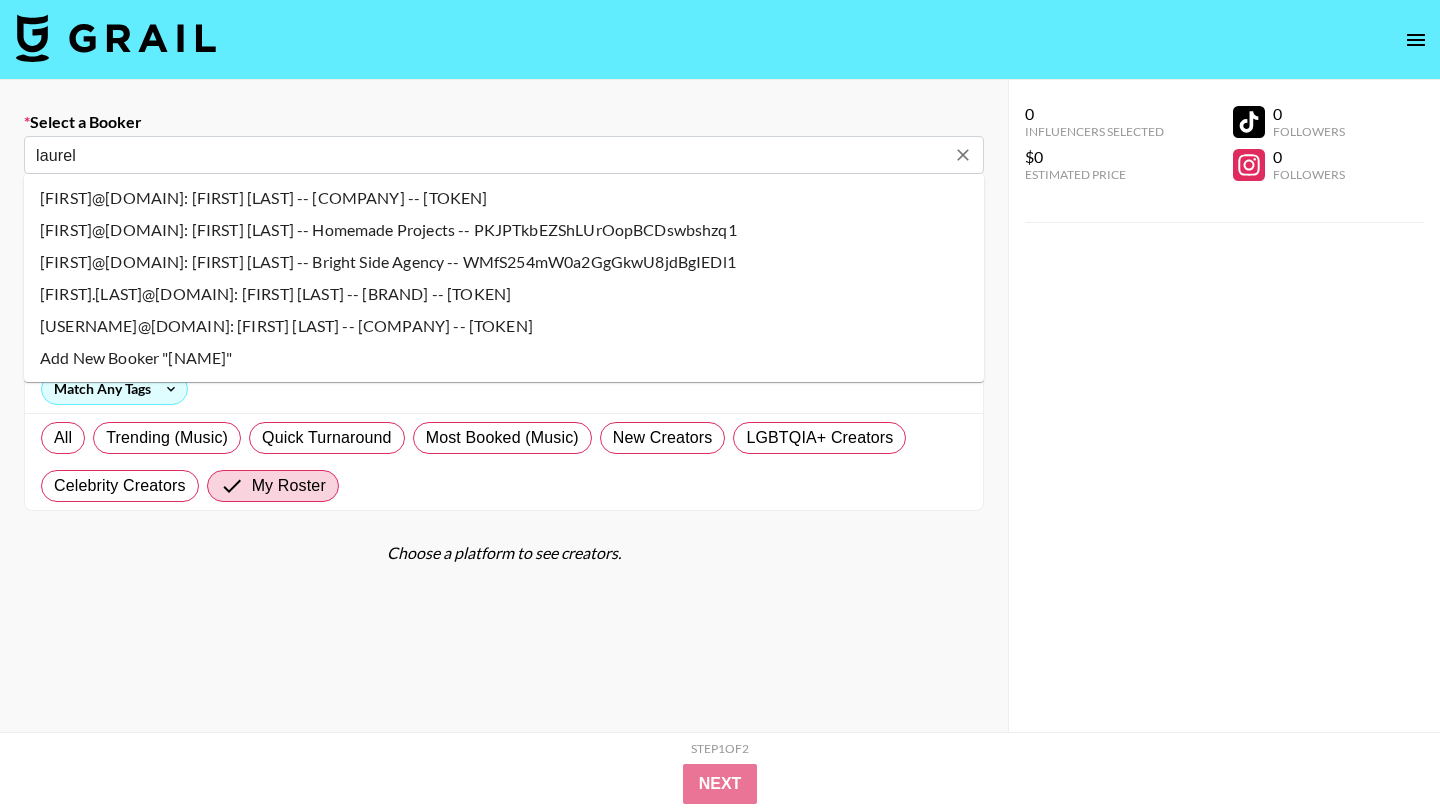 type on "[EMAIL]: [FIRST] [LAST] -- [COMPANY] -- [TOKEN]" 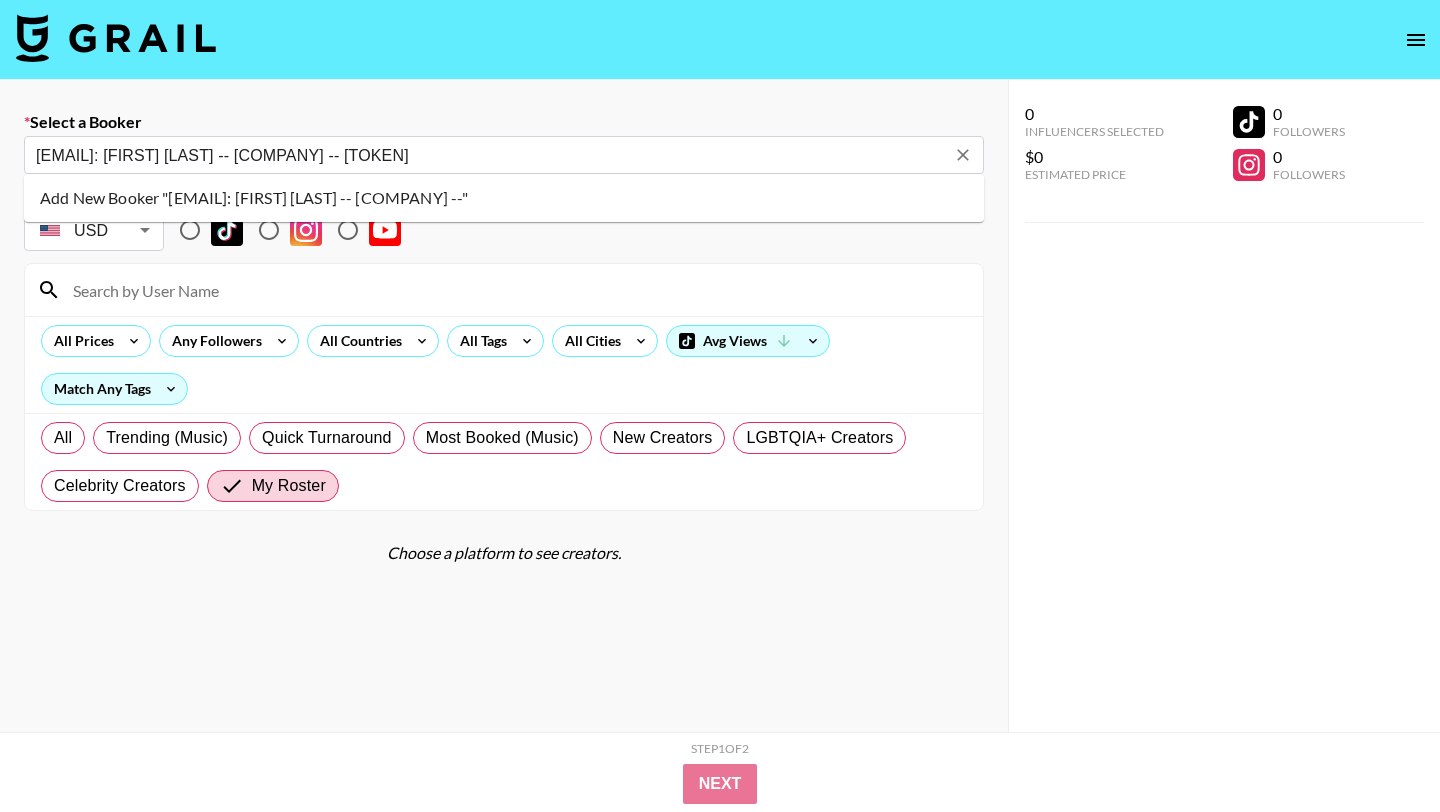 click on "Add New Booker "[EMAIL]: [FIRST] [LAST] -- [COMPANY] --"" at bounding box center (504, 198) 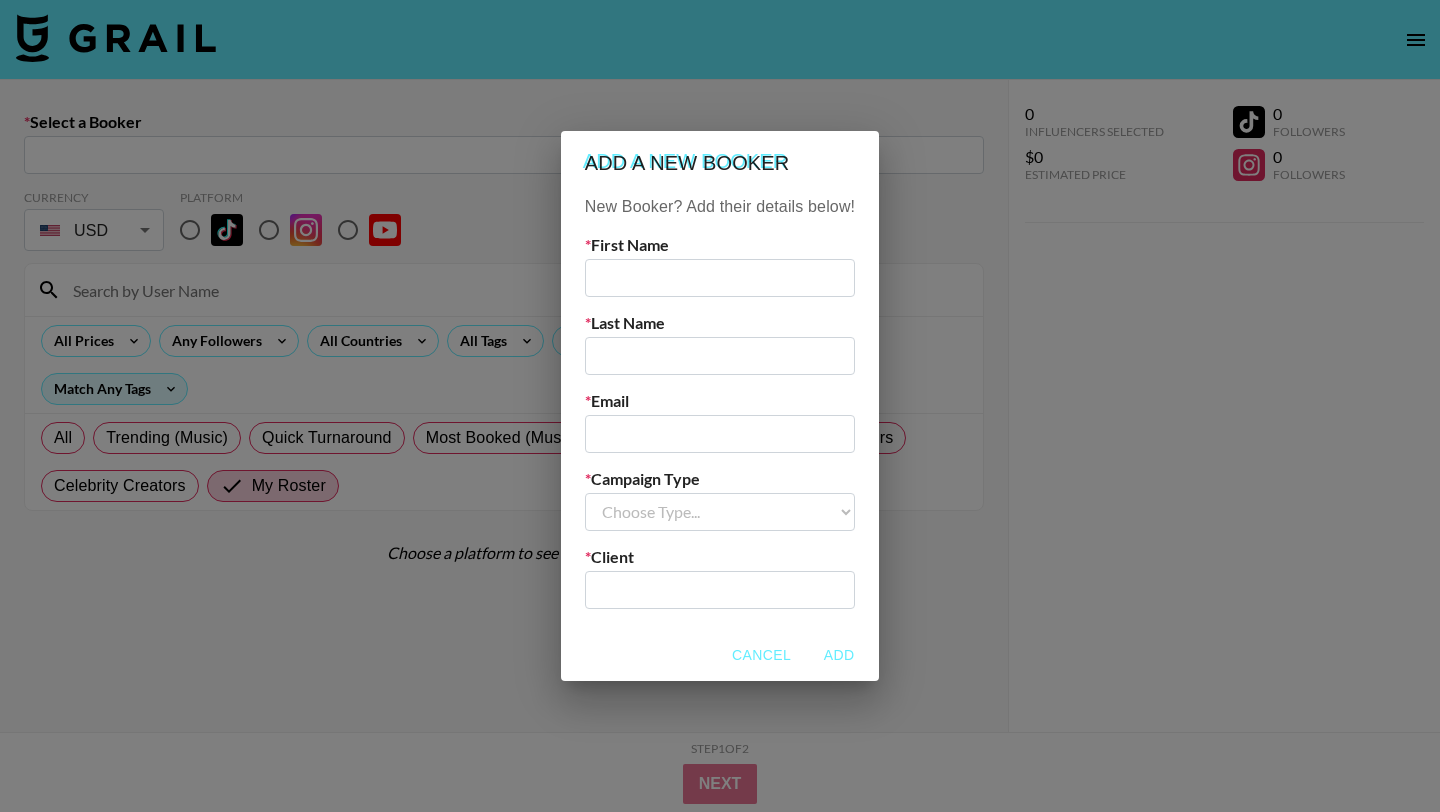 click at bounding box center (720, 278) 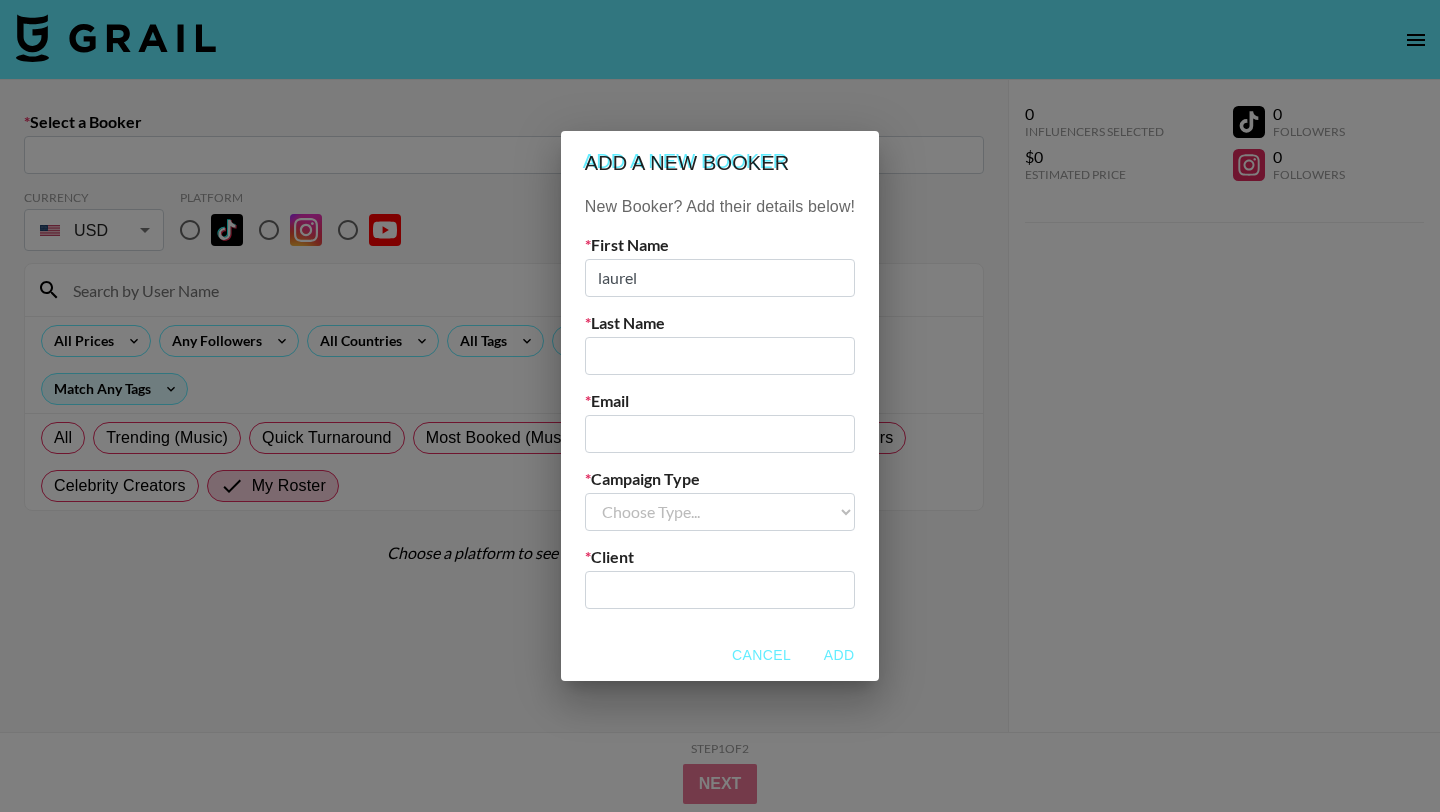 type on "laurel" 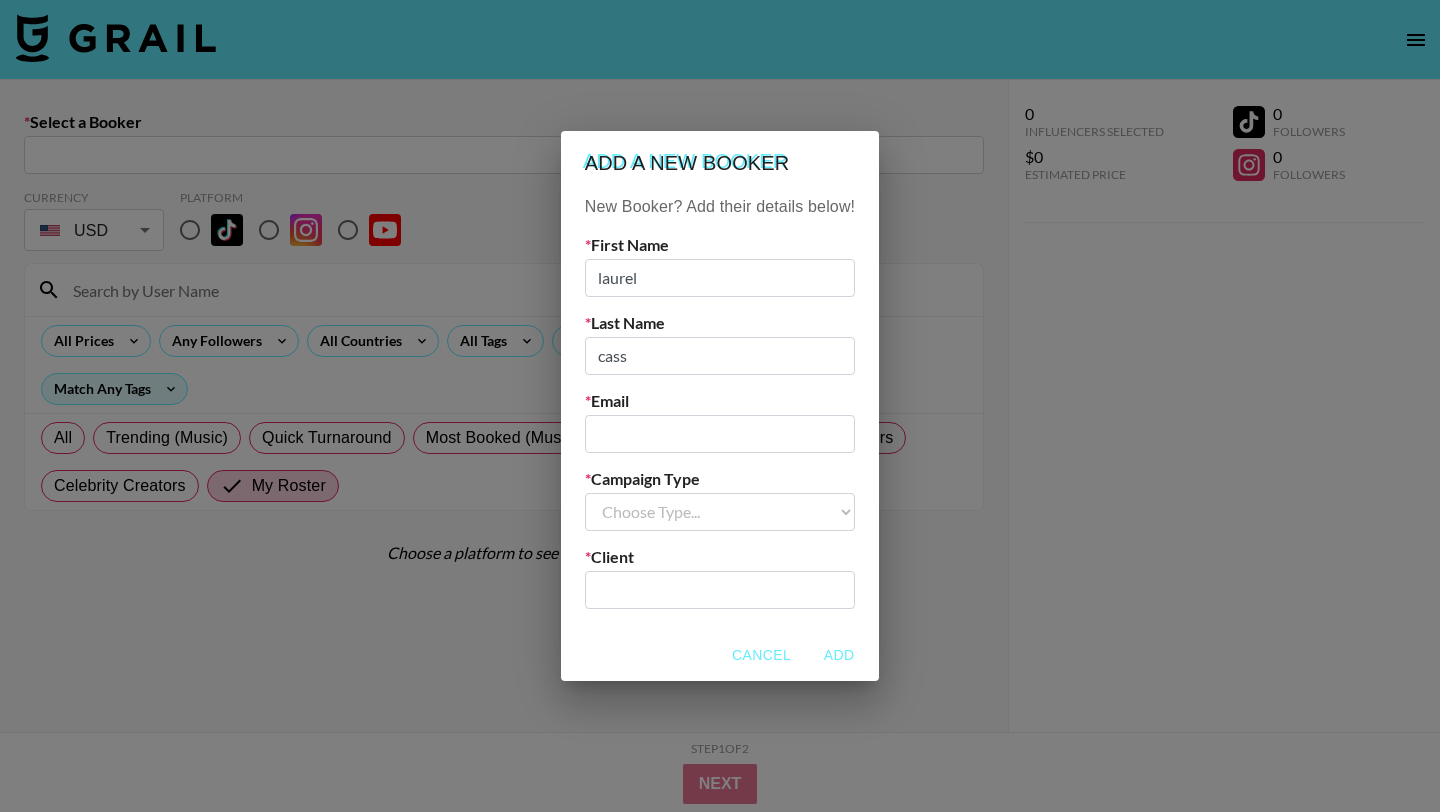 type on "cass" 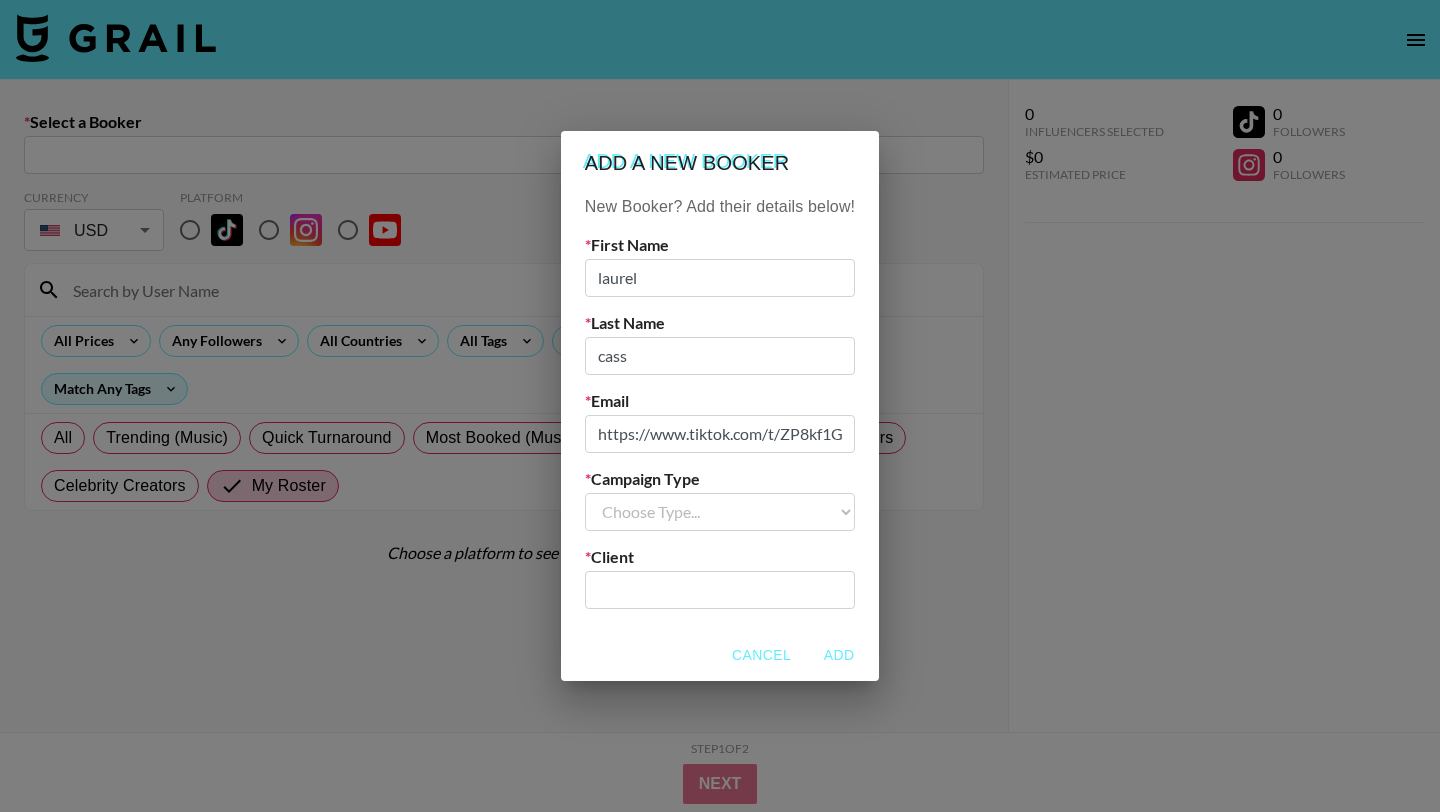 scroll, scrollTop: 0, scrollLeft: 29, axis: horizontal 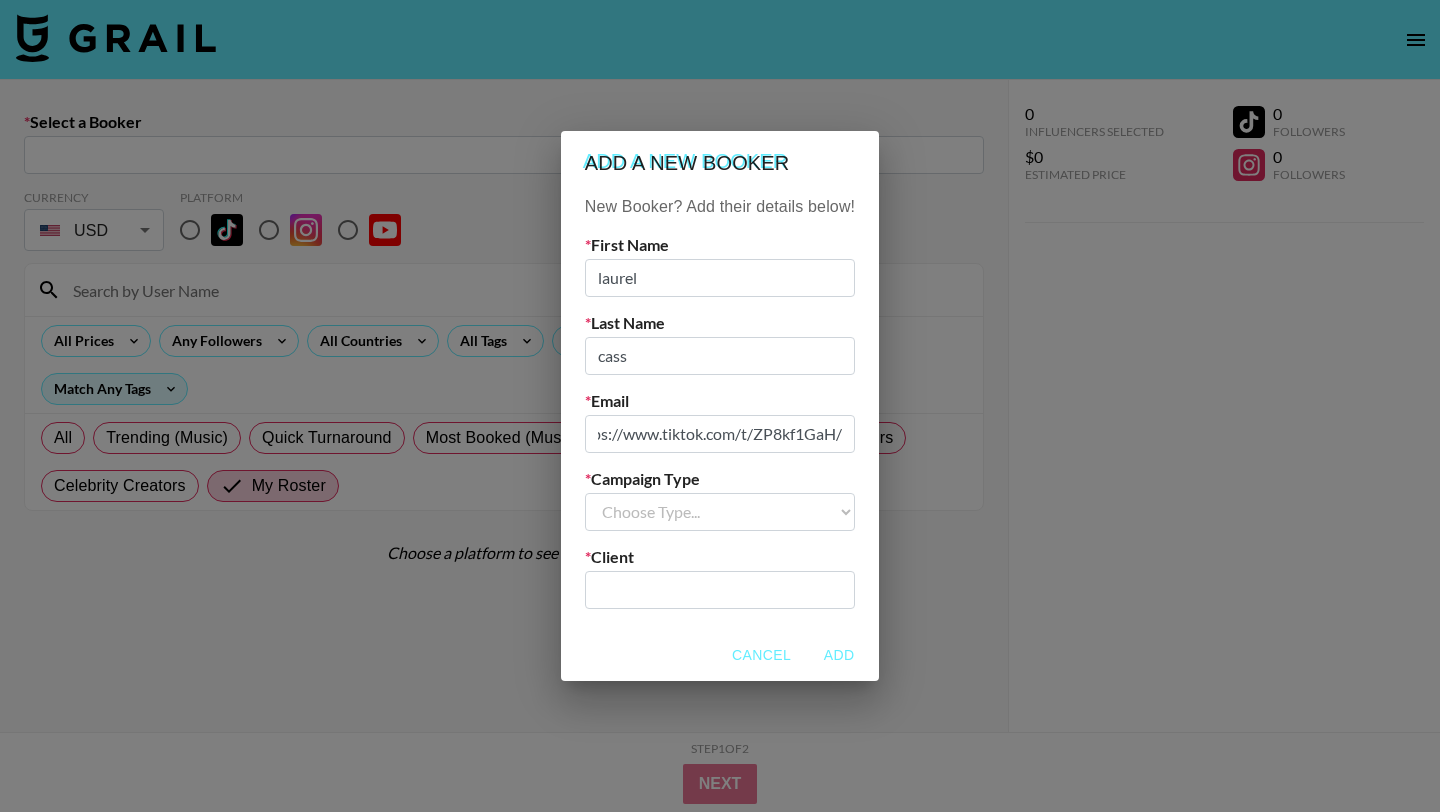 click on "https://www.tiktok.com/t/ZP8kf1GaH/" at bounding box center [720, 434] 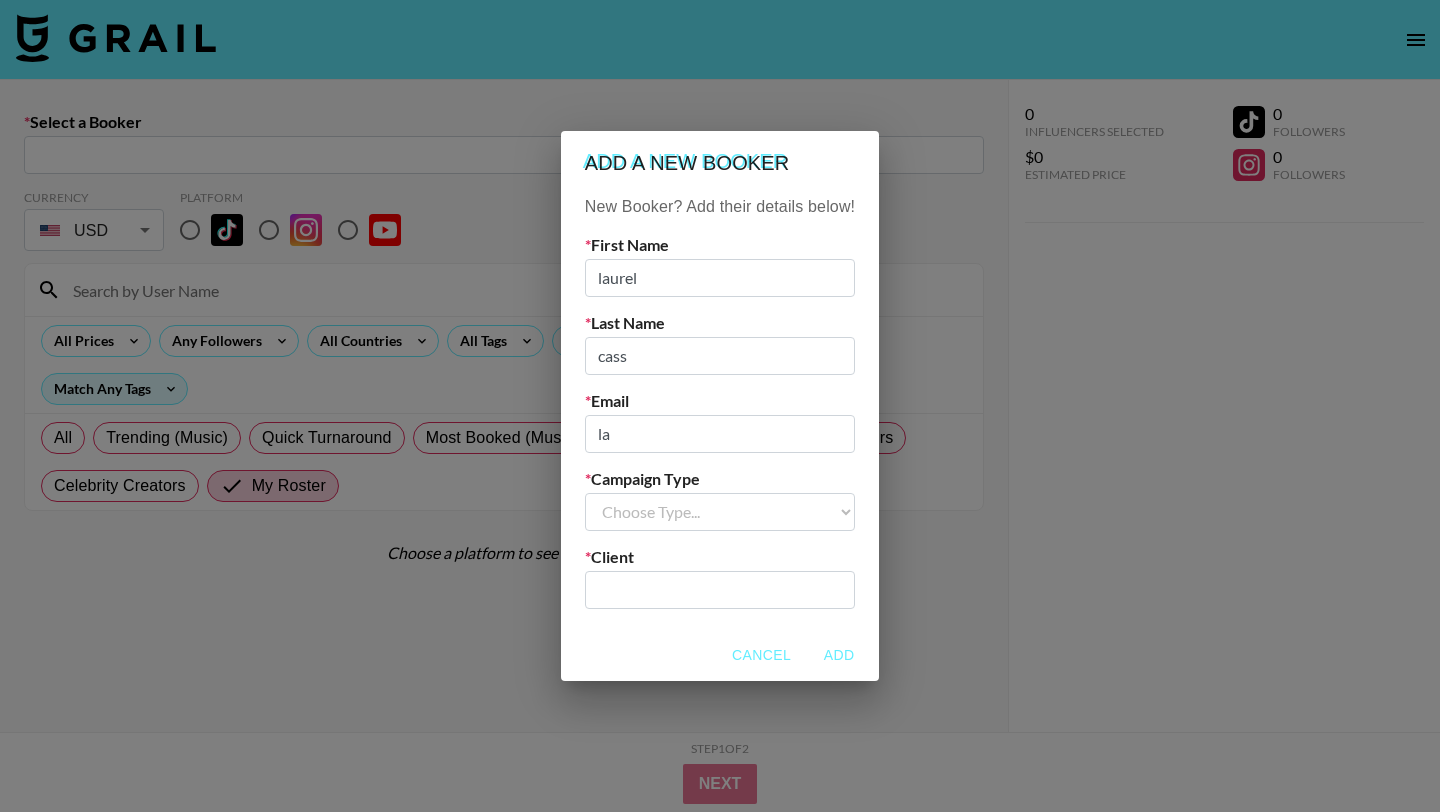scroll, scrollTop: 0, scrollLeft: 0, axis: both 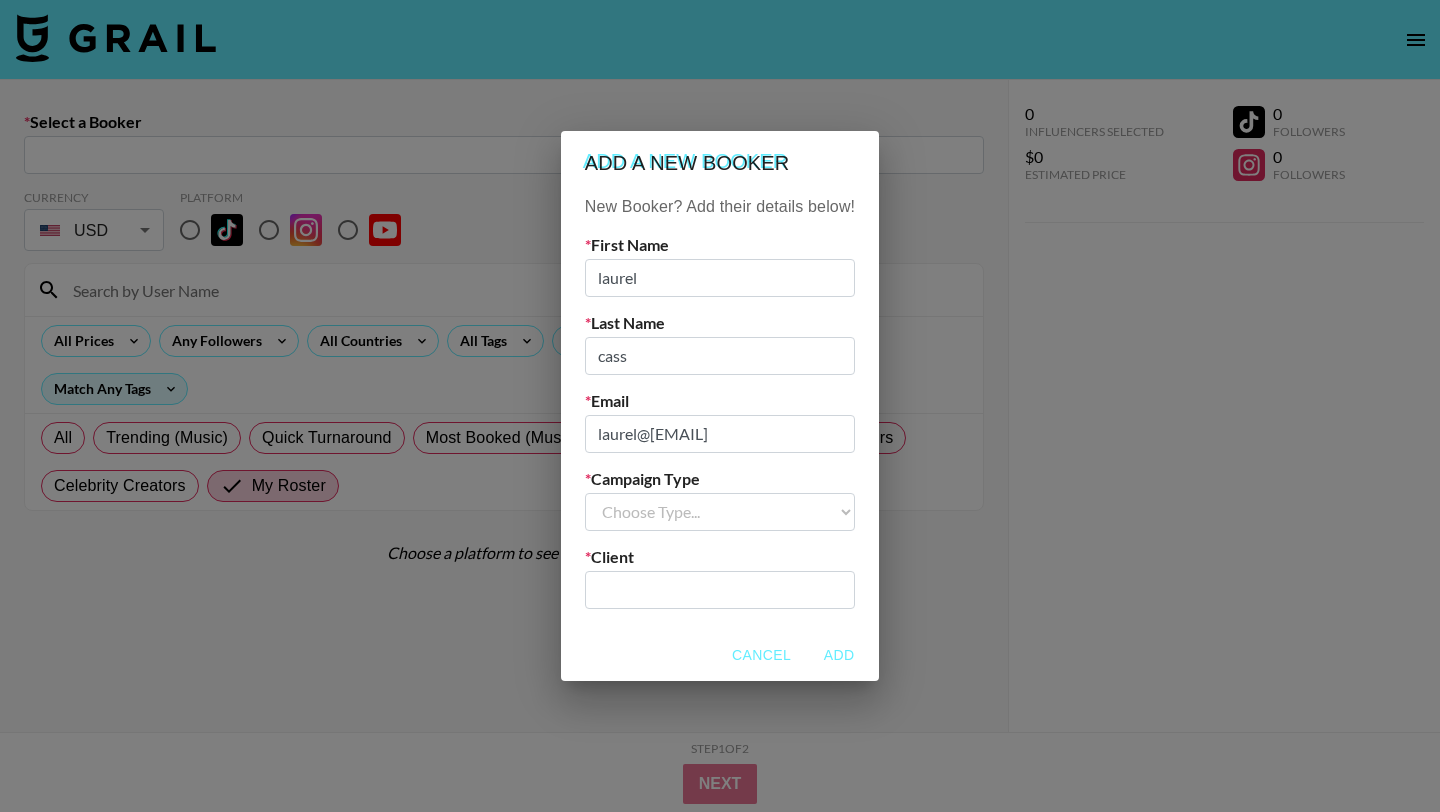 type on "laurel@[EMAIL]" 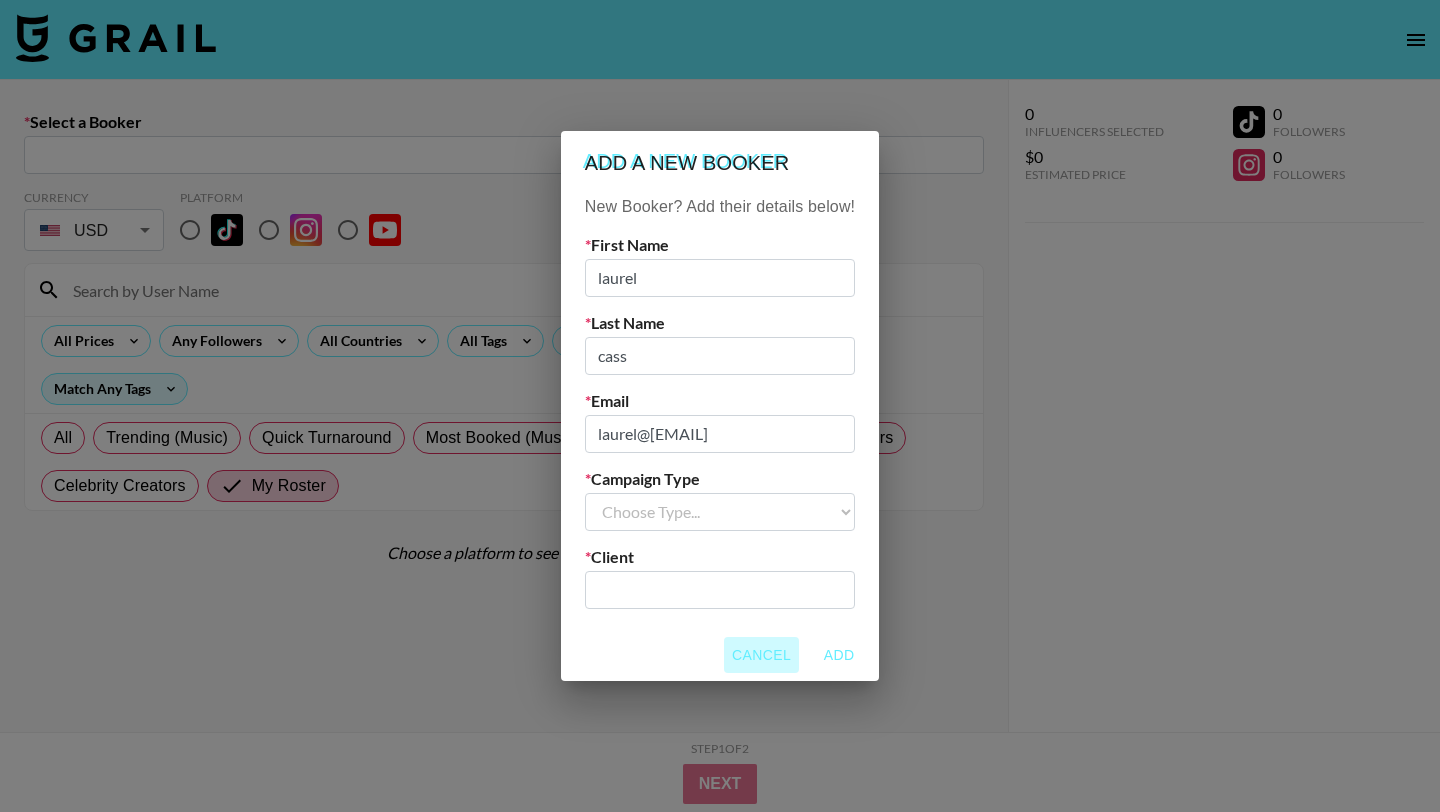 click on "Cancel" at bounding box center (761, 655) 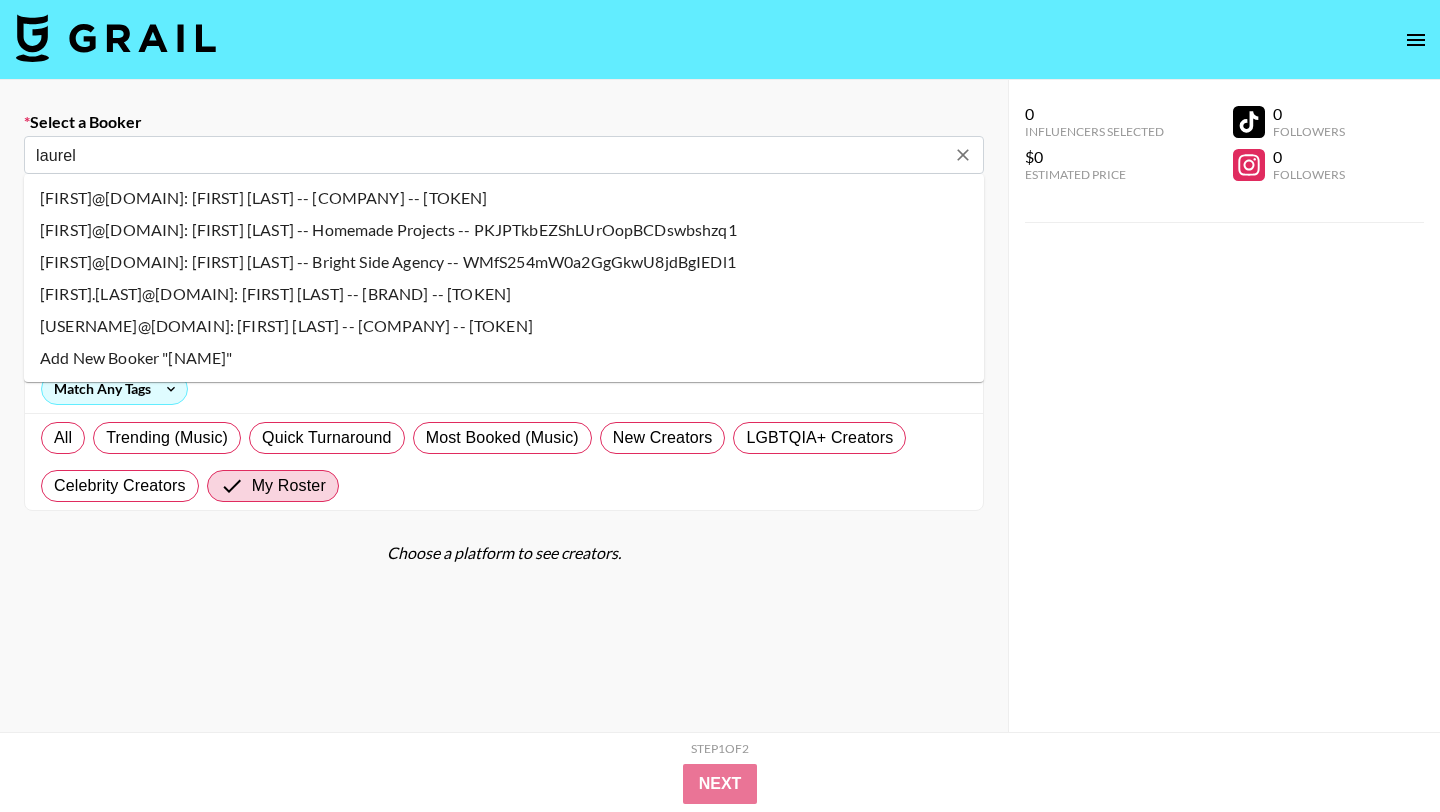 type on "[EMAIL]: [FIRST] [LAST] -- [COMPANY] -- [TOKEN]" 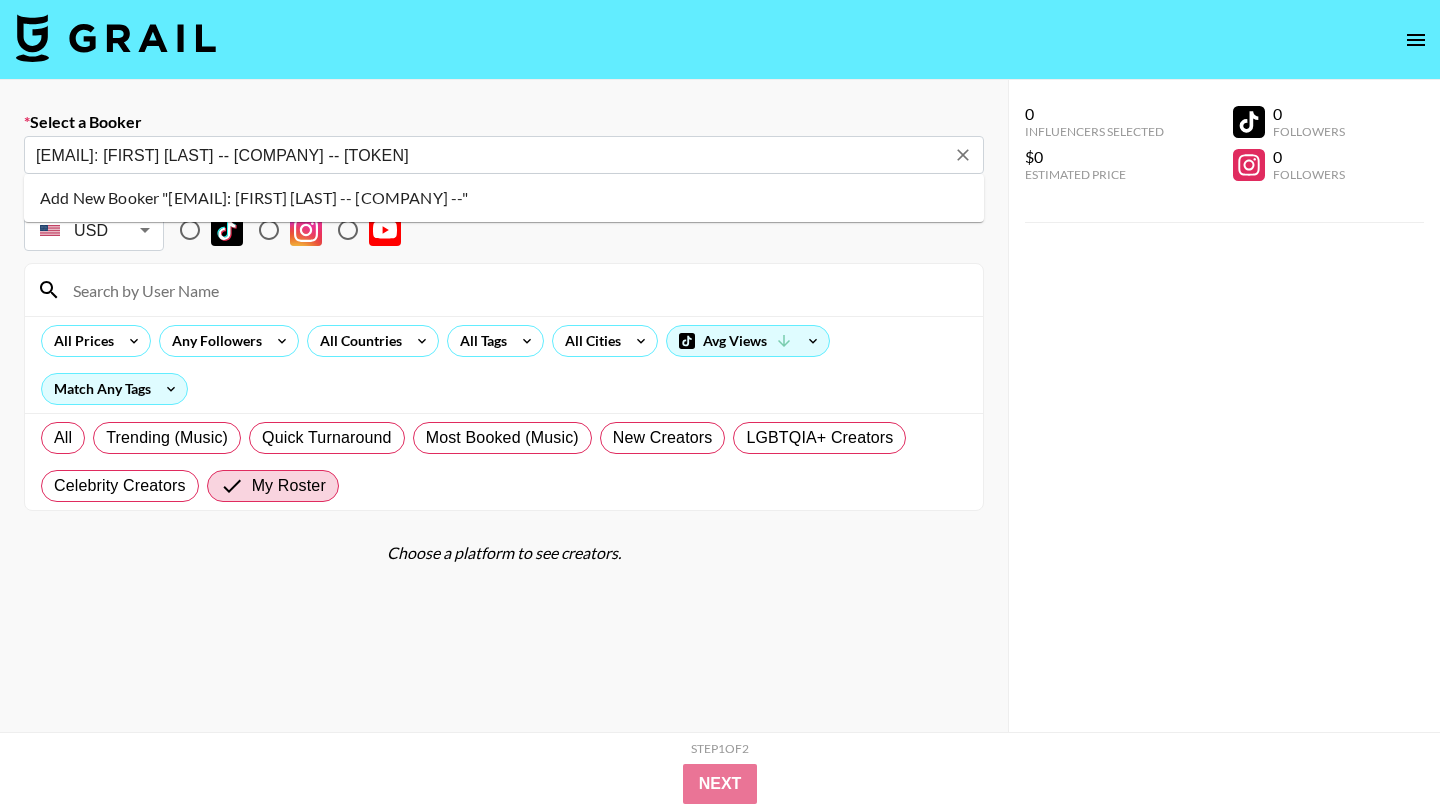 click on "Add New Booker "[EMAIL]: [FIRST] [LAST] -- [COMPANY] --"" at bounding box center (504, 198) 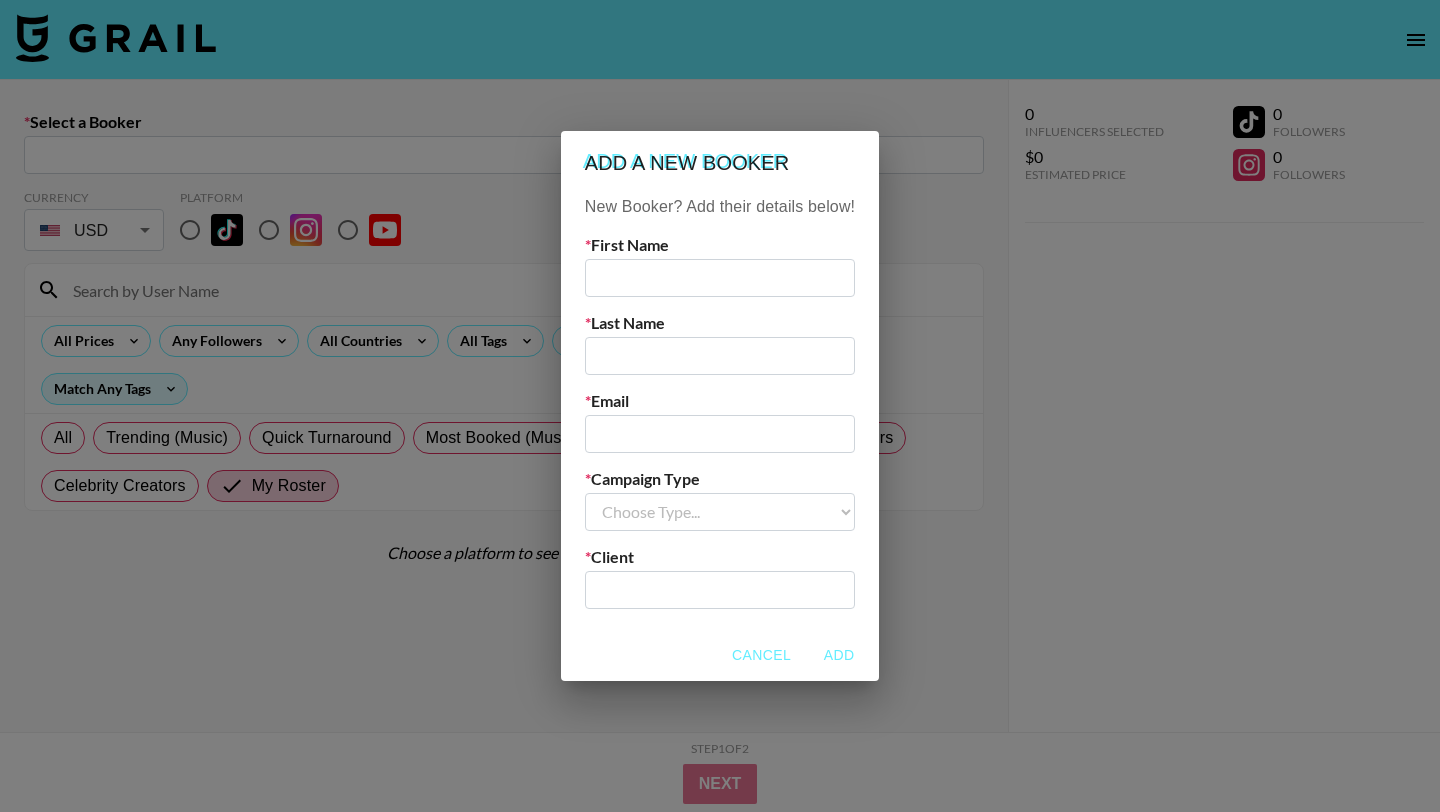 click at bounding box center (720, 278) 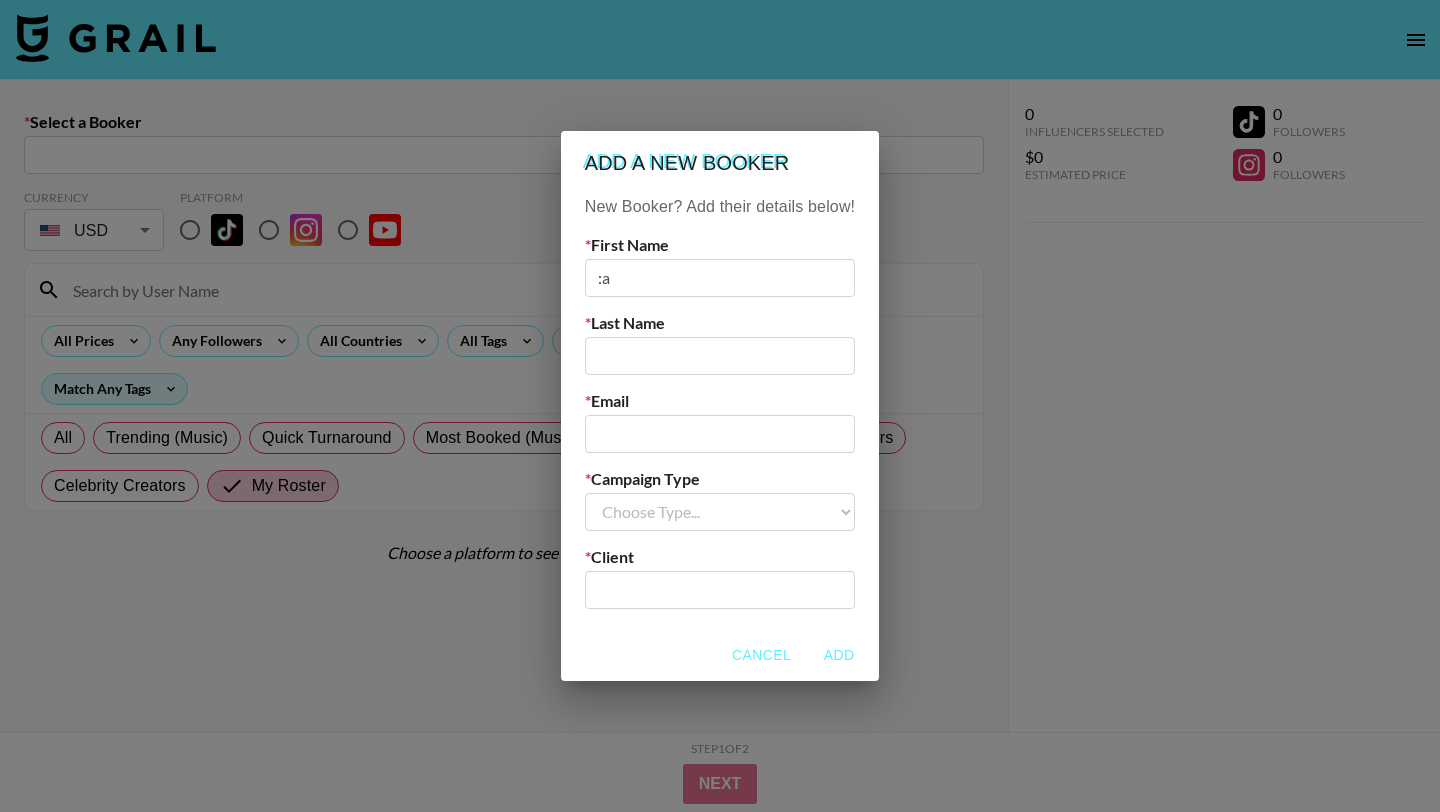 type on ":" 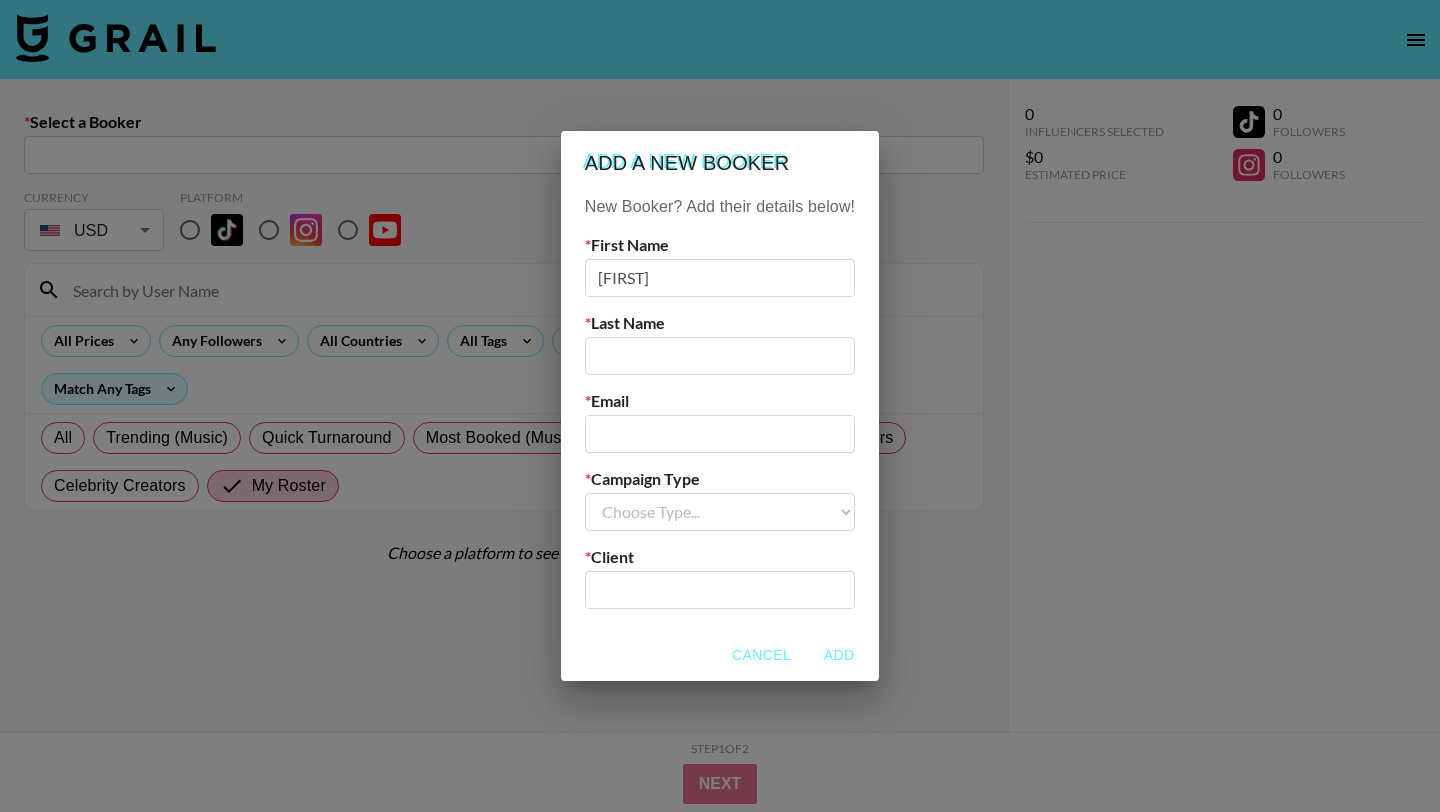 type on "[FIRST]" 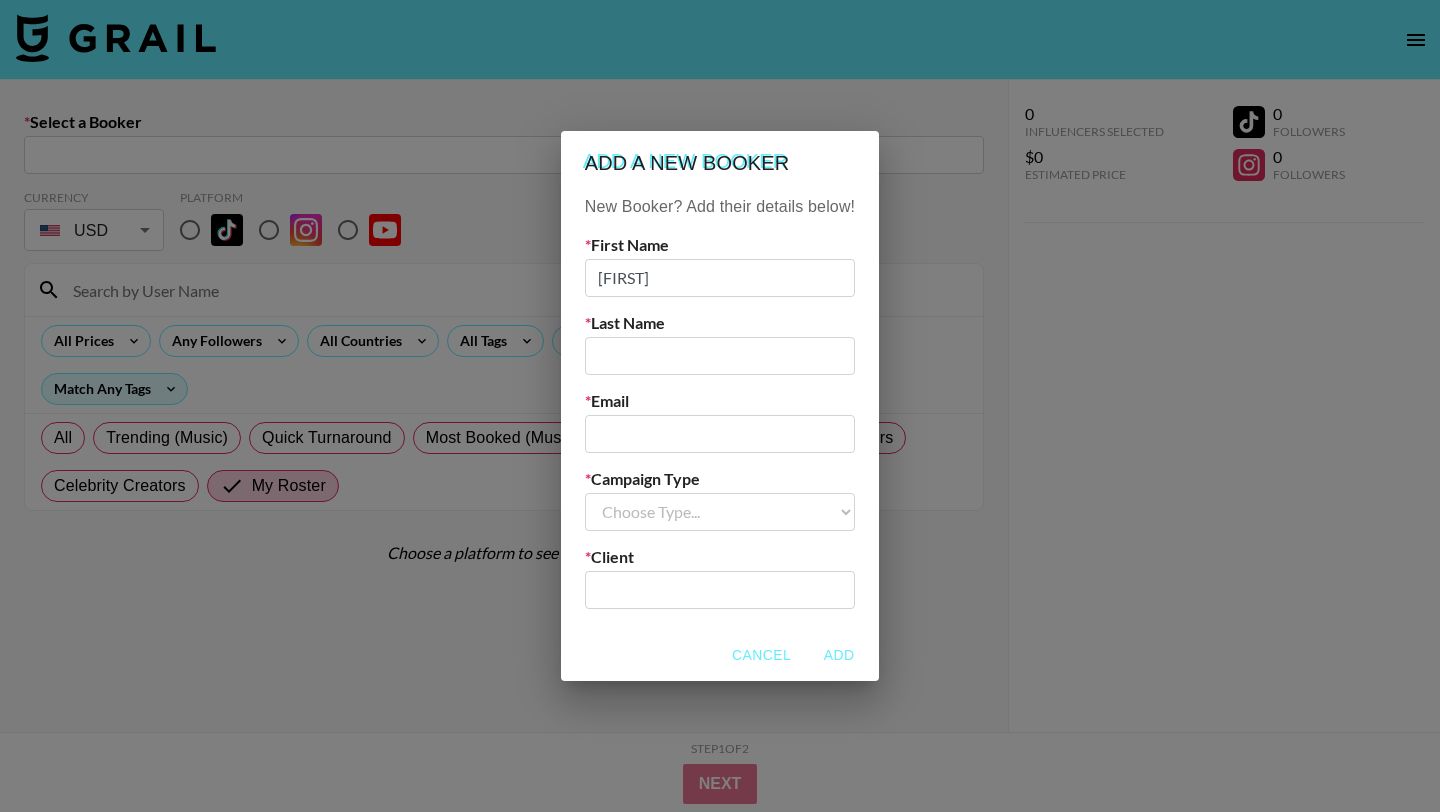 click on "New Booker? Add their details below! First Name [FIRST] Last Name [LAST] Email [EMAIL] Campaign Type Choose Type... Song Promos Brand Promos Client" at bounding box center (720, 412) 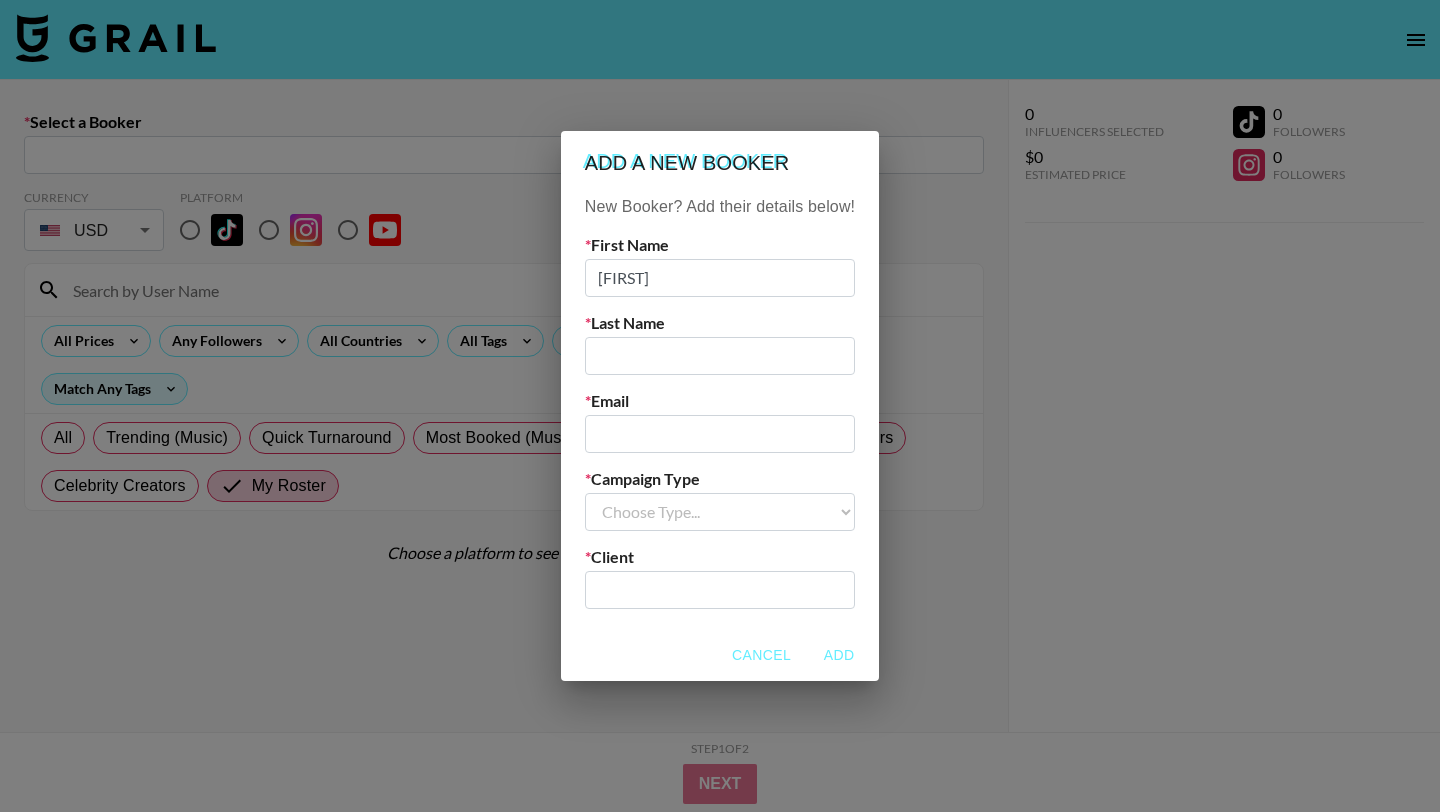 click at bounding box center (720, 356) 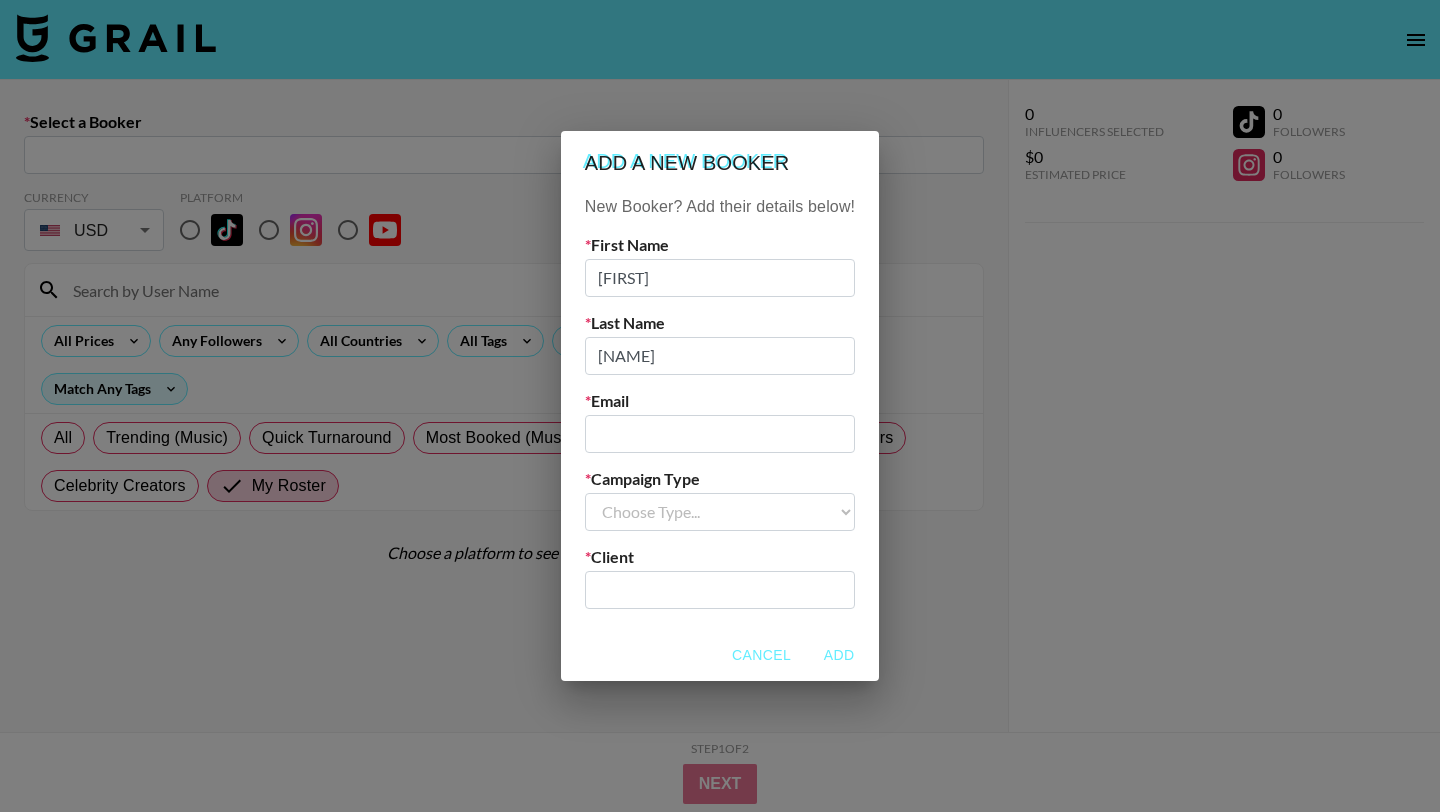 type on "[NAME]" 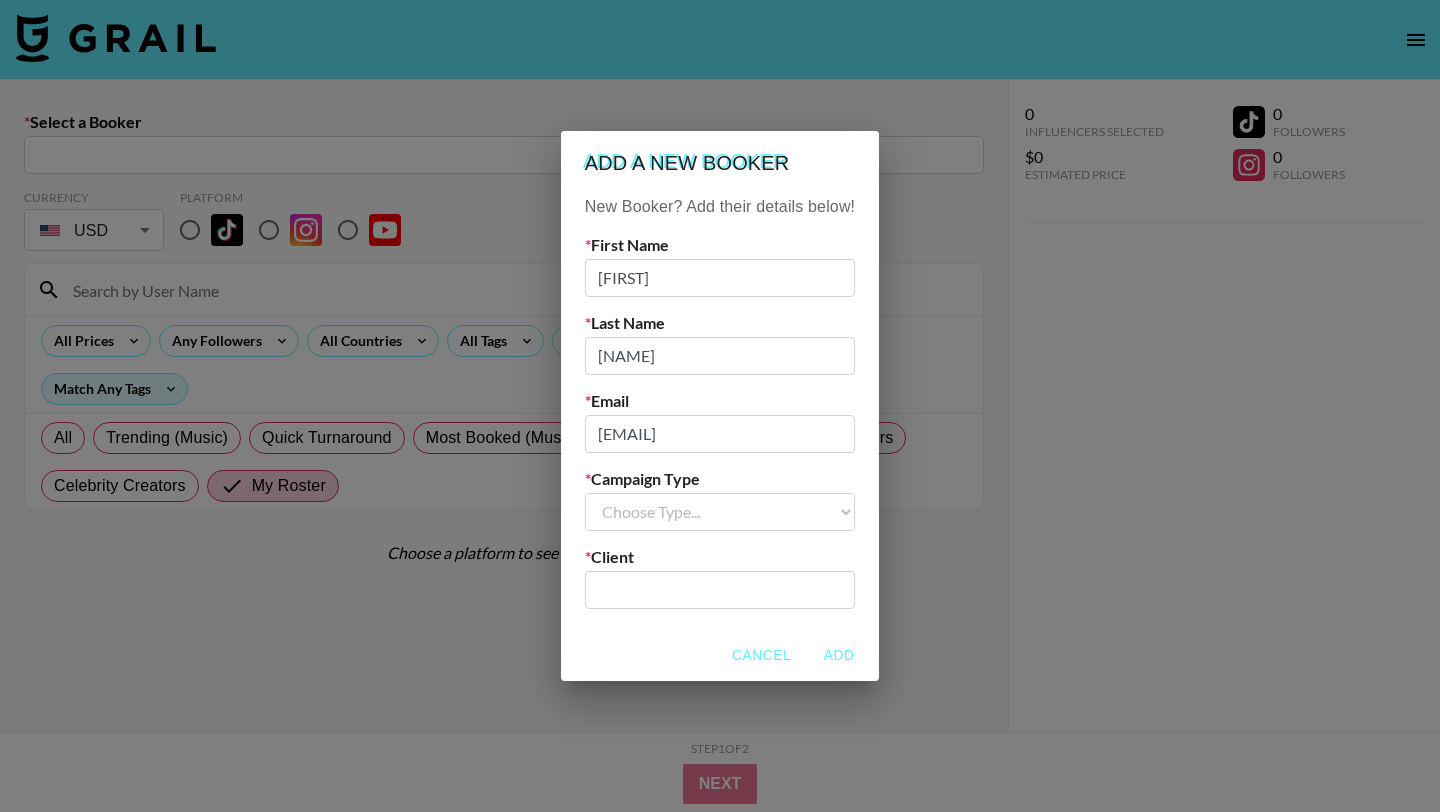 type on "[EMAIL]" 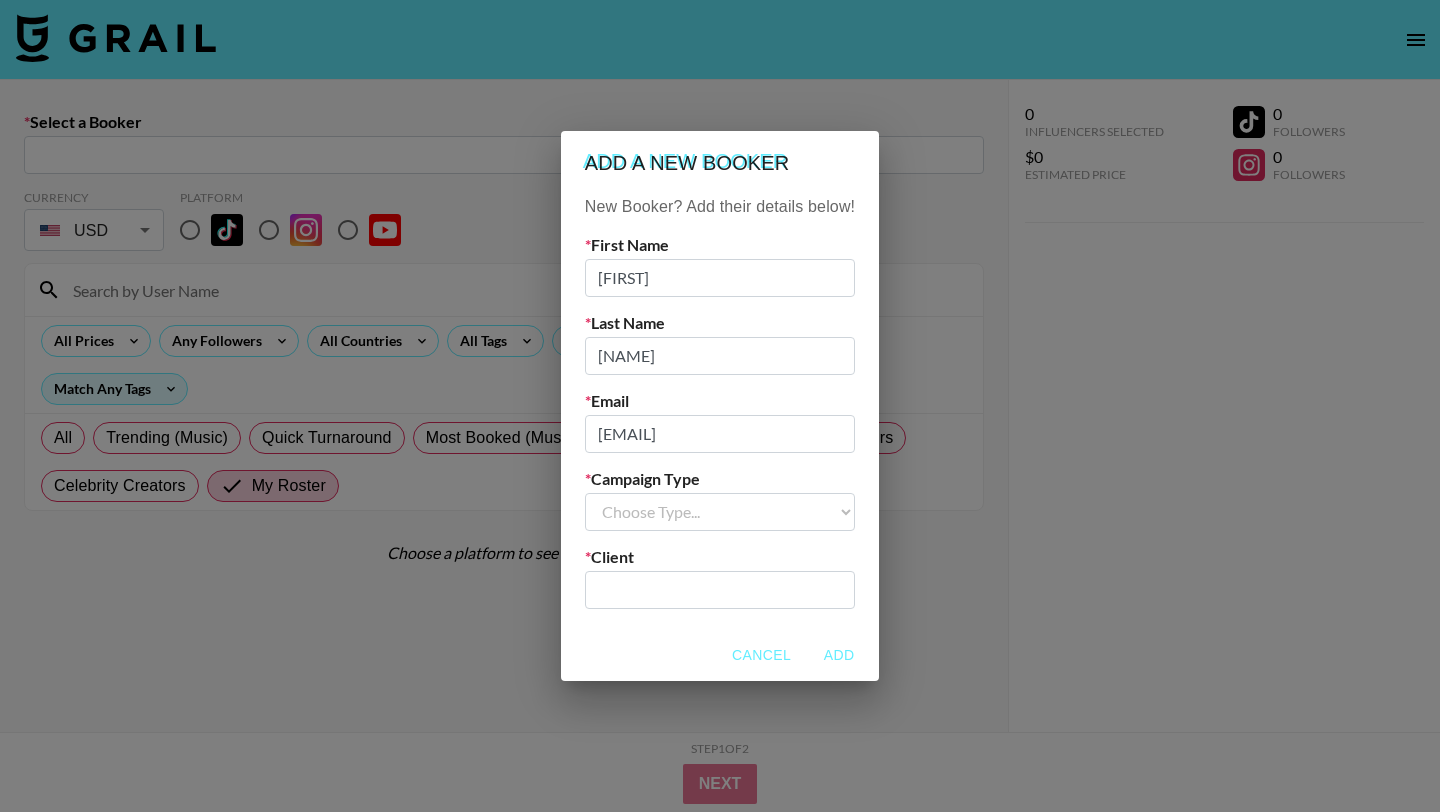click on "Choose Type... Song Promos Brand Promos" at bounding box center [720, 512] 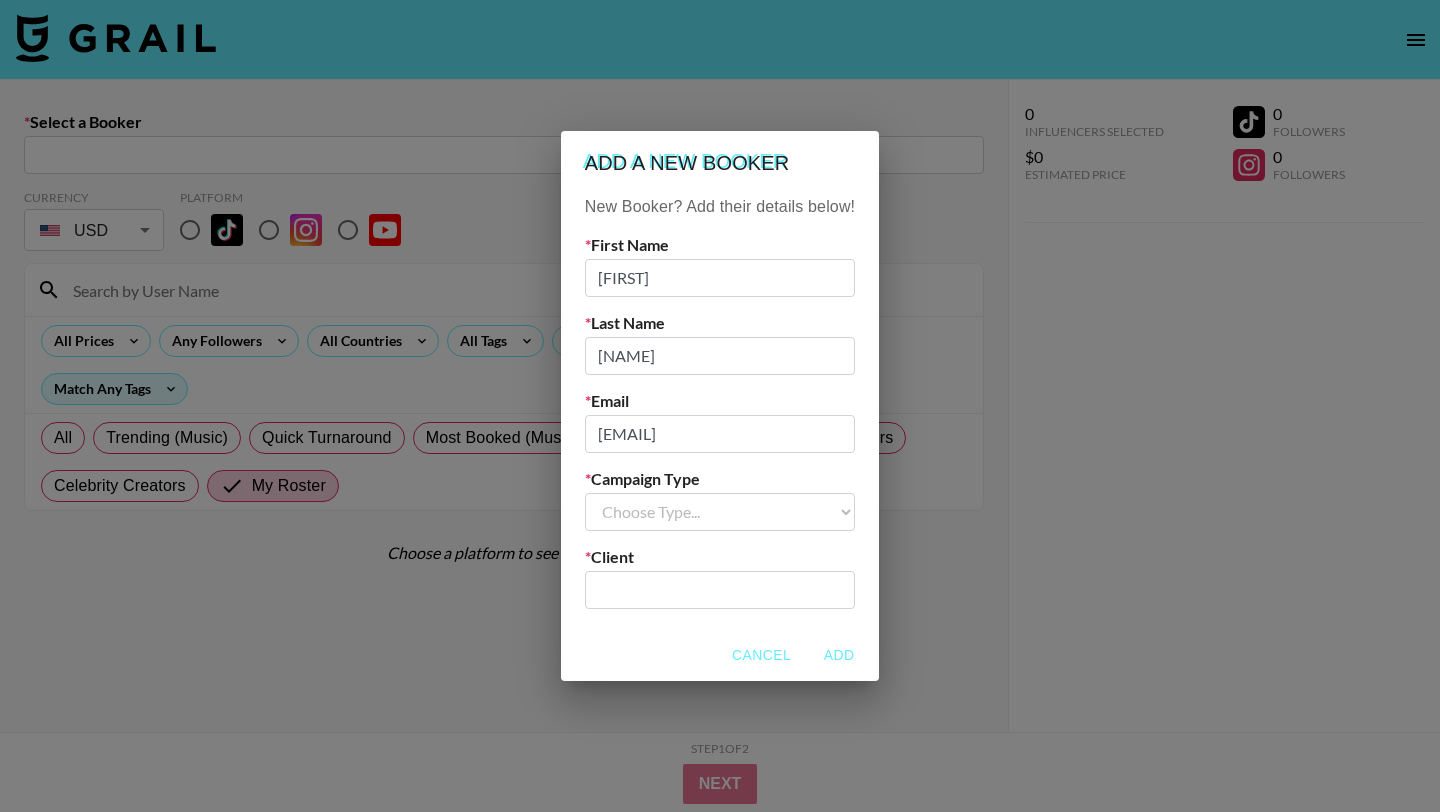 select on "Song" 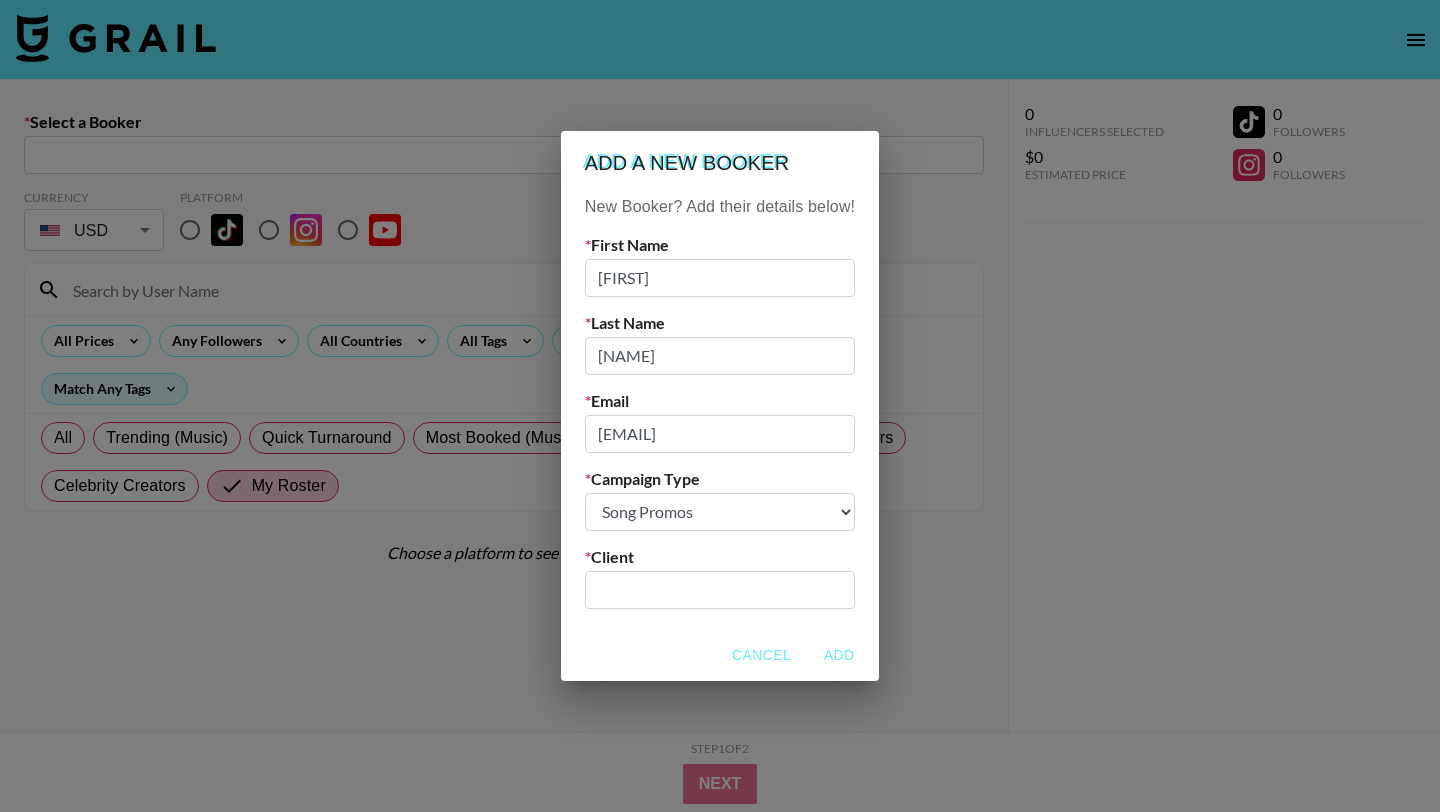 click at bounding box center [720, 589] 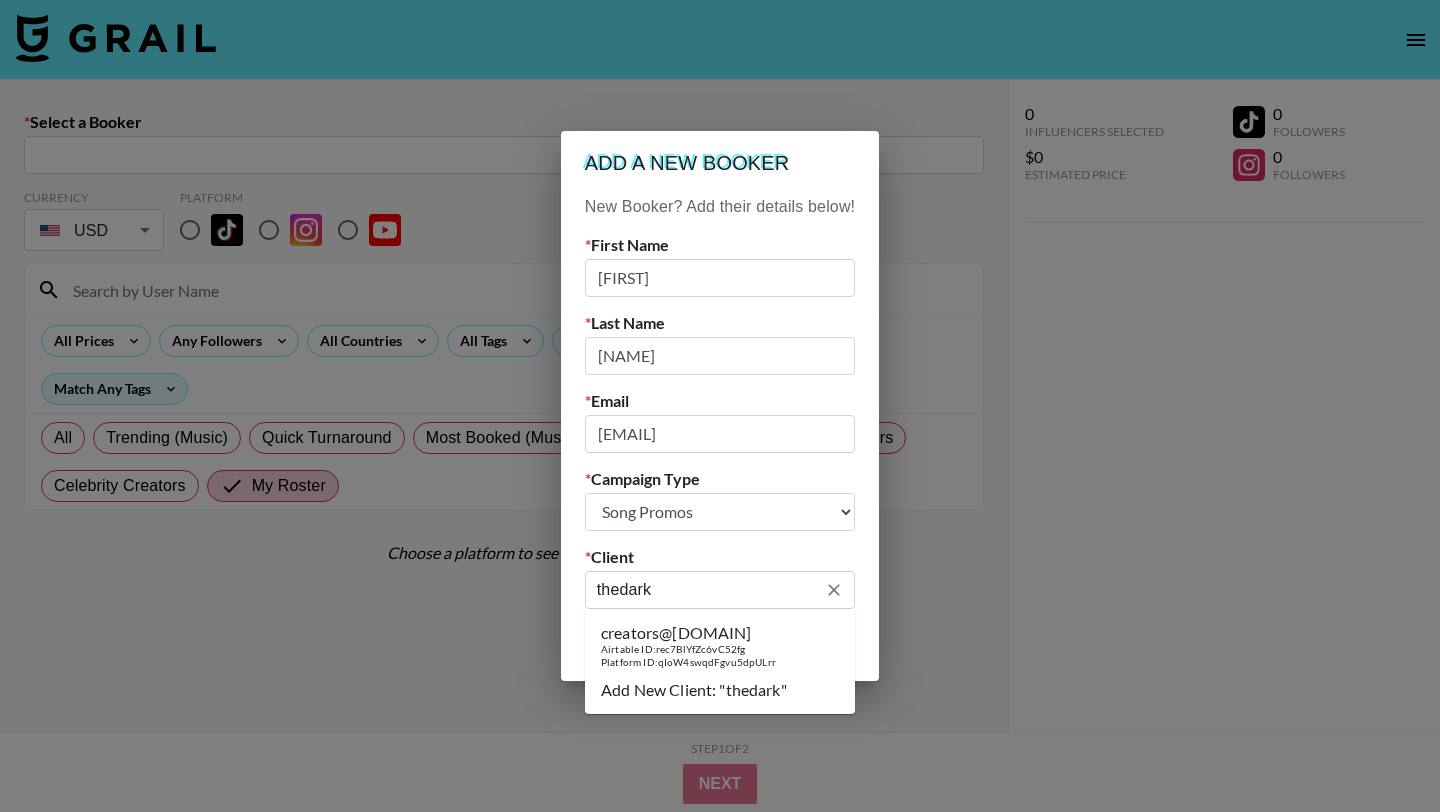 click on "Airtable ID:  rec7BlYfZc6vC52fg" at bounding box center (688, 649) 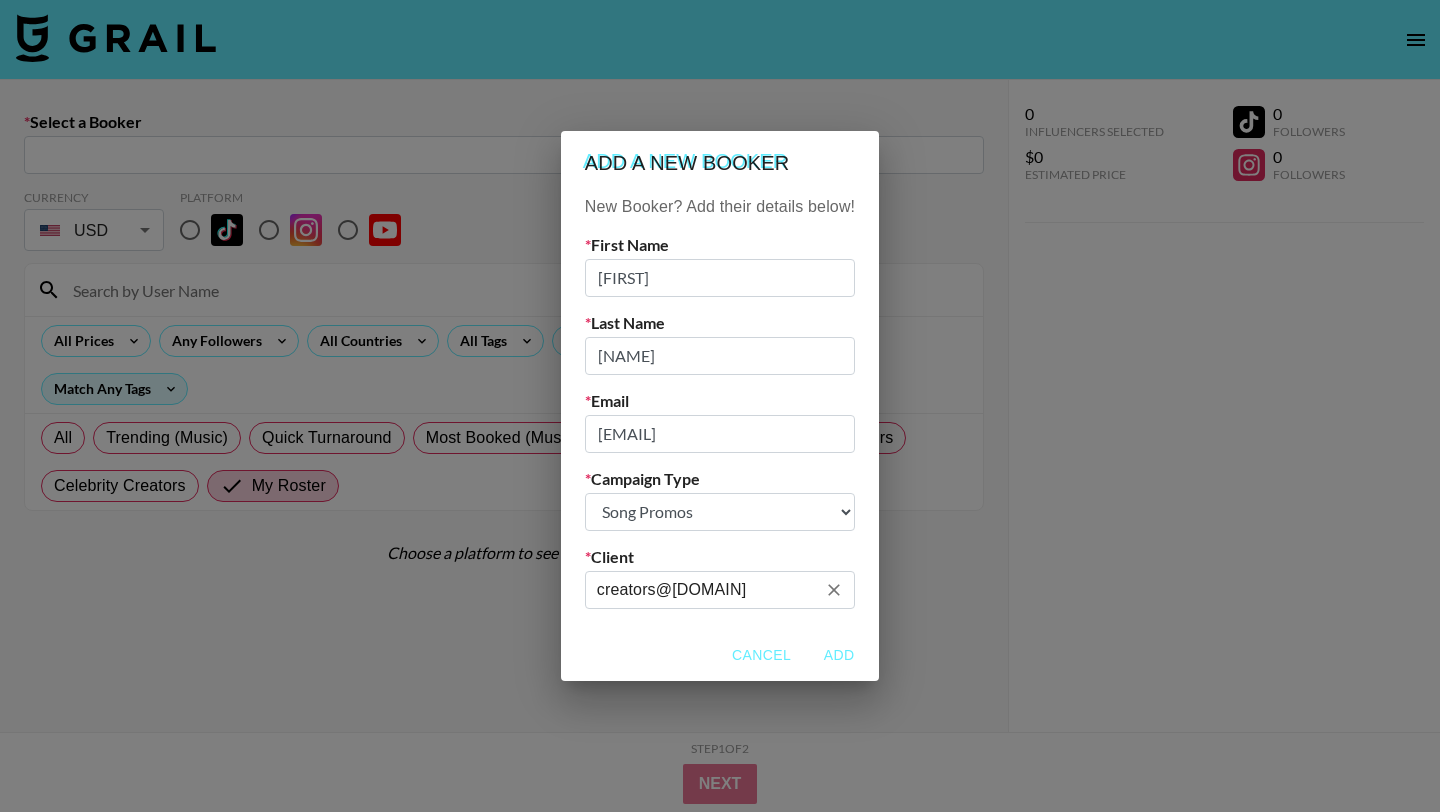 type on "creators@[DOMAIN]" 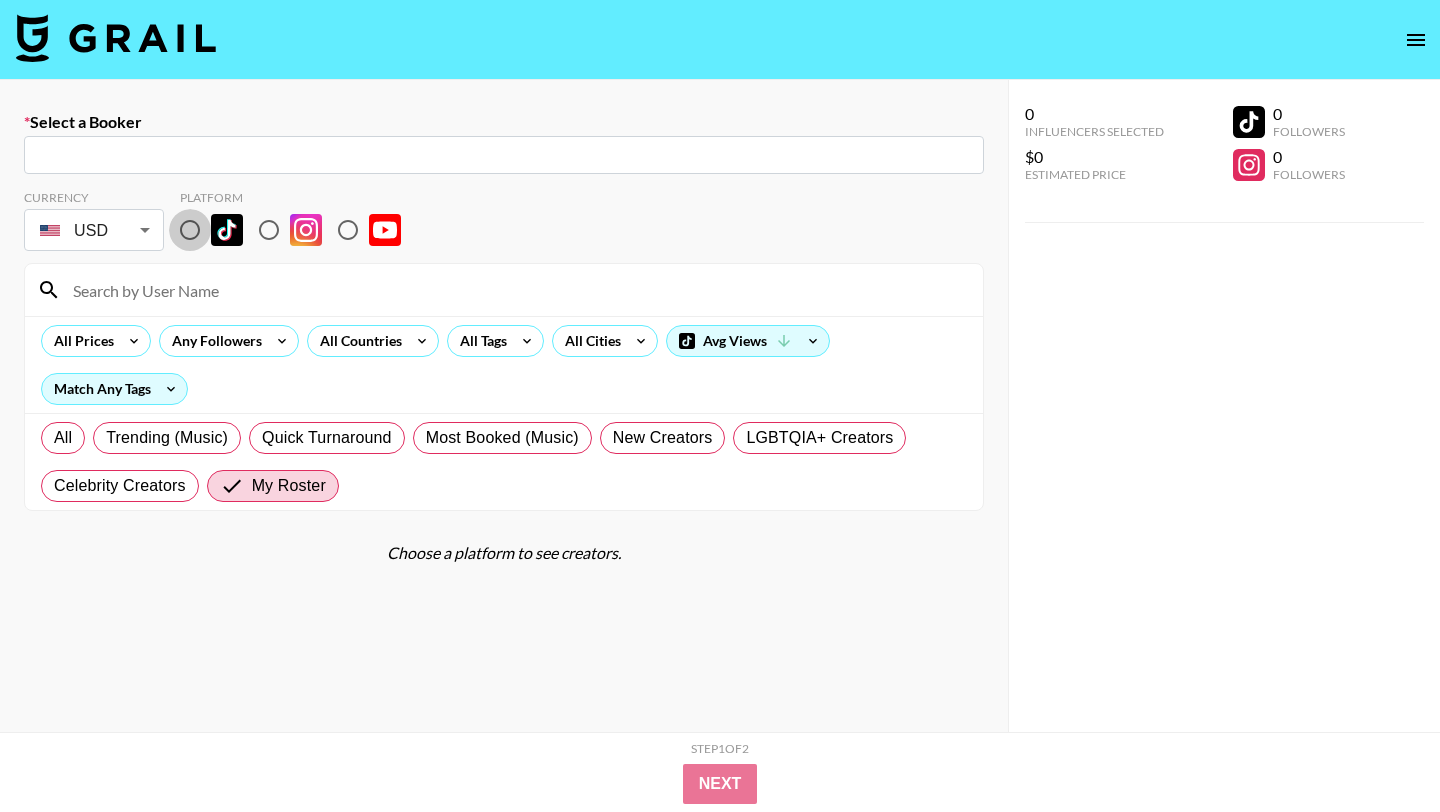click at bounding box center [190, 230] 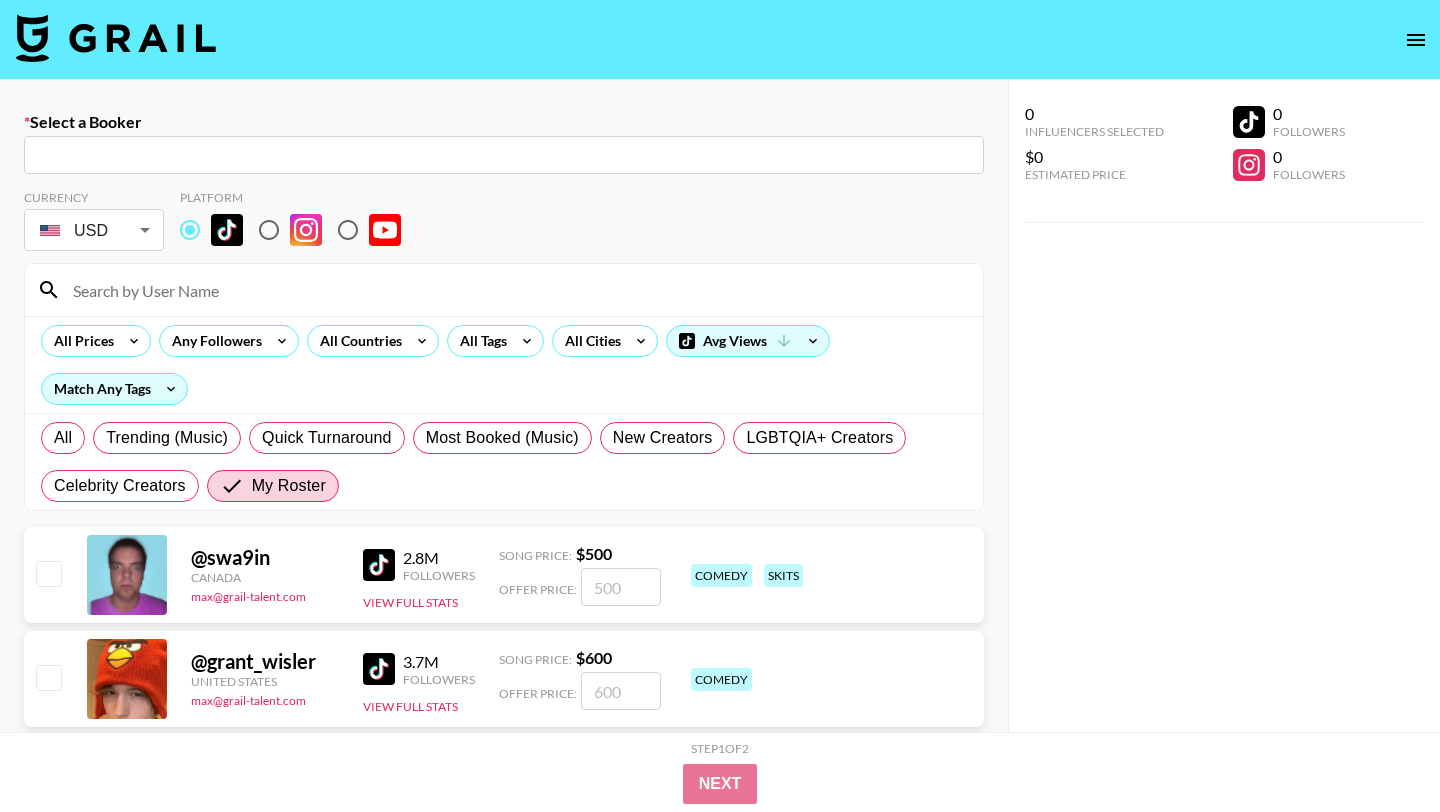 type on "[FIRST]@[DOMAIN]: [FIRST] [LAST] -- [CREATOR]@[DOMAIN] -- [TOKEN]" 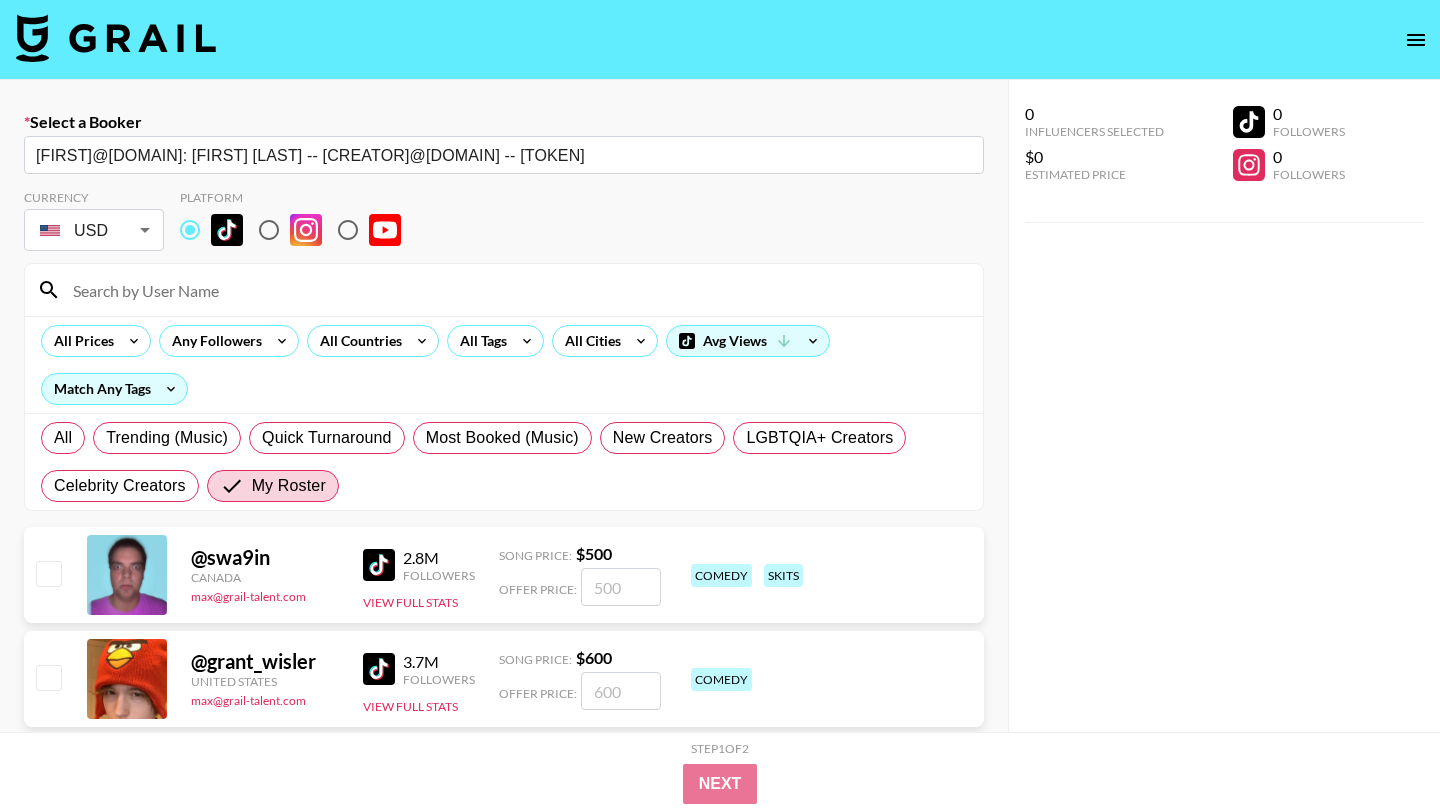 click at bounding box center [516, 290] 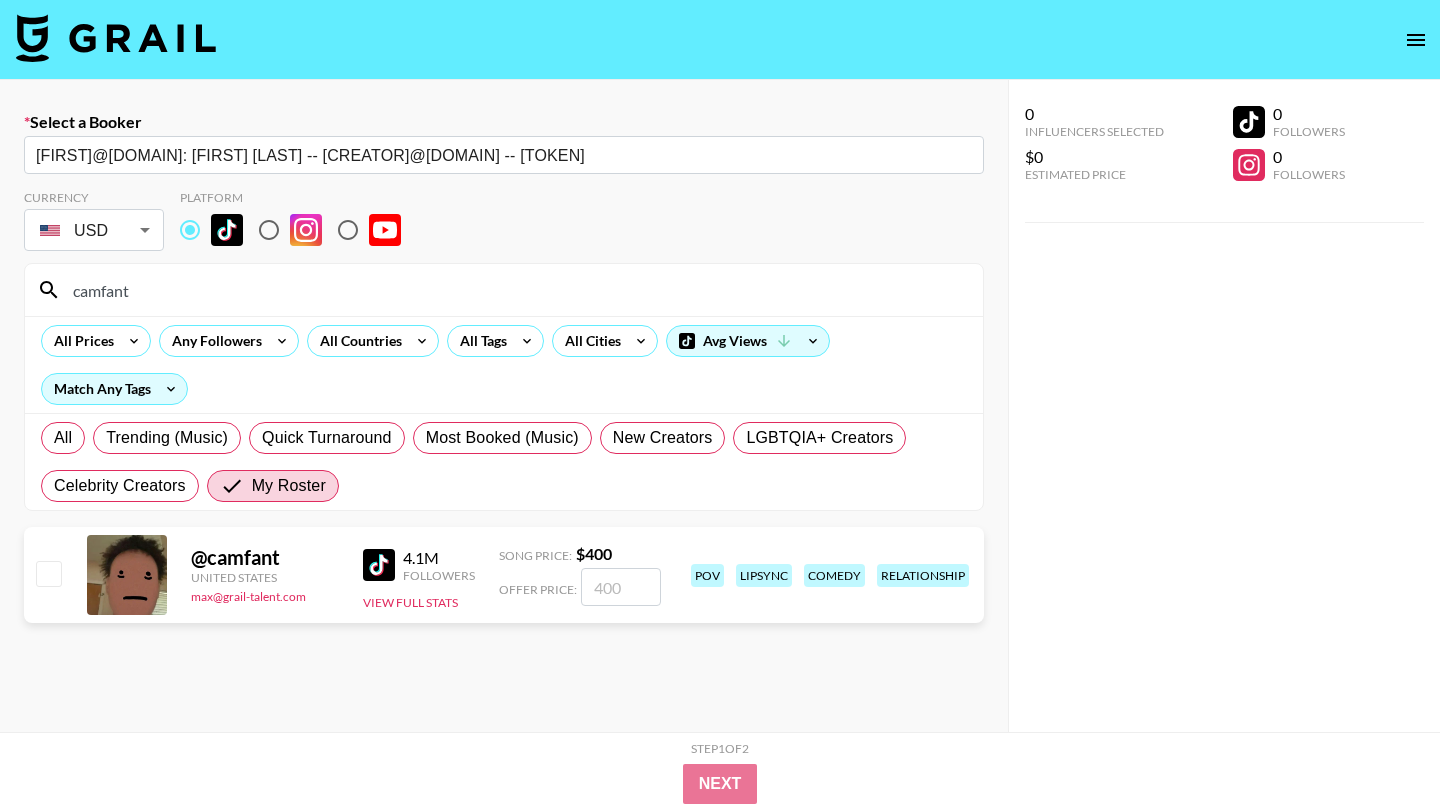 type on "camfant" 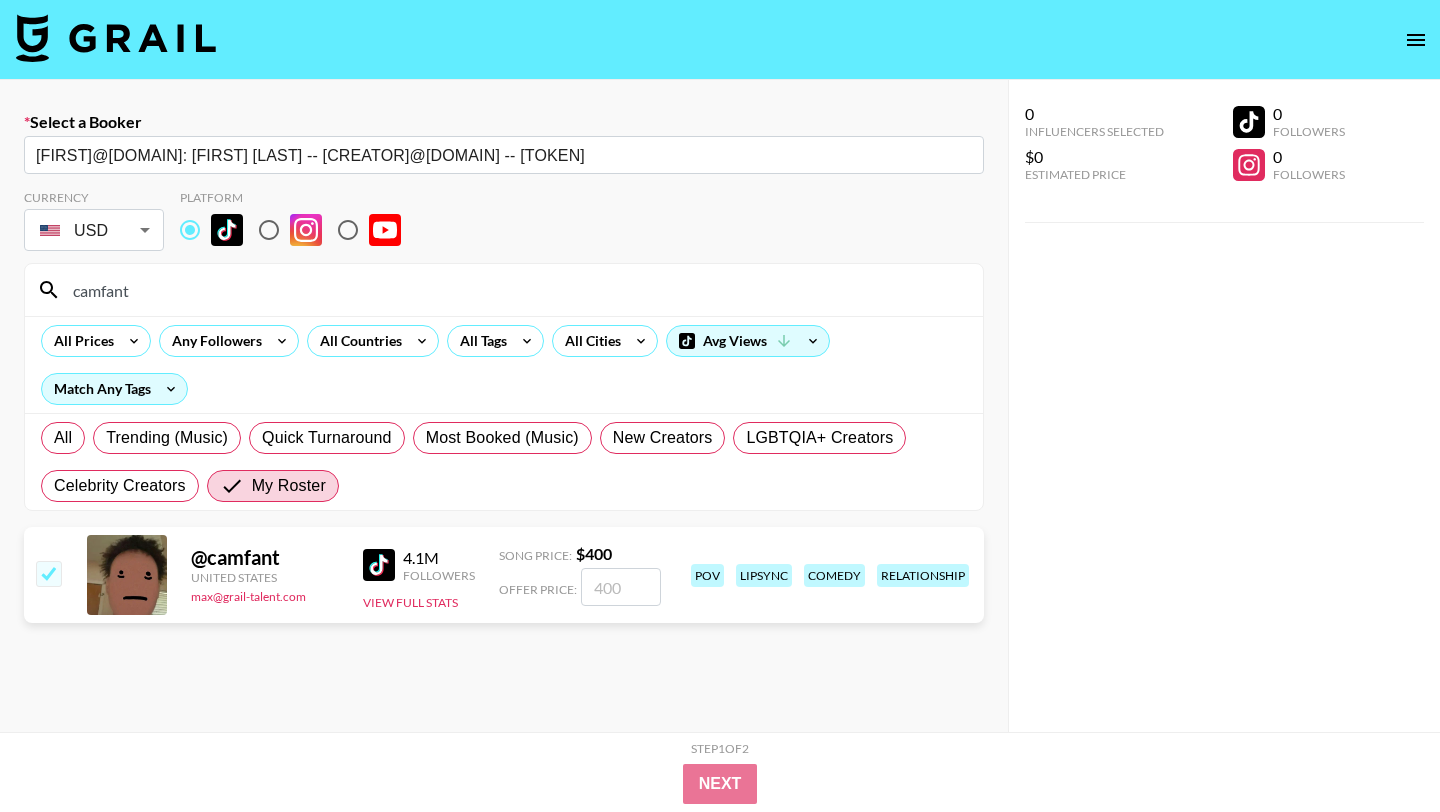 checkbox on "true" 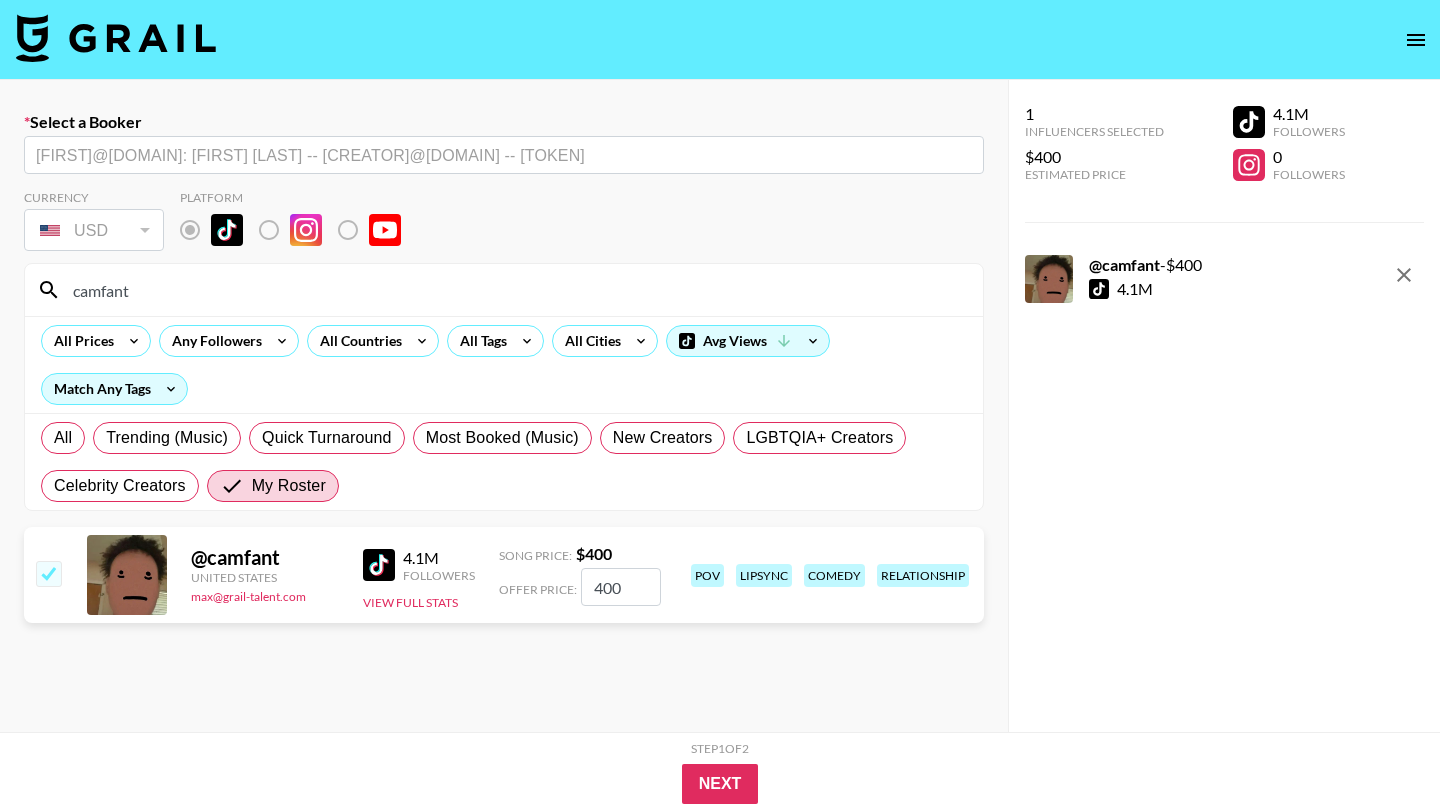 drag, startPoint x: 634, startPoint y: 582, endPoint x: 495, endPoint y: 537, distance: 146.1027 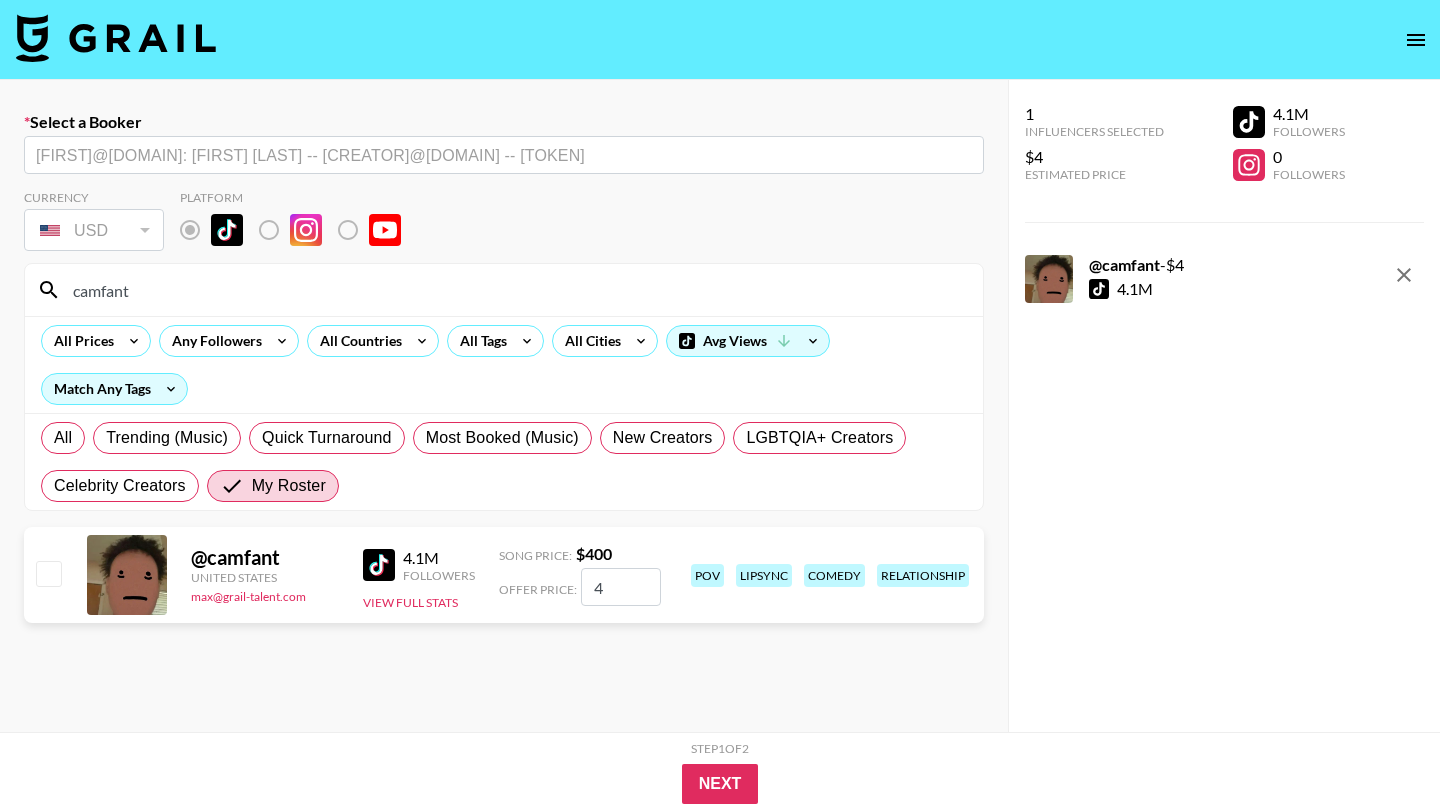 checkbox on "false" 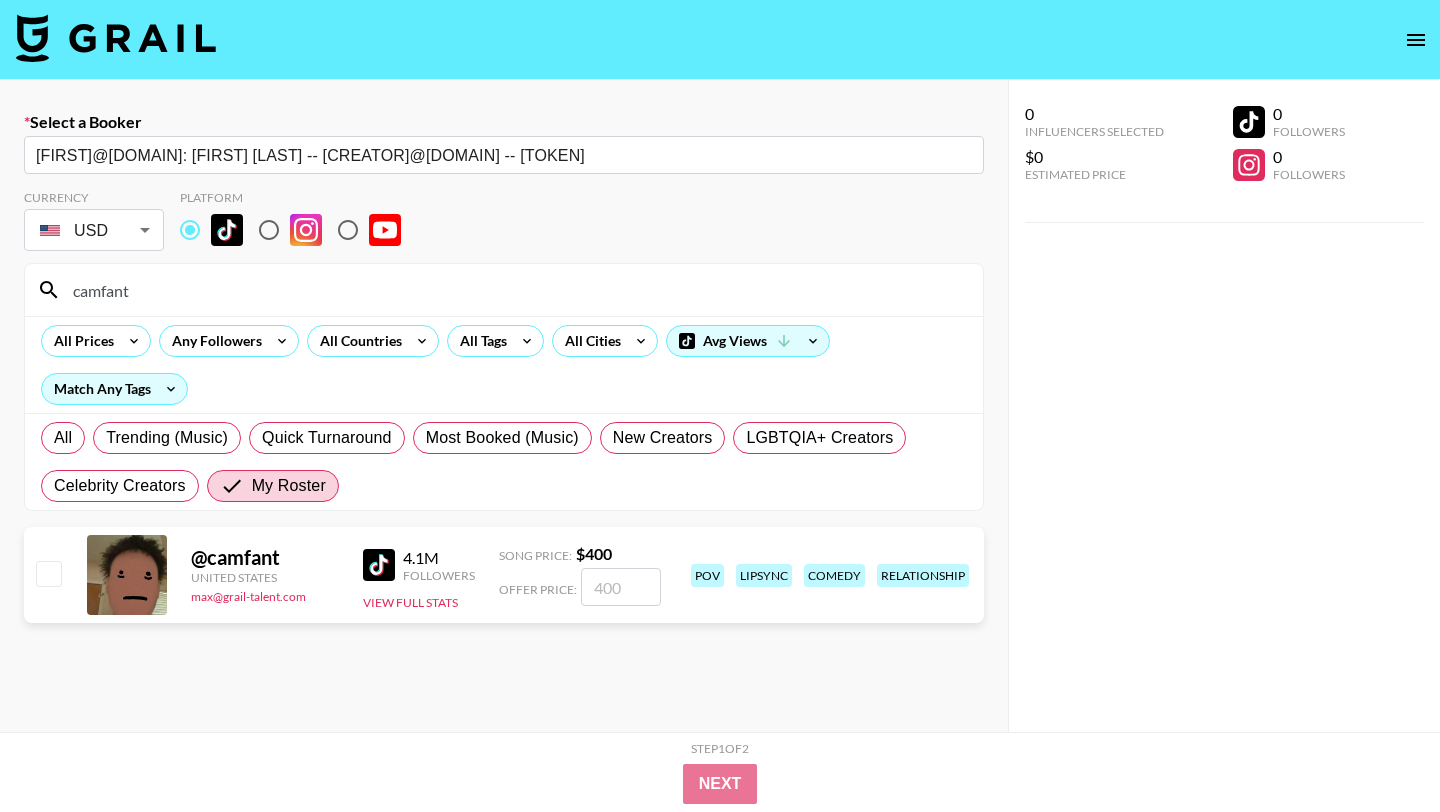 checkbox on "true" 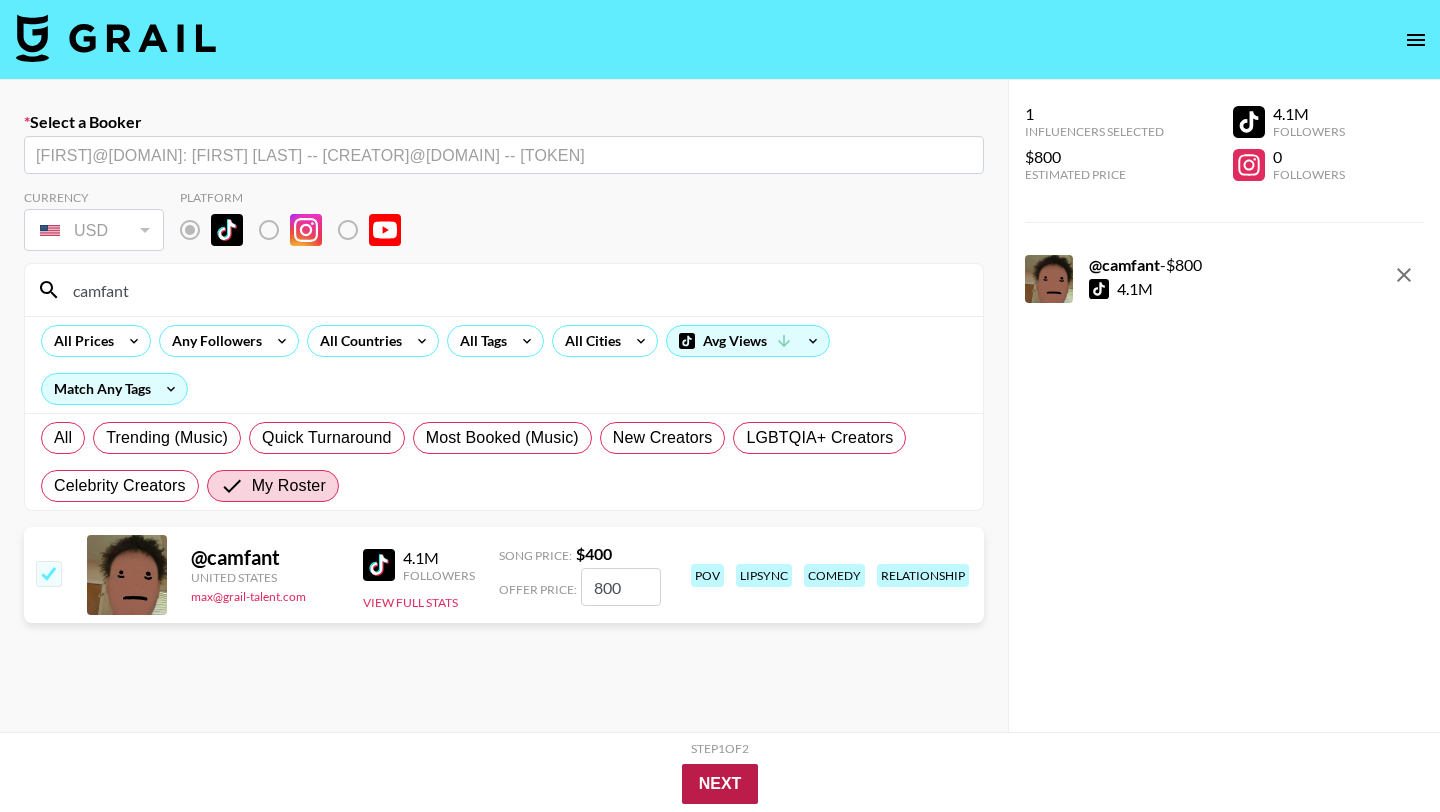 type on "800" 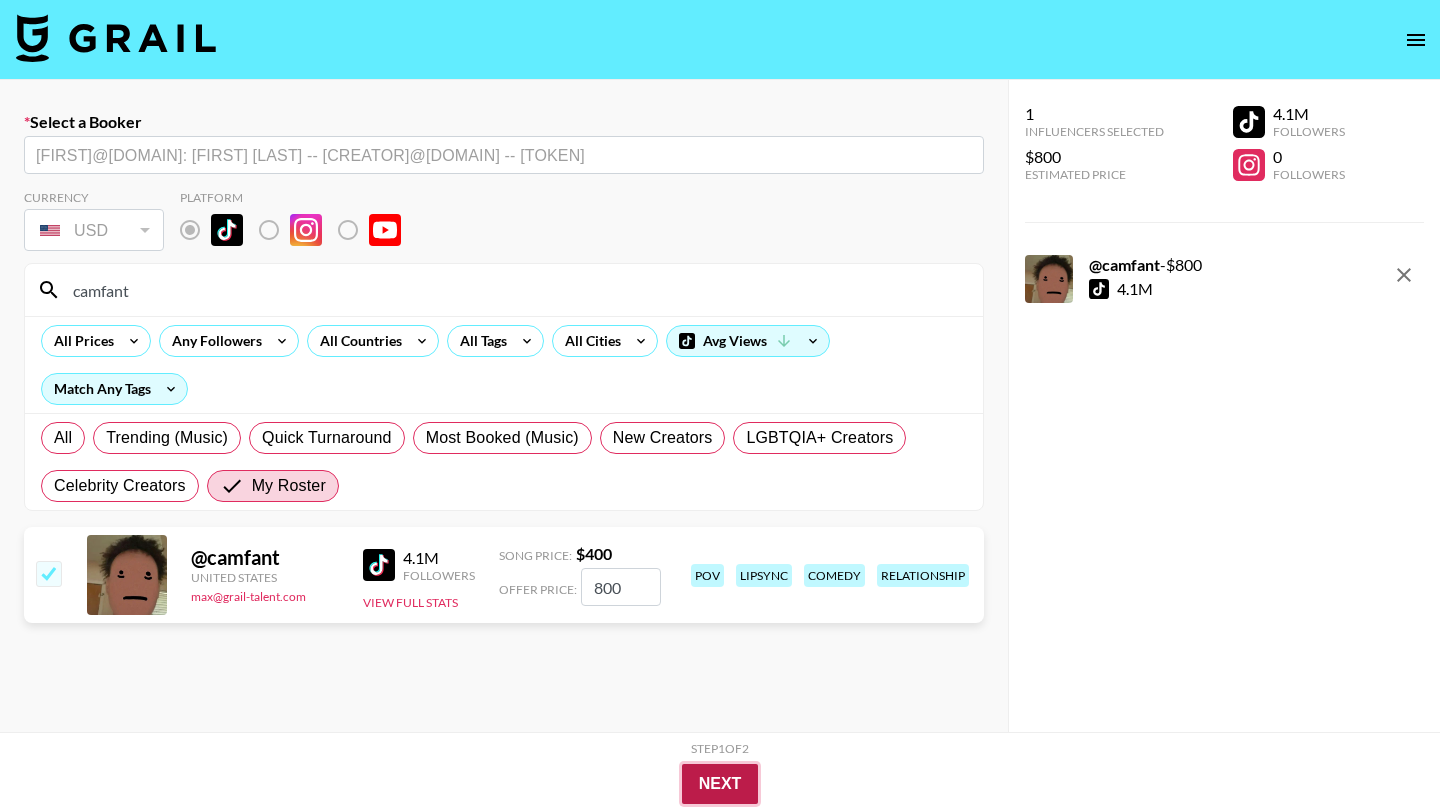 click on "Next" at bounding box center [720, 784] 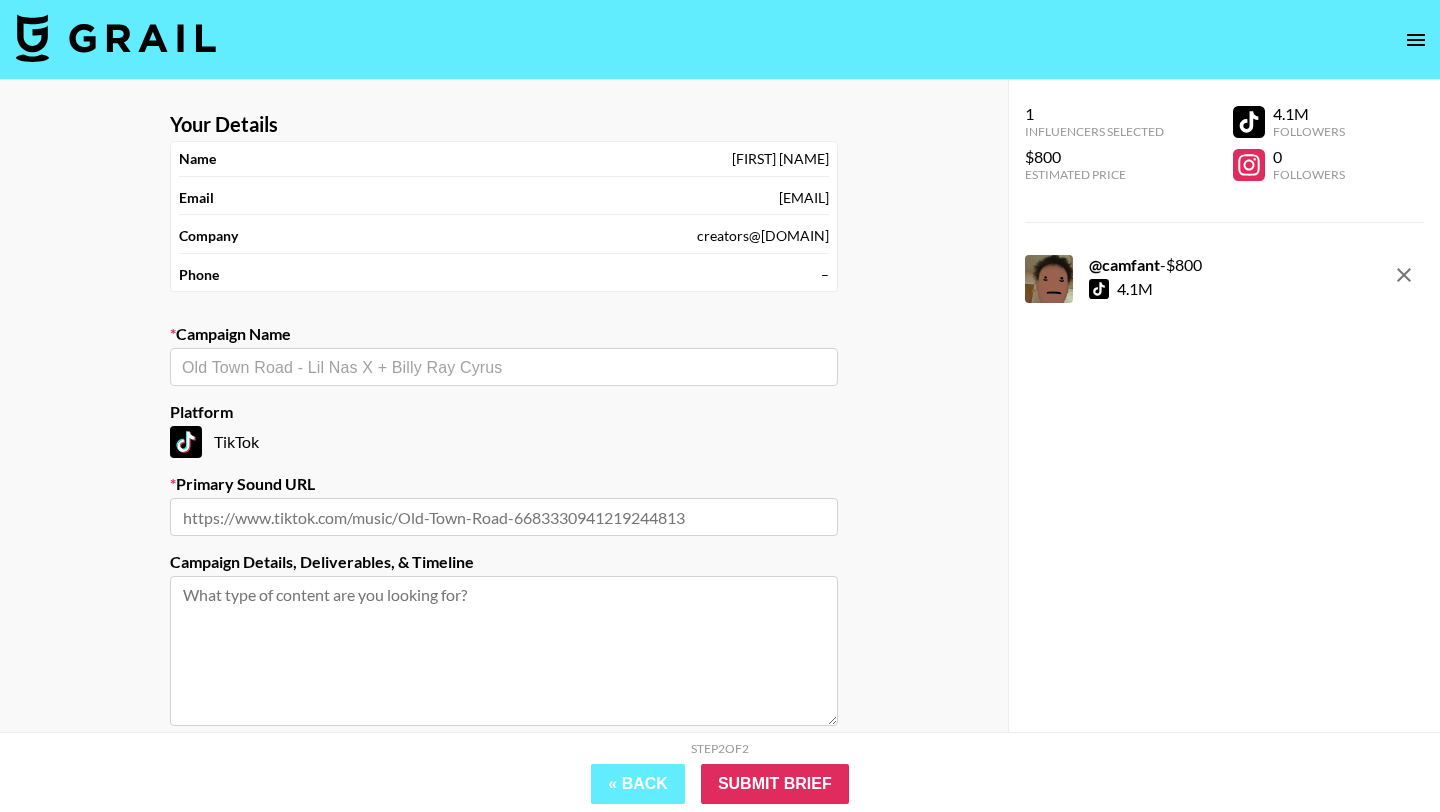 click at bounding box center [504, 367] 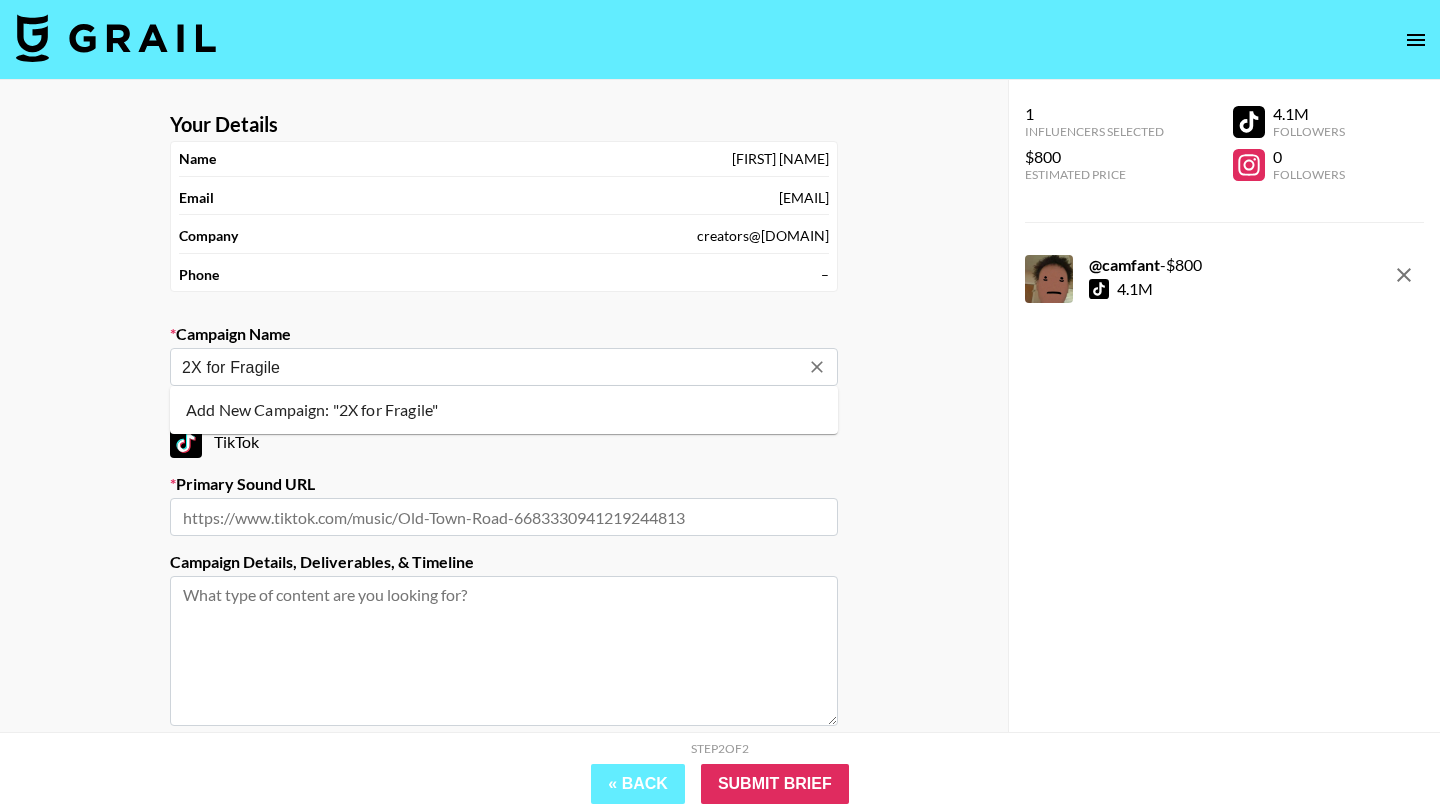 click on "Add New Campaign: "2X for Fragile"" at bounding box center [504, 410] 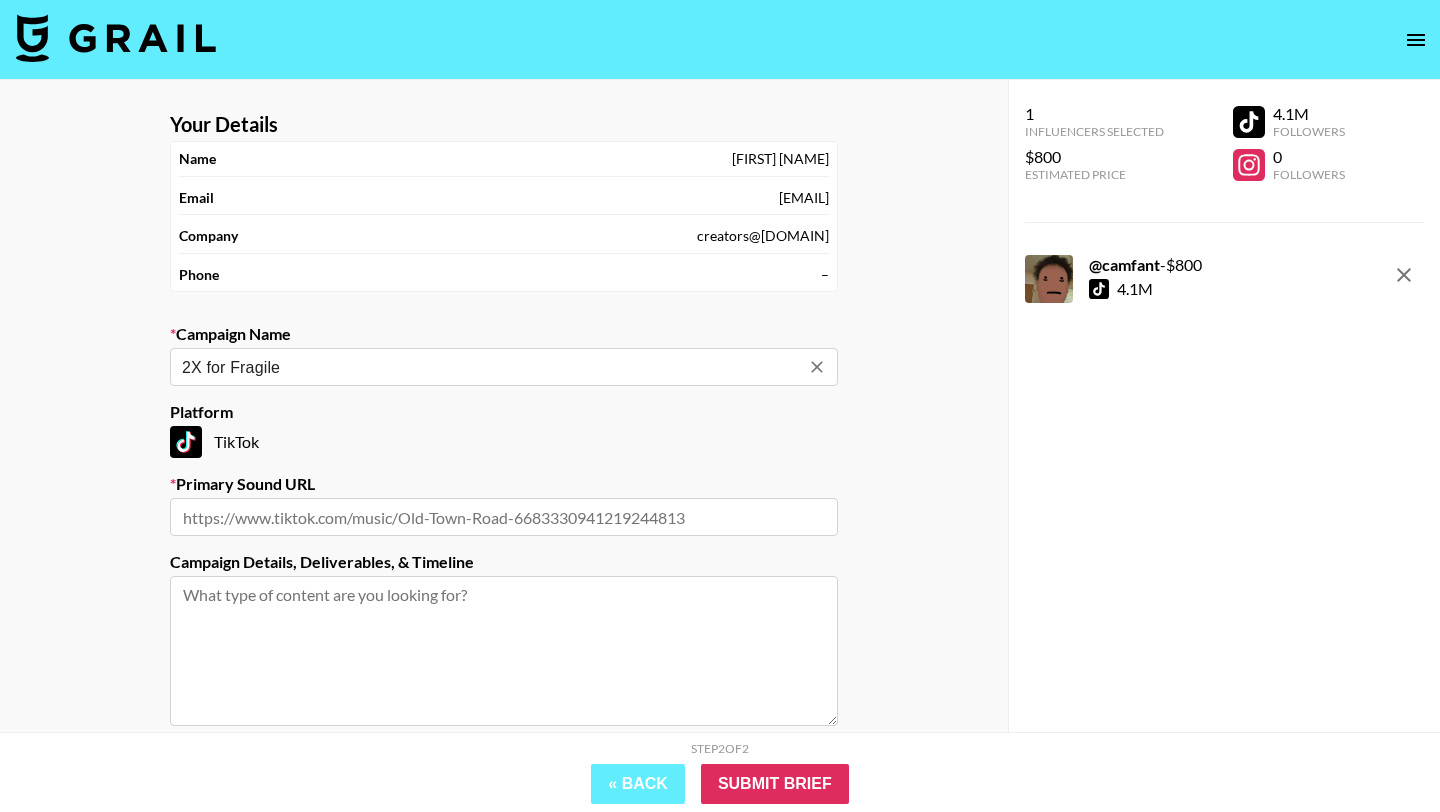 type on "2X for Fragile" 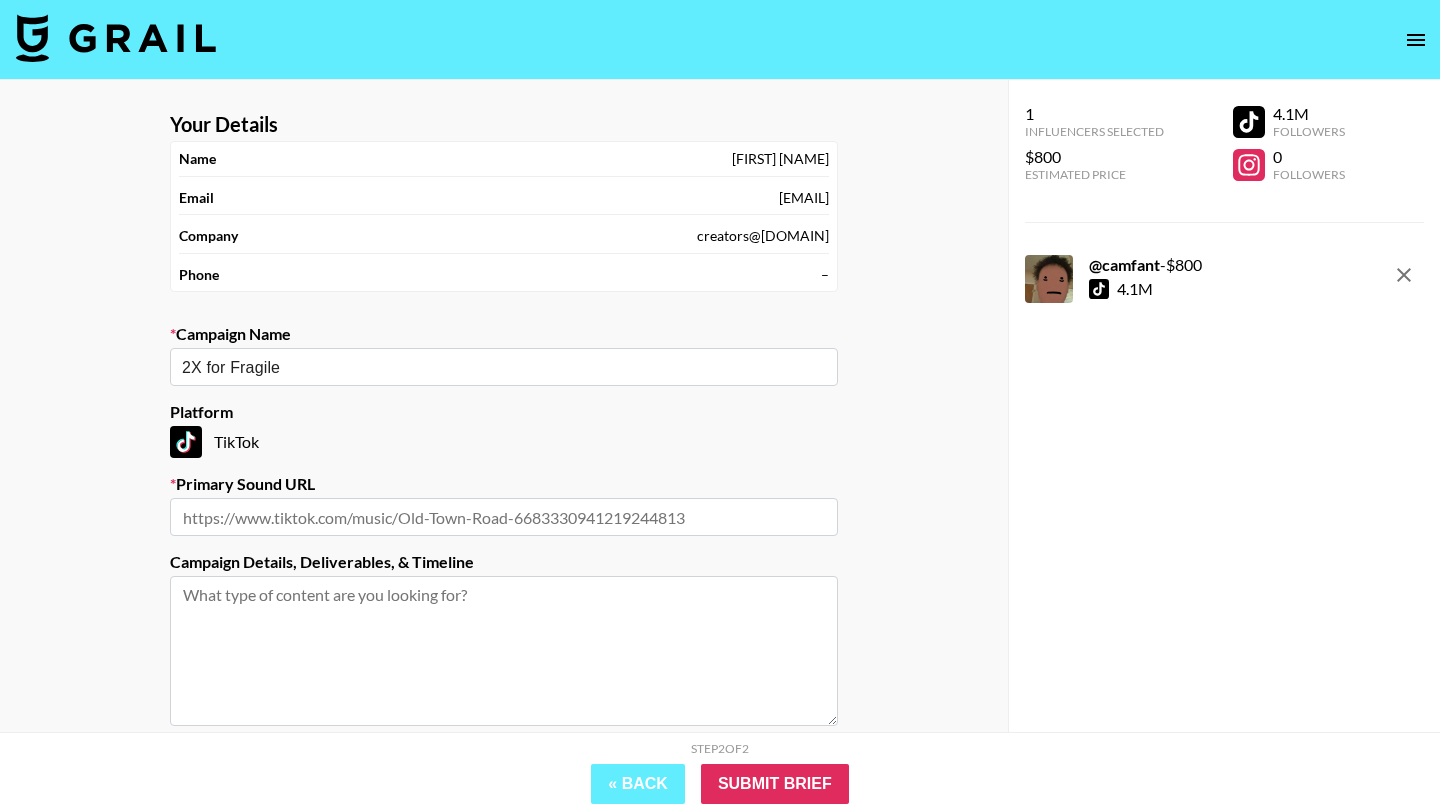 paste on "https://www.tiktok.com/music/Fragile-7520086369302432526" 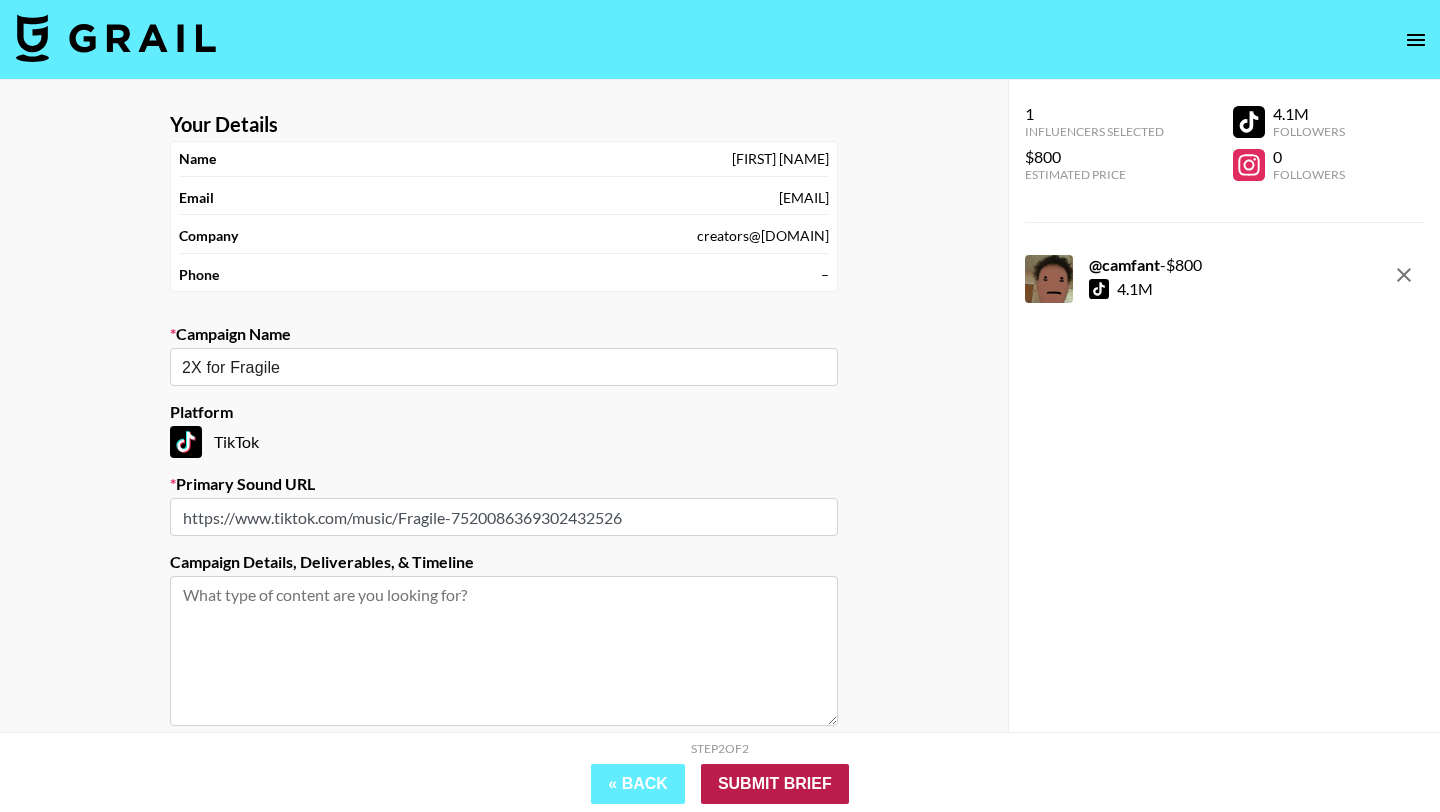 type on "https://www.tiktok.com/music/Fragile-7520086369302432526" 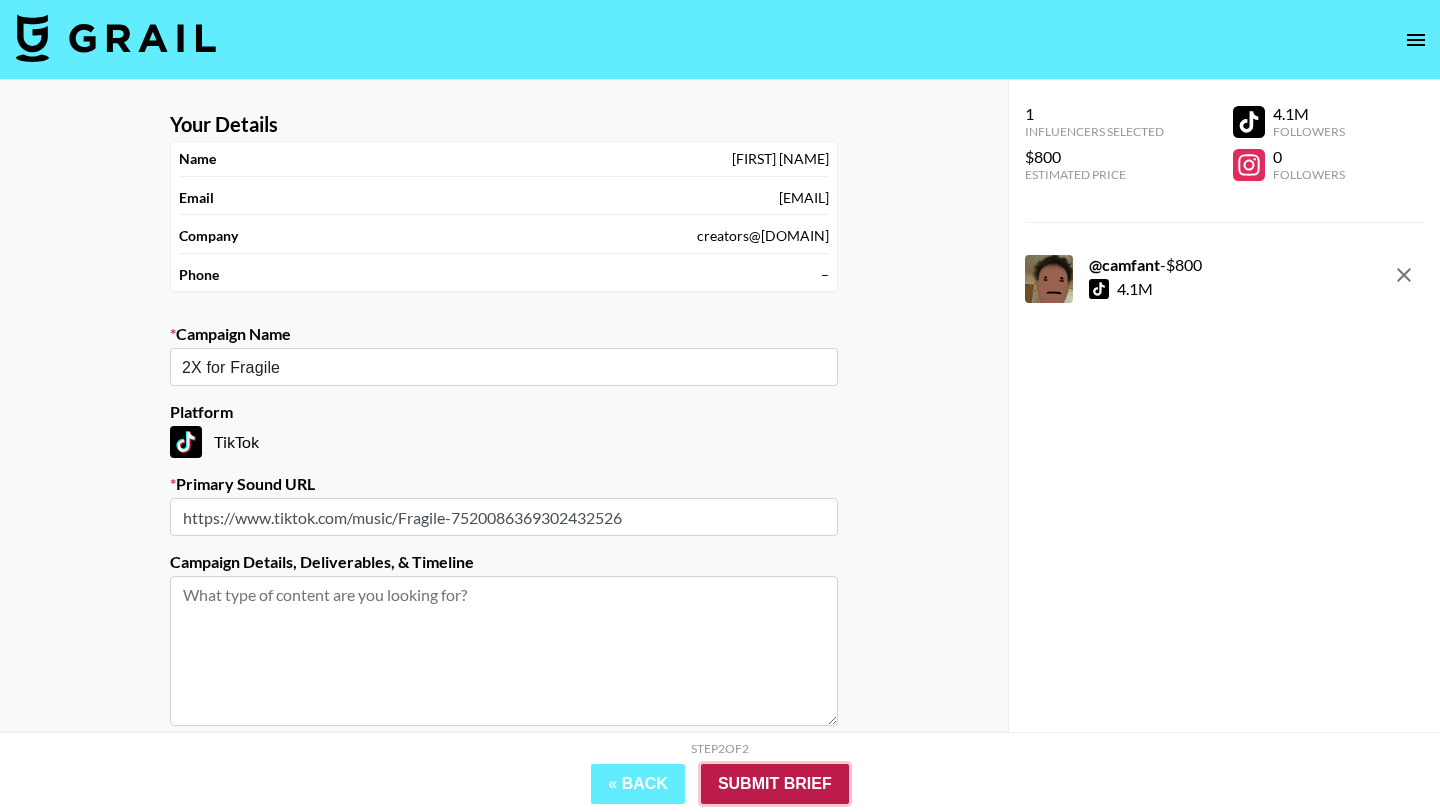 click on "Submit Brief" at bounding box center [775, 784] 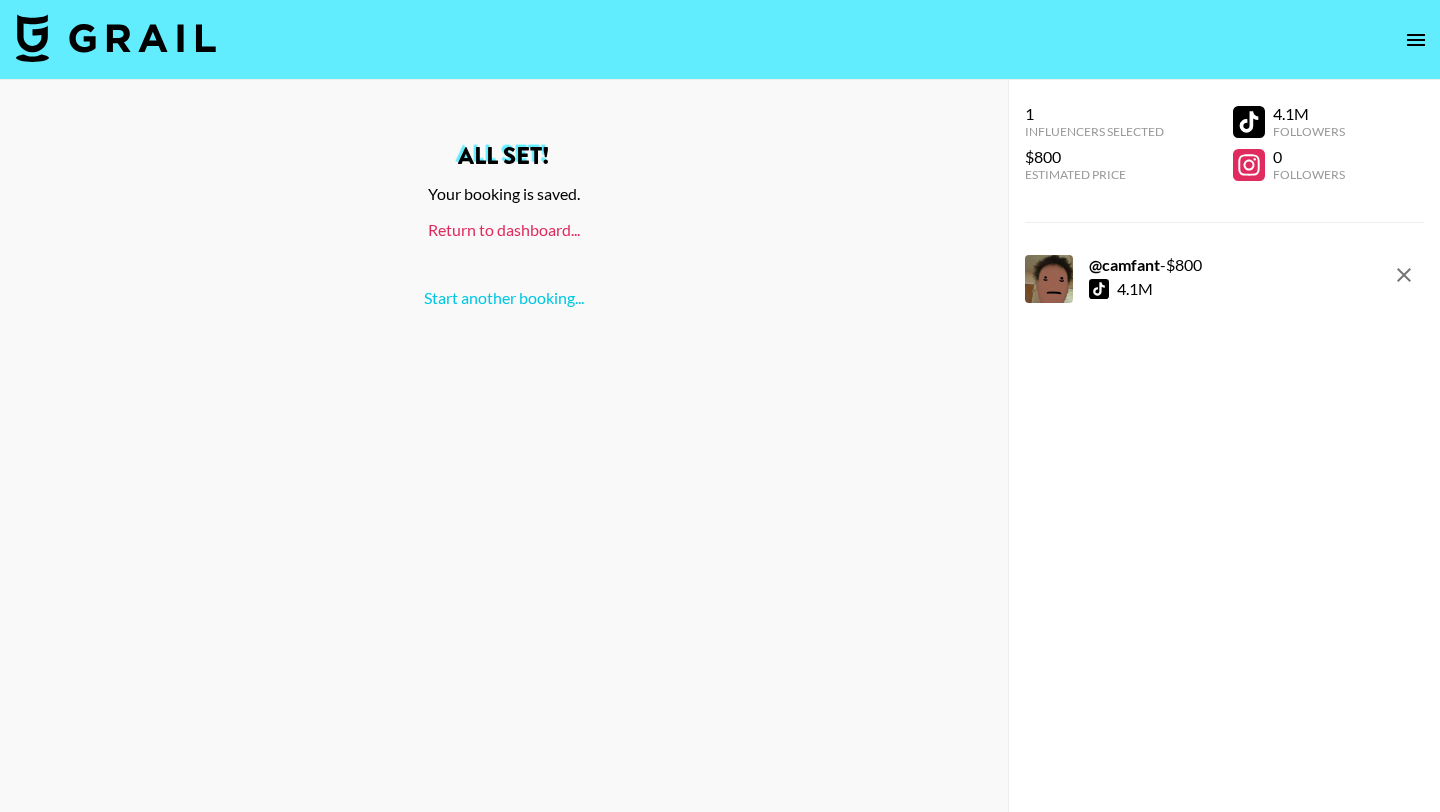 click on "Return to dashboard..." at bounding box center [504, 229] 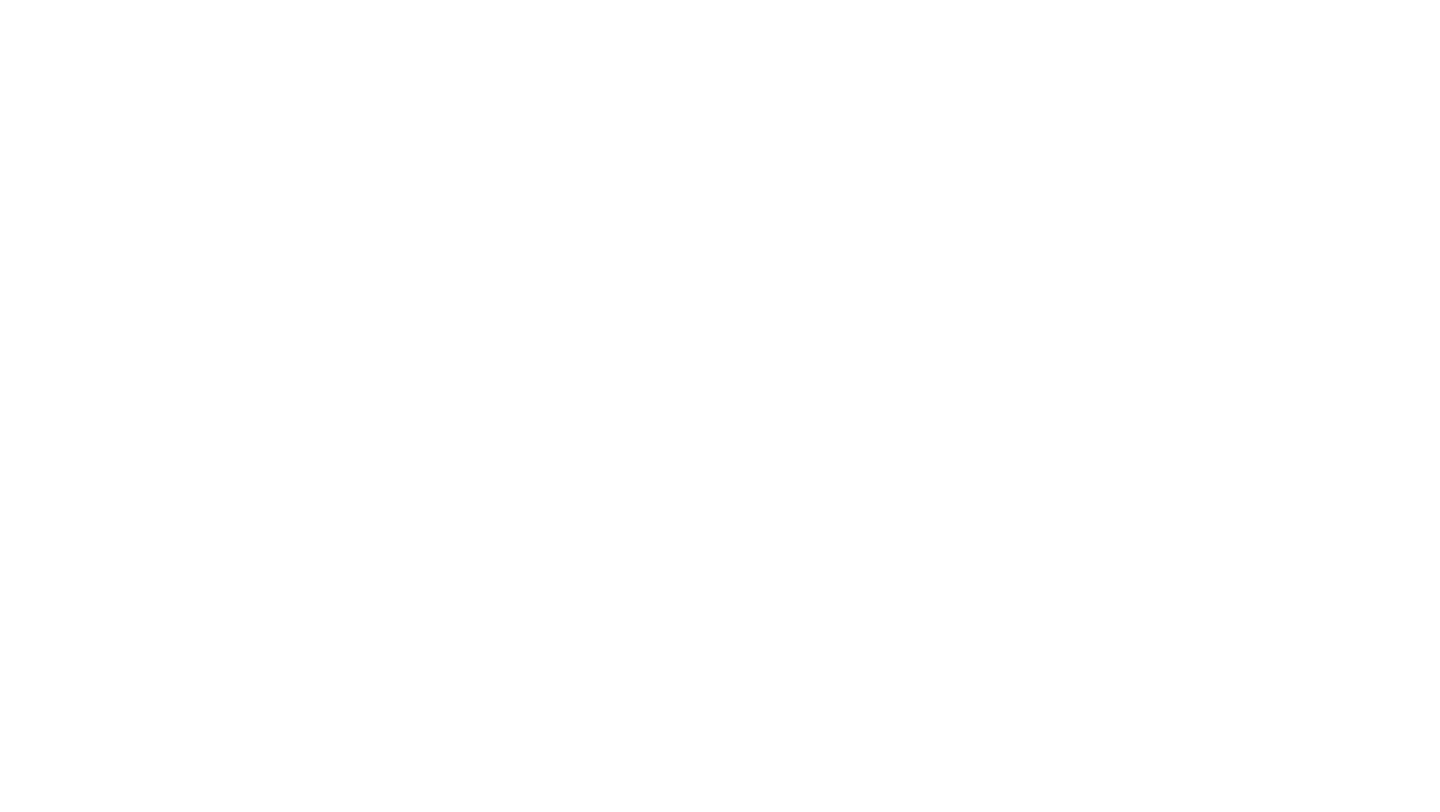 scroll, scrollTop: 0, scrollLeft: 0, axis: both 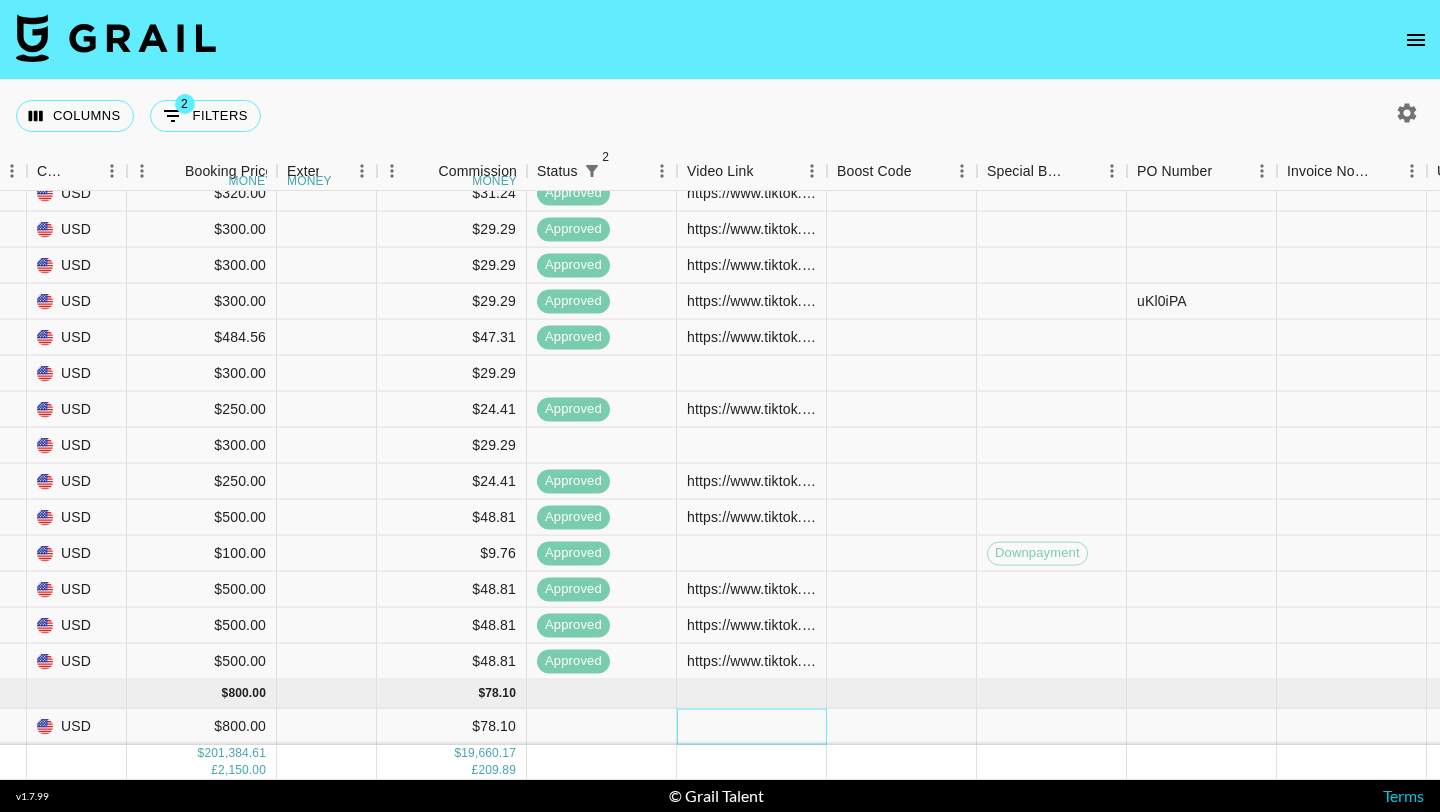 click at bounding box center [752, 727] 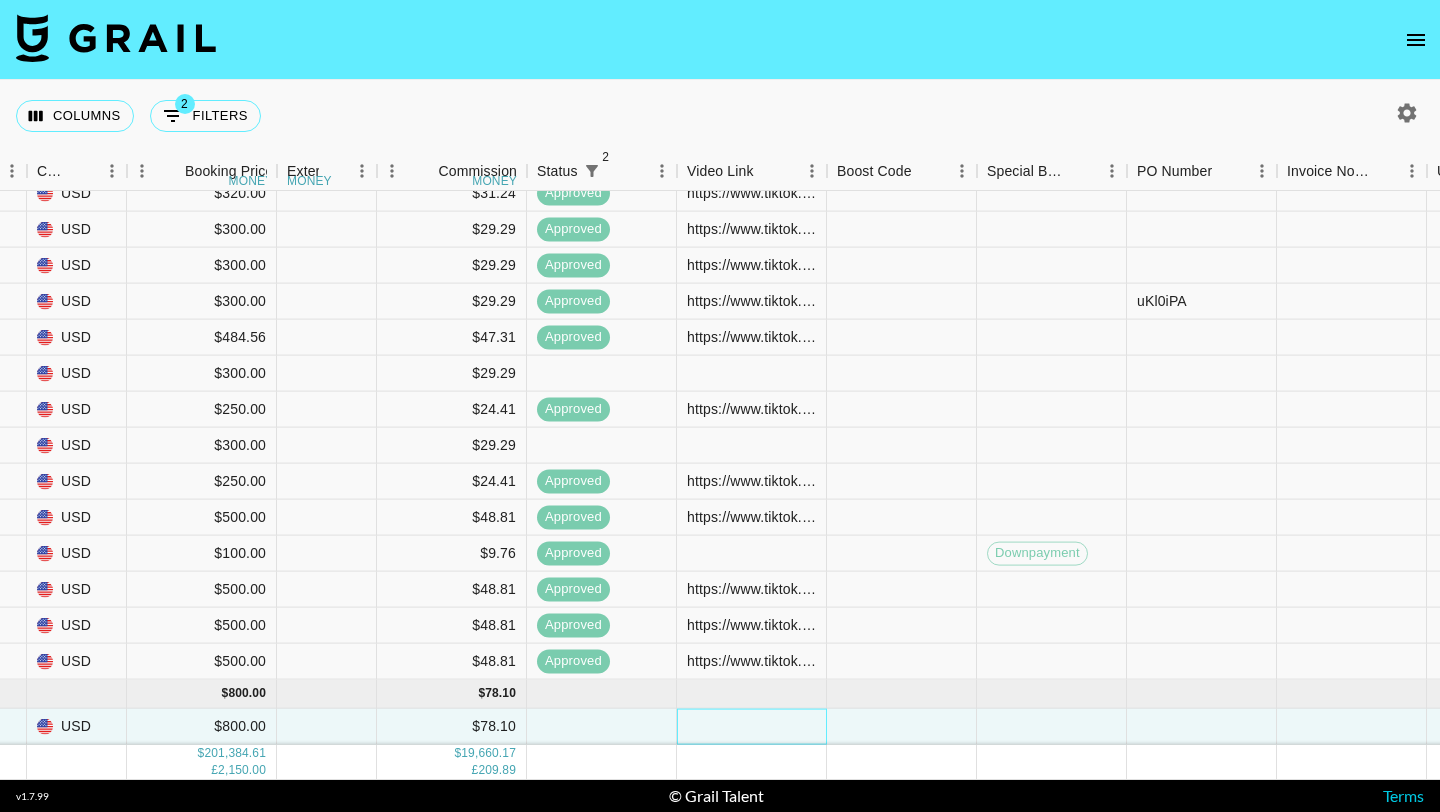 click at bounding box center (752, 727) 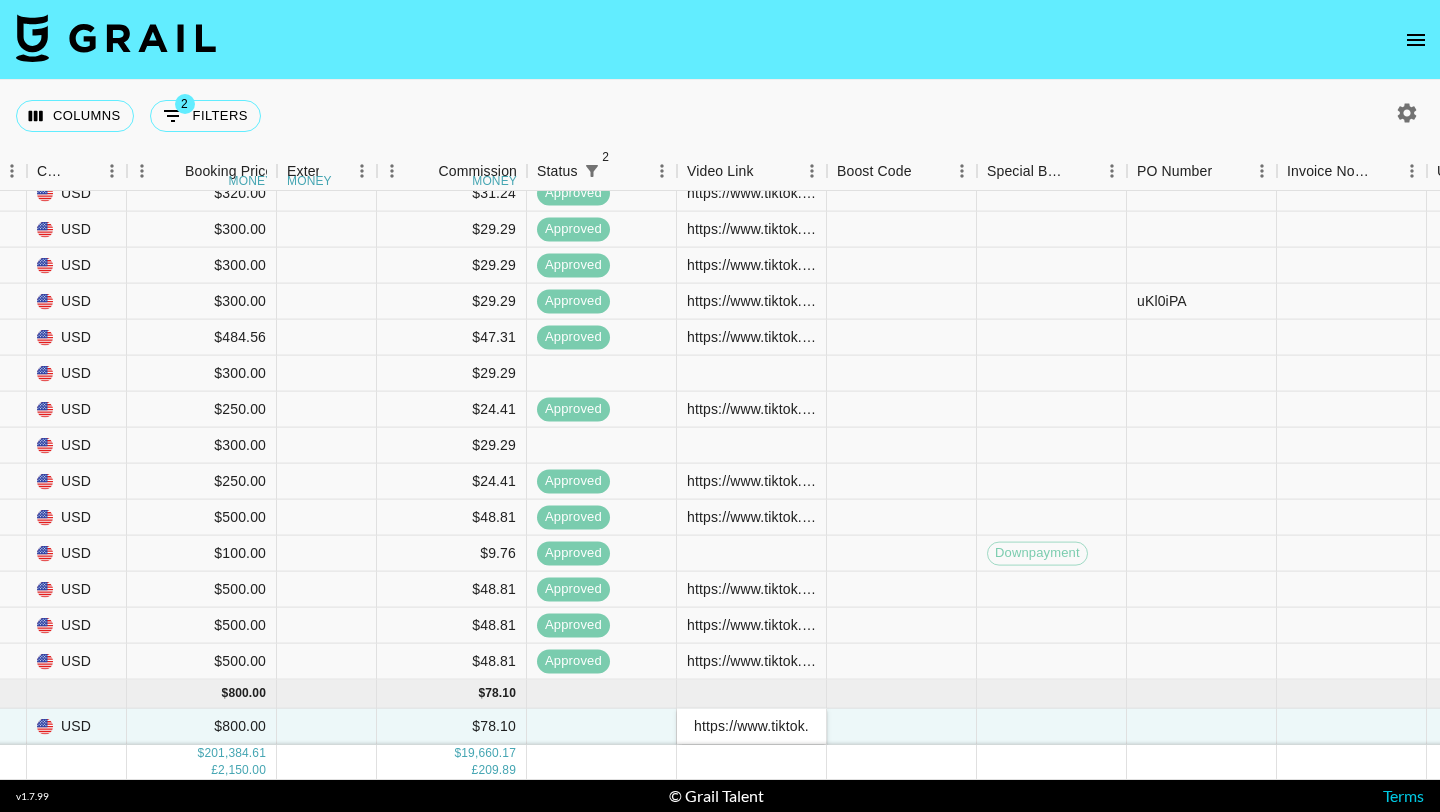 scroll, scrollTop: 0, scrollLeft: 466, axis: horizontal 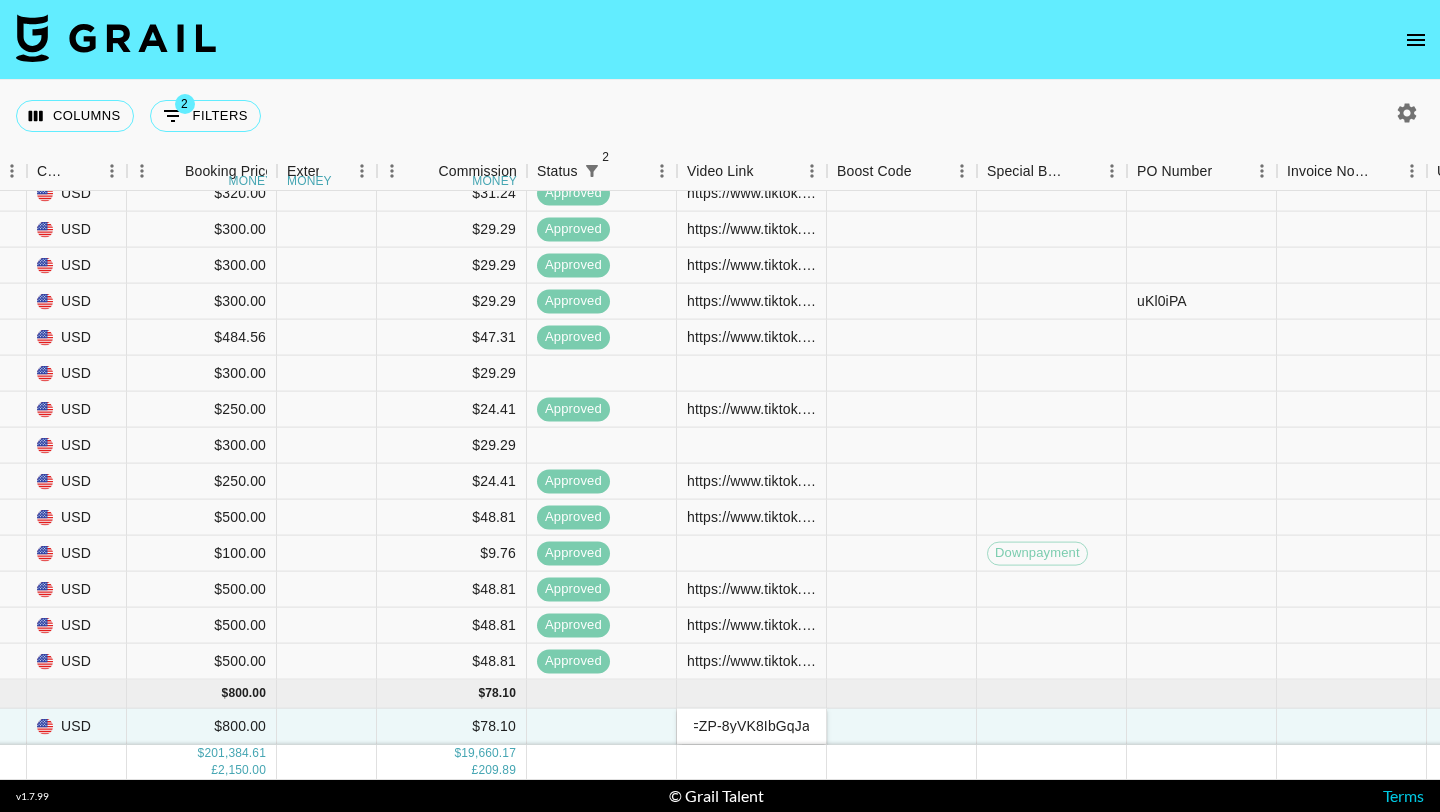 type on "https://www.tiktok.com/@camfant/video/7532894086664178975?_r=1&_t=ZP-8yVK8IbGqJa" 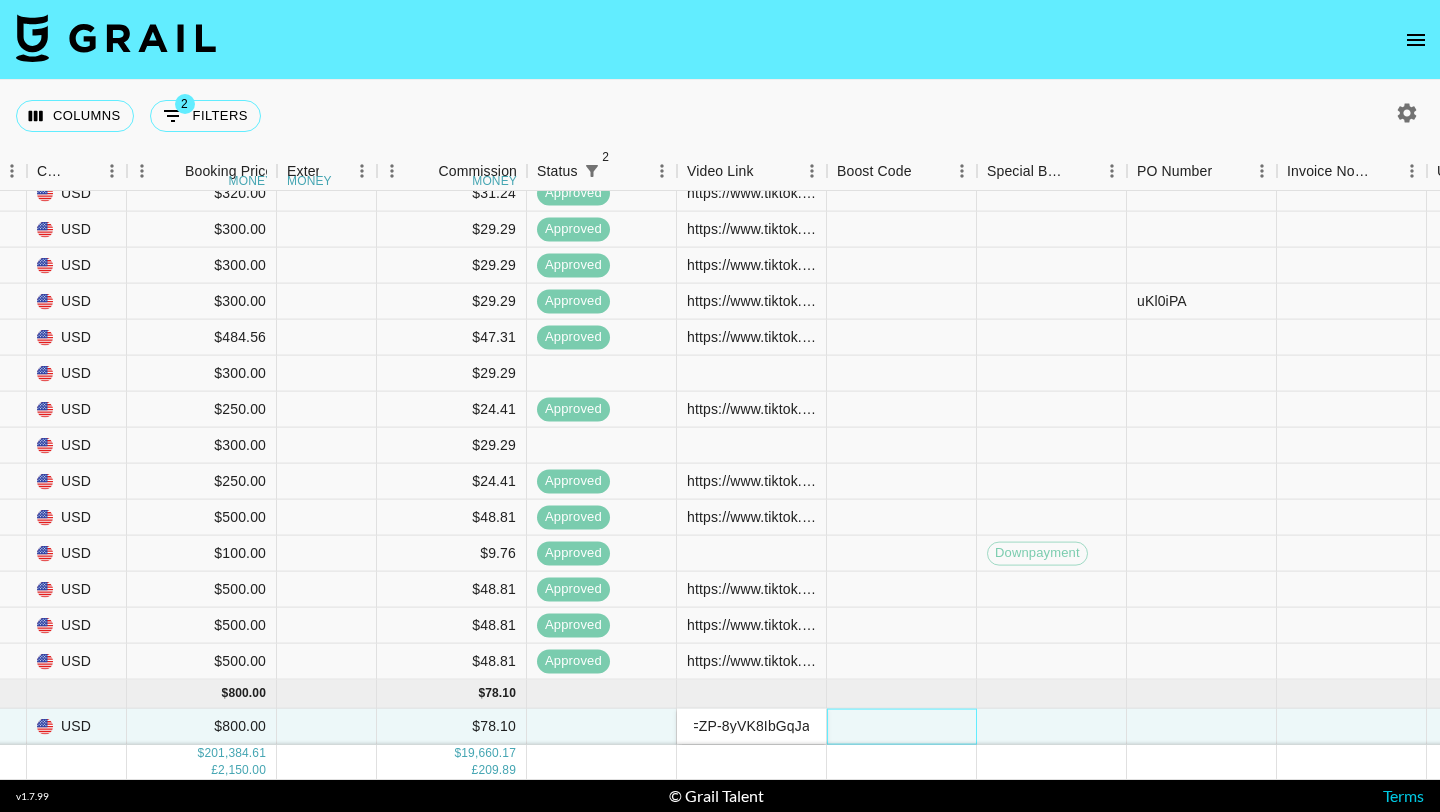 scroll, scrollTop: 0, scrollLeft: 0, axis: both 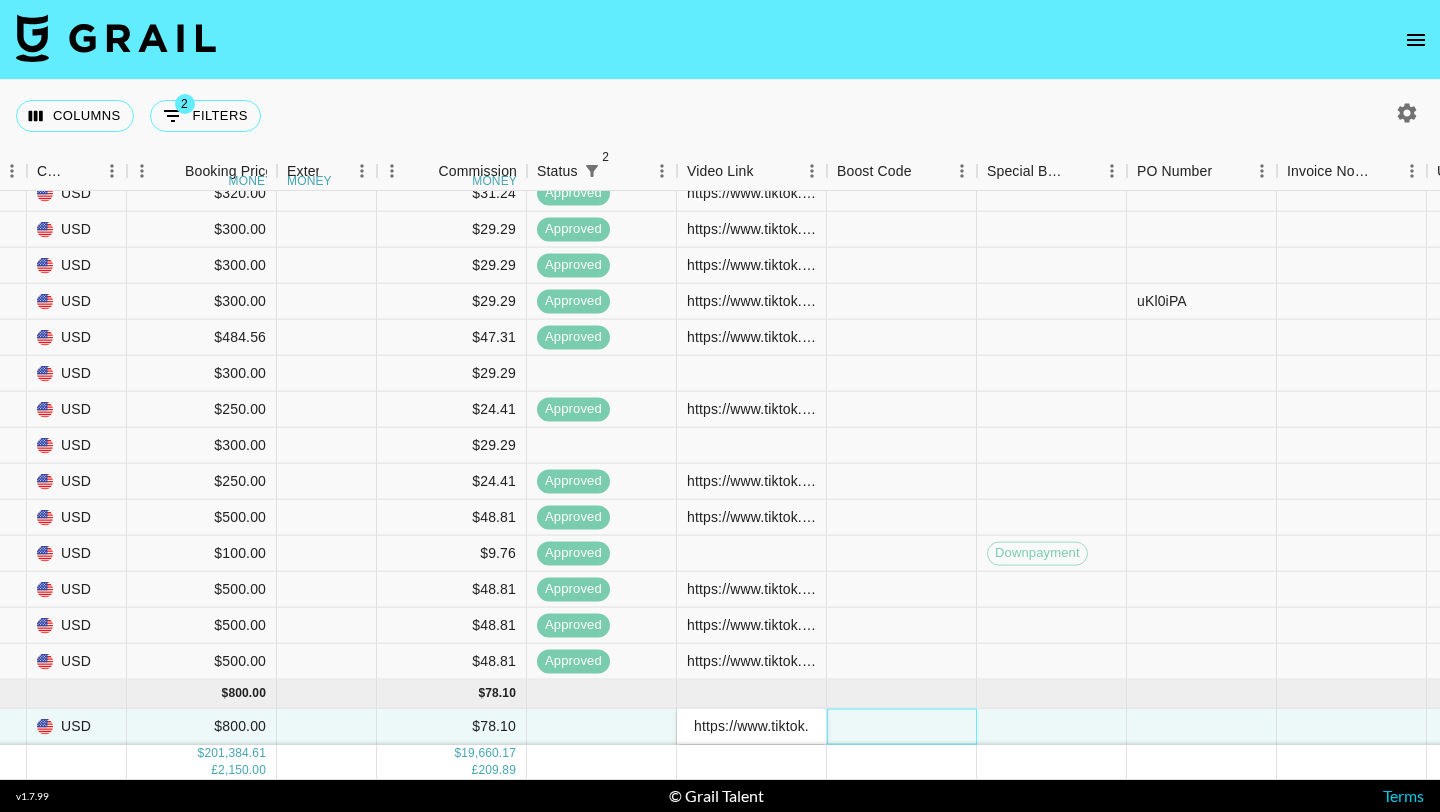 click at bounding box center (902, 727) 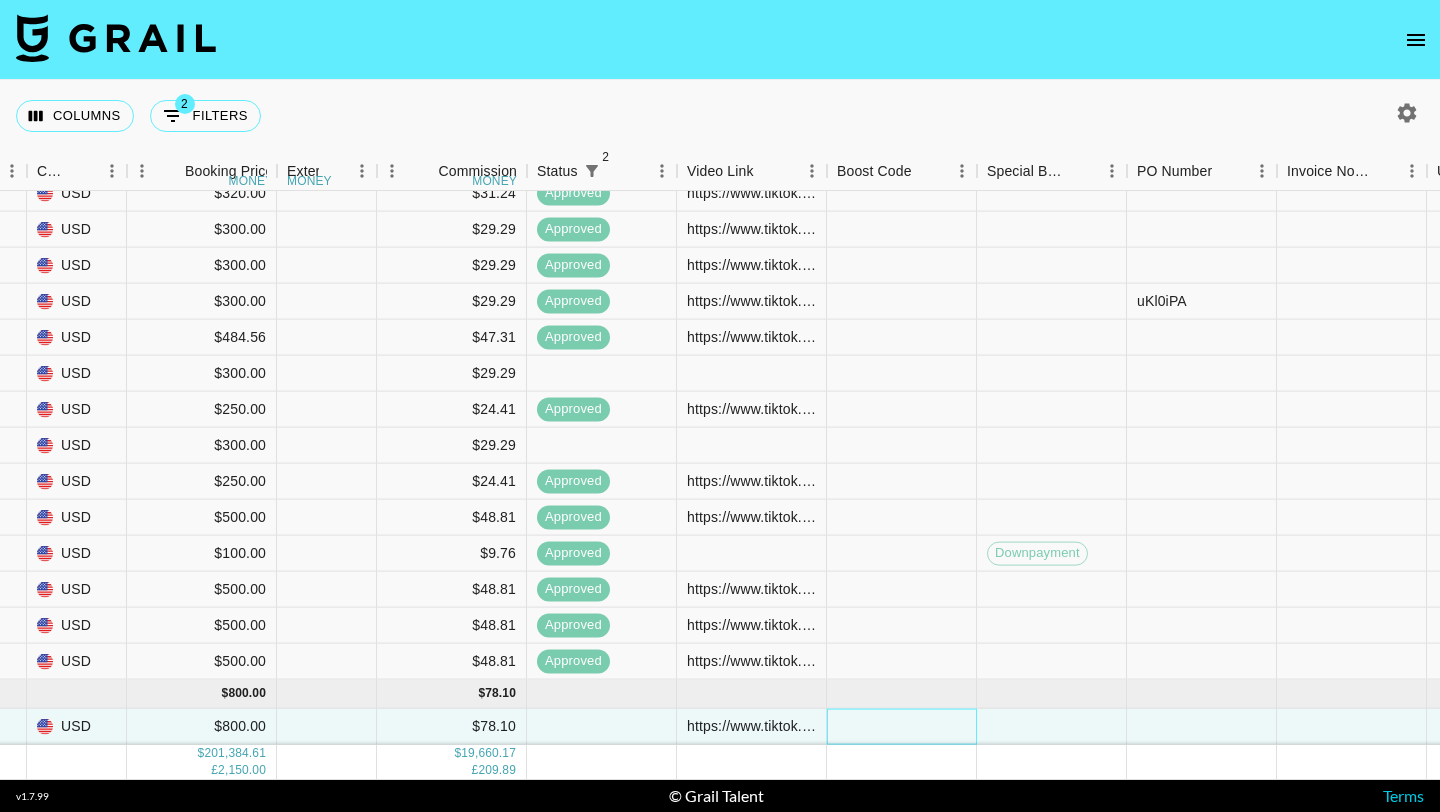 scroll, scrollTop: 13766, scrollLeft: 2405, axis: both 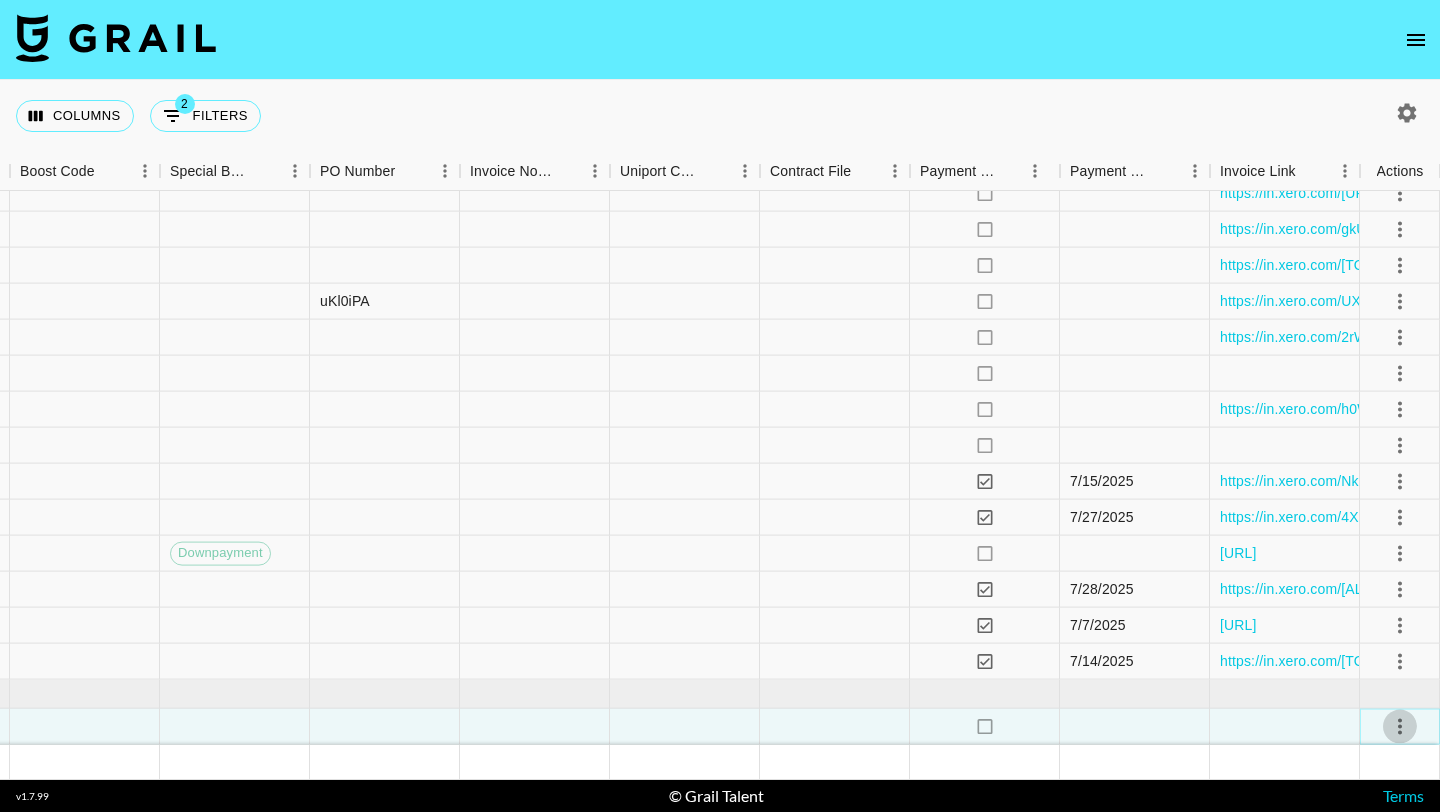 click 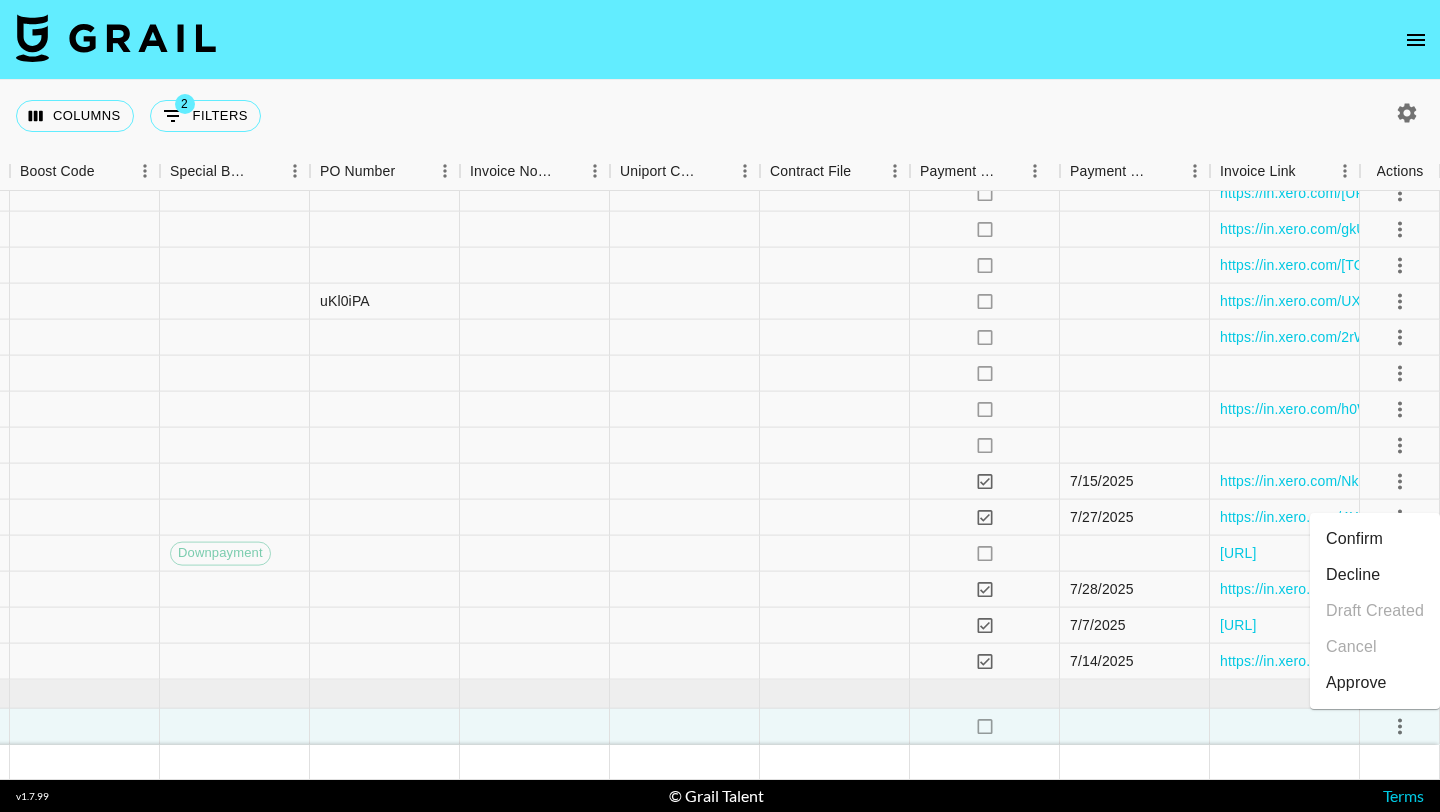 click on "Approve" at bounding box center (1356, 683) 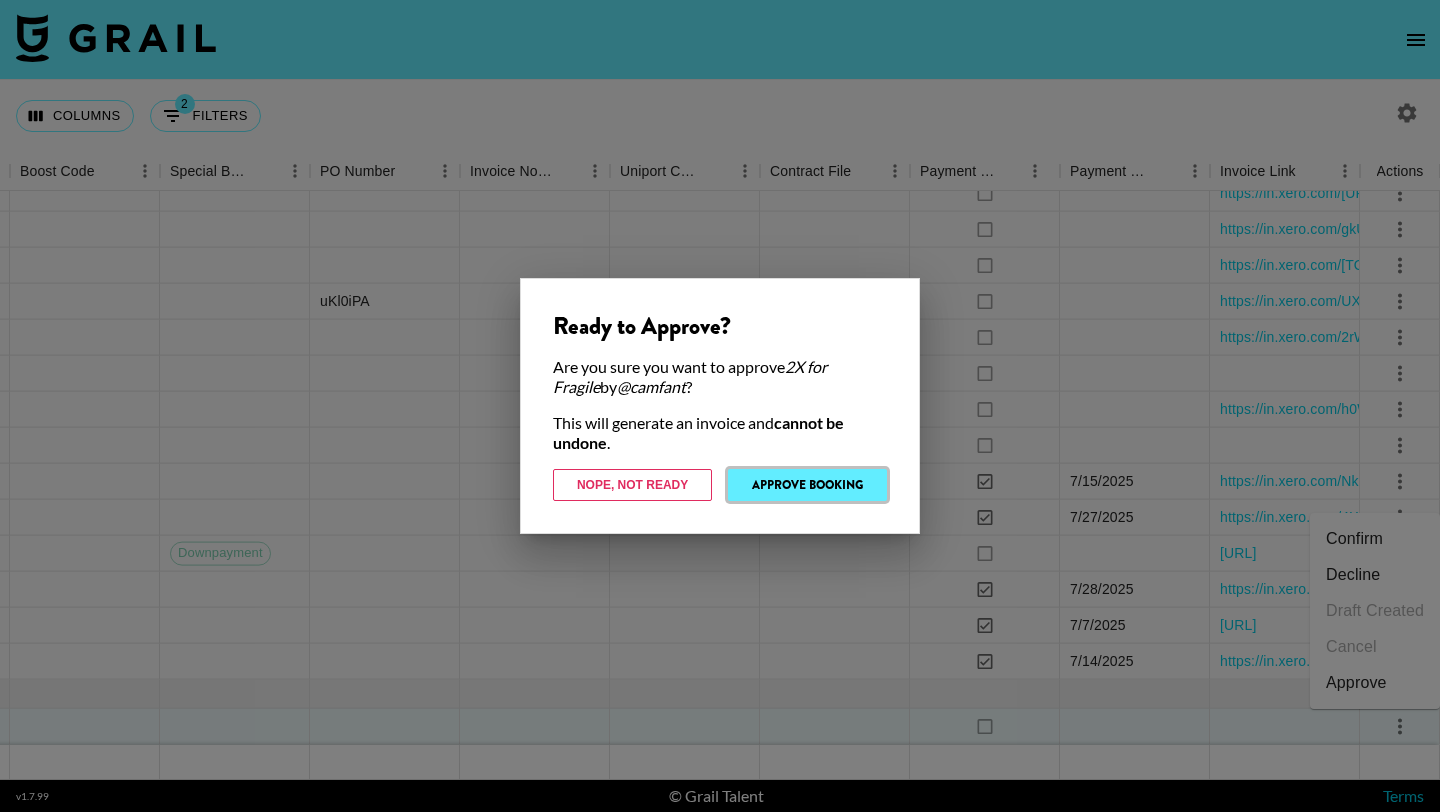 click on "Approve Booking" at bounding box center (807, 485) 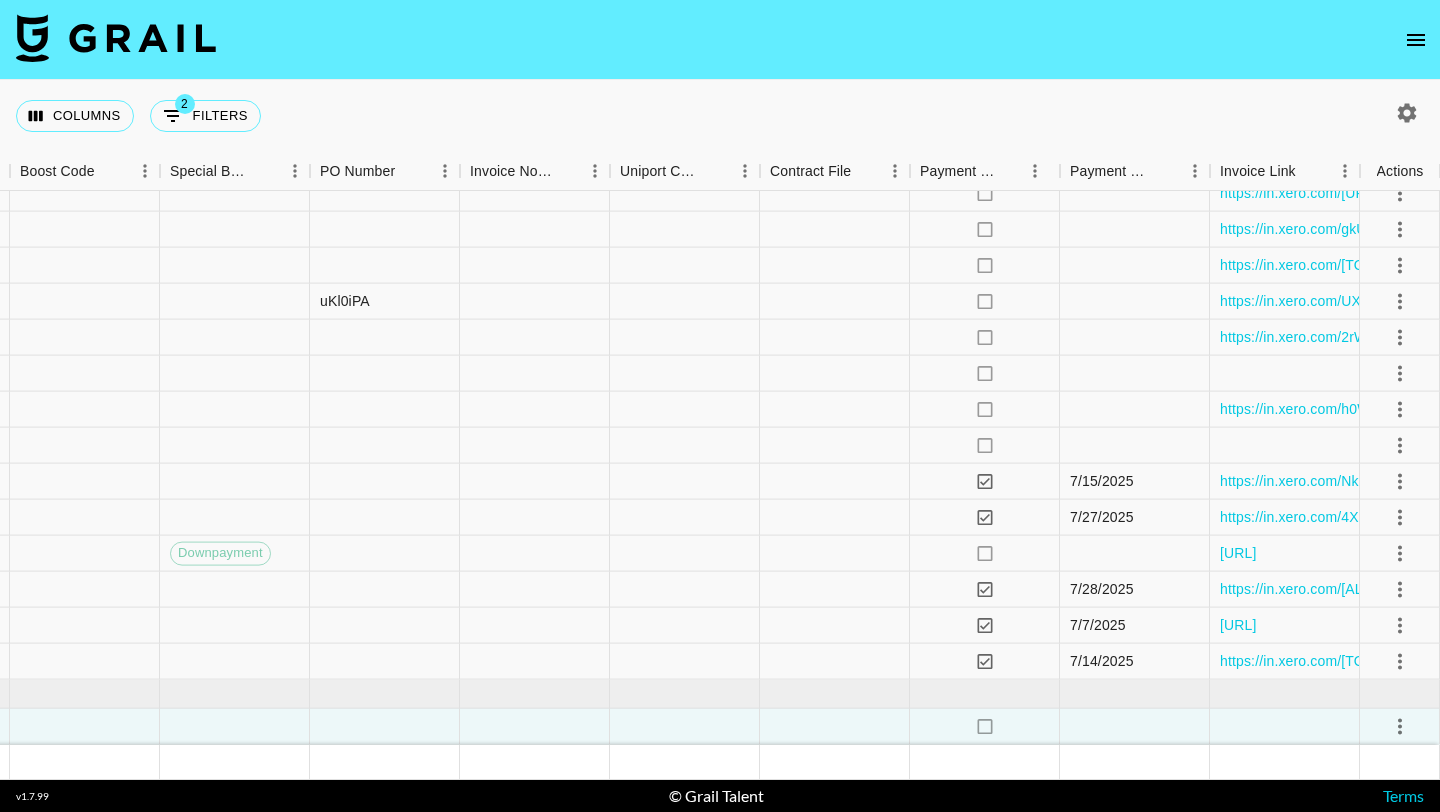 type 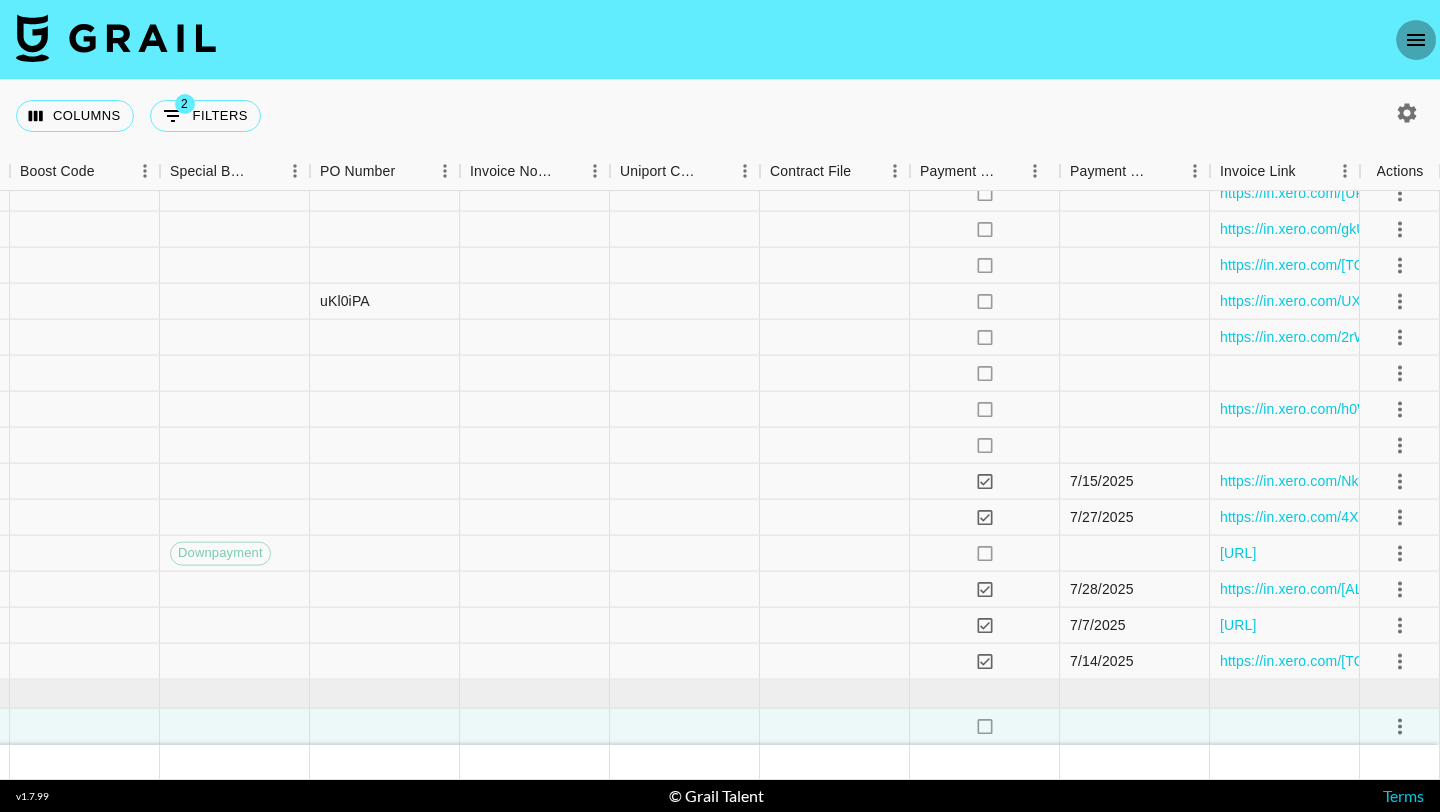 click 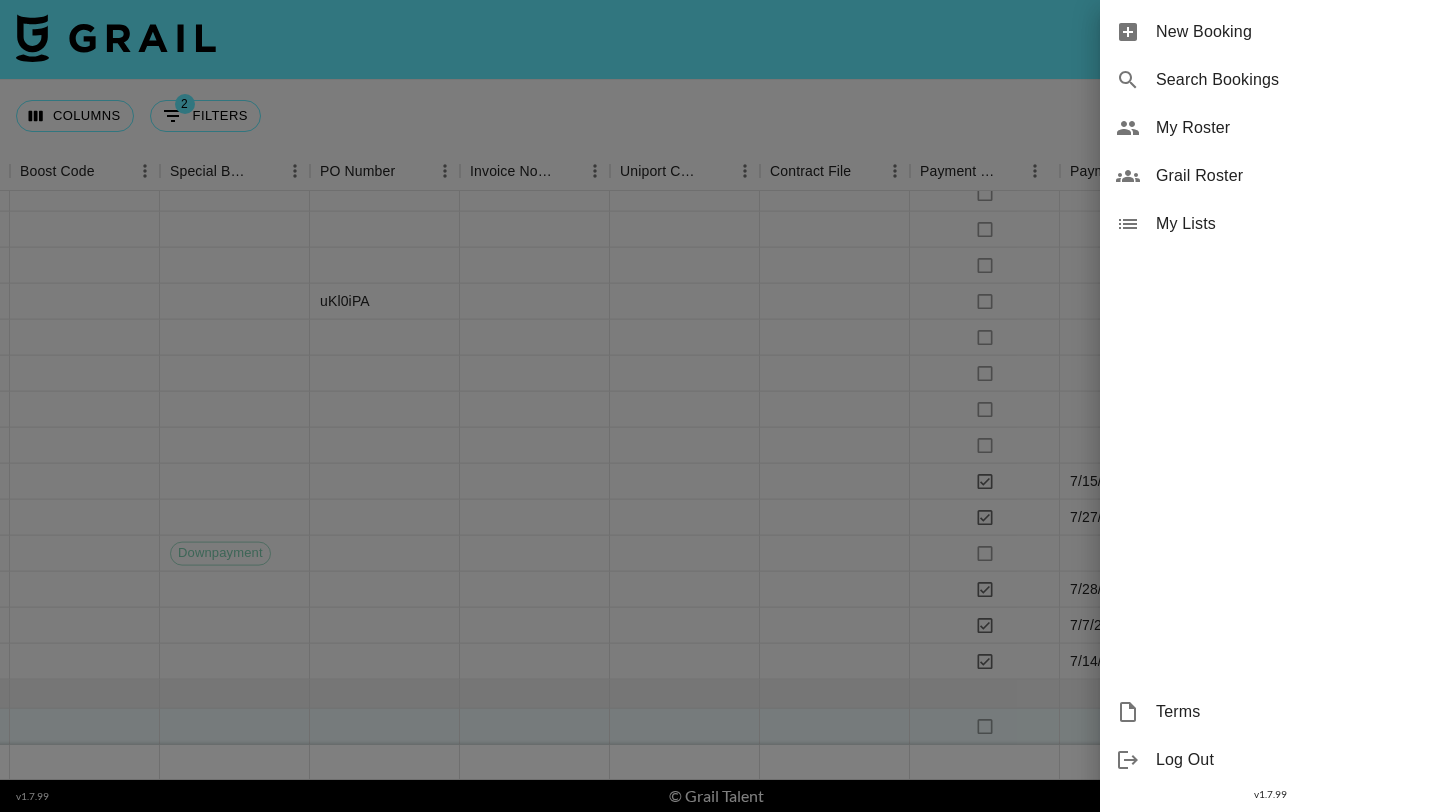 click on "New Booking" at bounding box center (1290, 32) 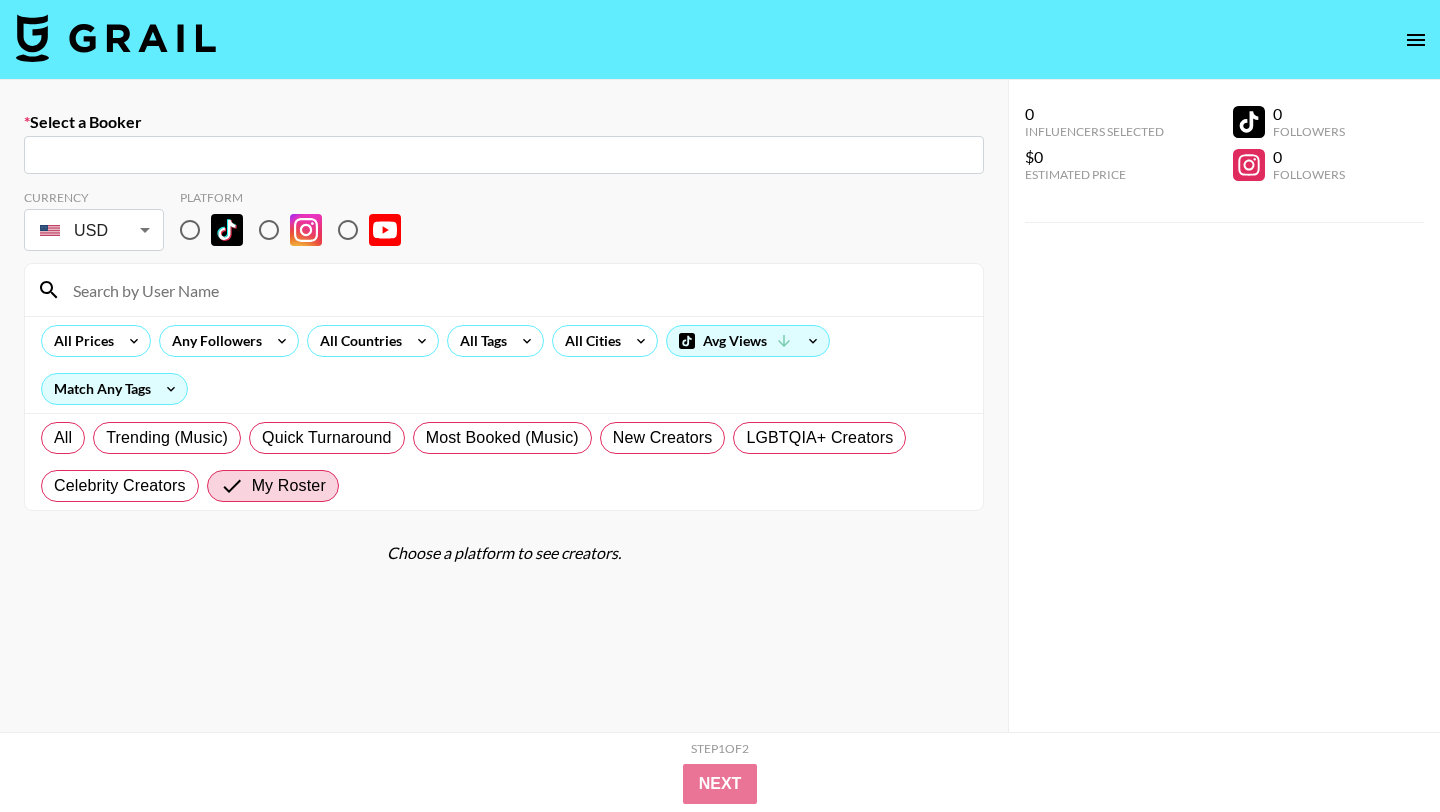 click on "​" at bounding box center (504, 155) 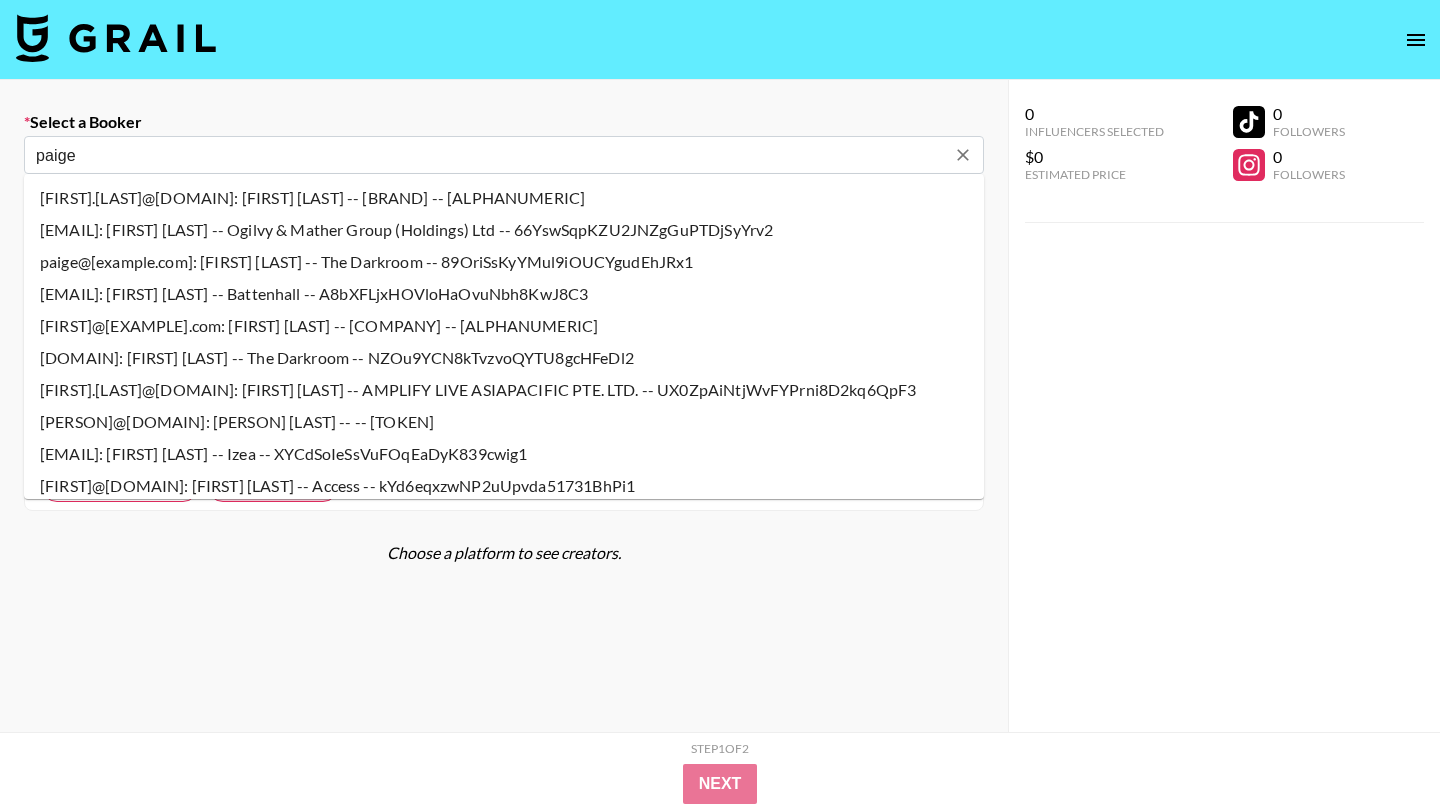 type on "paige@[example.com]: [FIRST] [LAST] -- The Darkroom -- 89OriSsKyYMul9iOUCYgudEhJRx1" 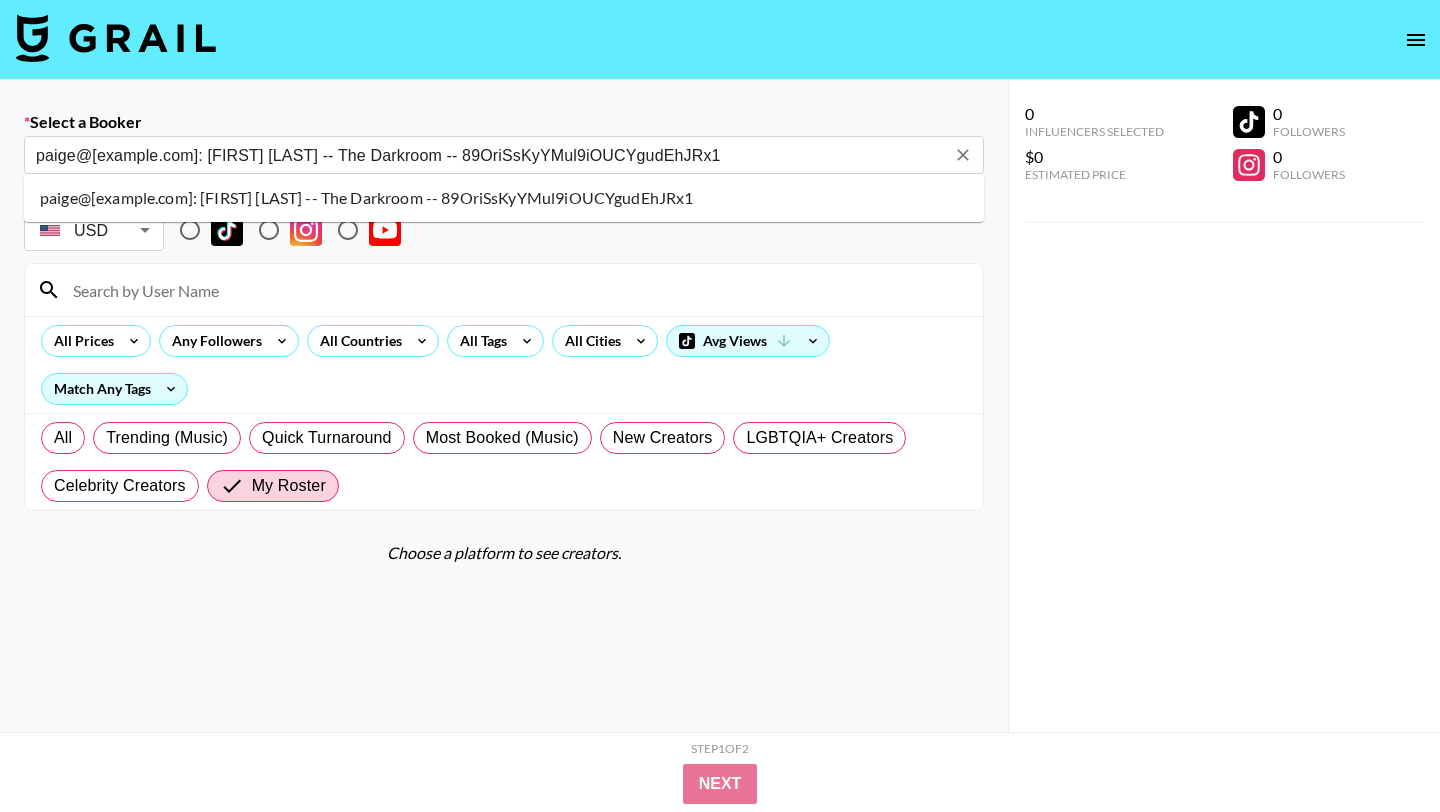 click on "paige@[example.com]: [FIRST] [LAST] -- The Darkroom -- 89OriSsKyYMul9iOUCYgudEhJRx1" at bounding box center [504, 198] 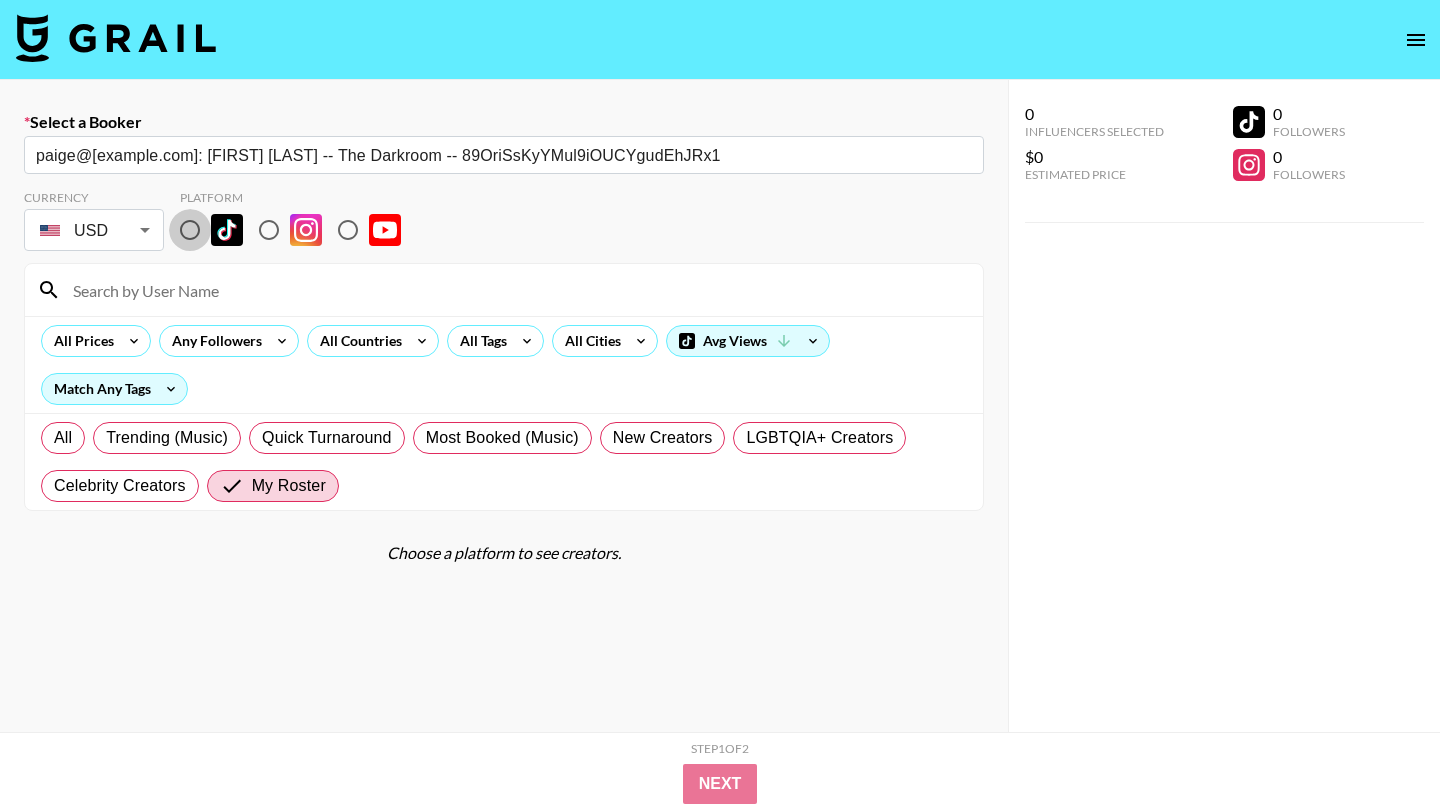 click at bounding box center [190, 230] 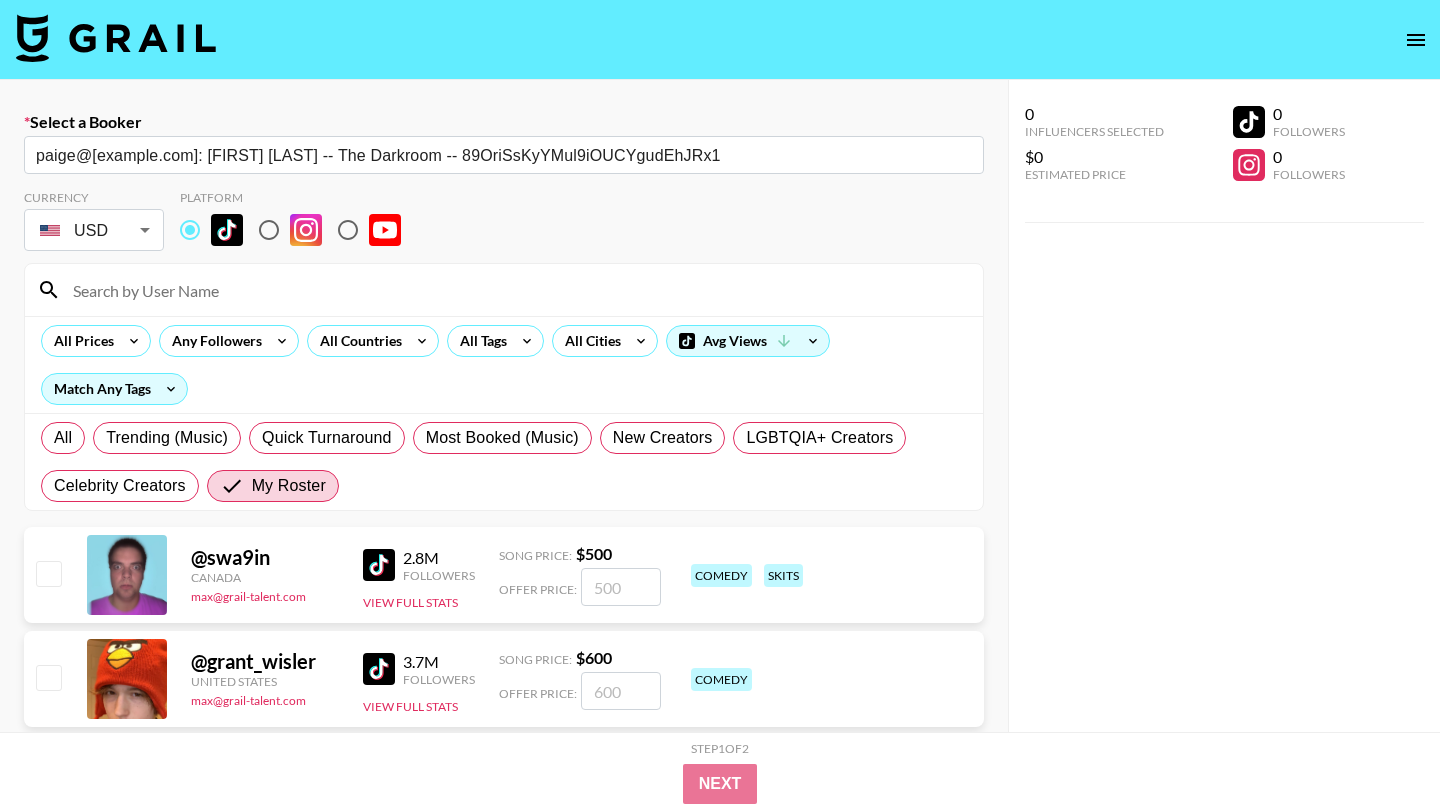 click at bounding box center [516, 290] 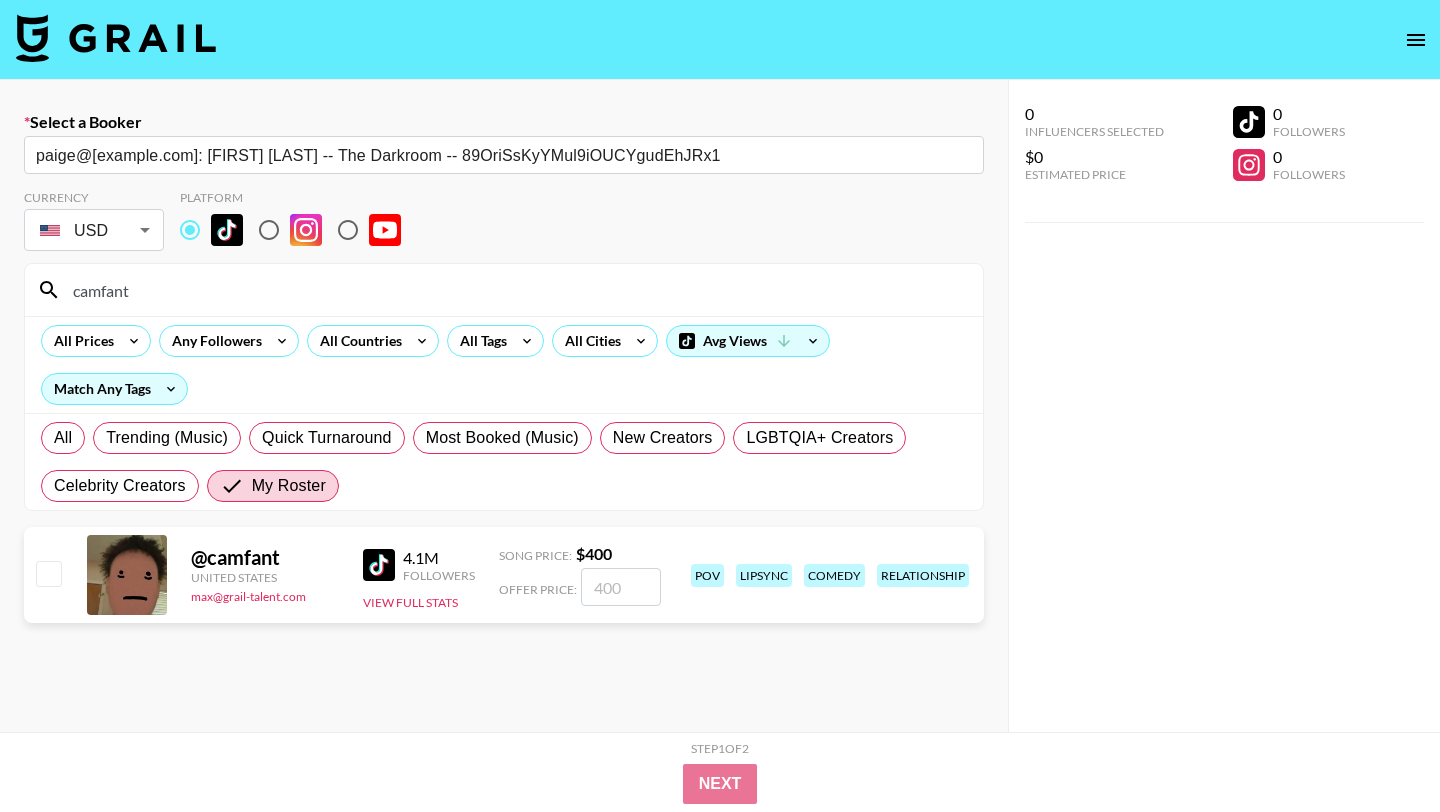 type on "camfant" 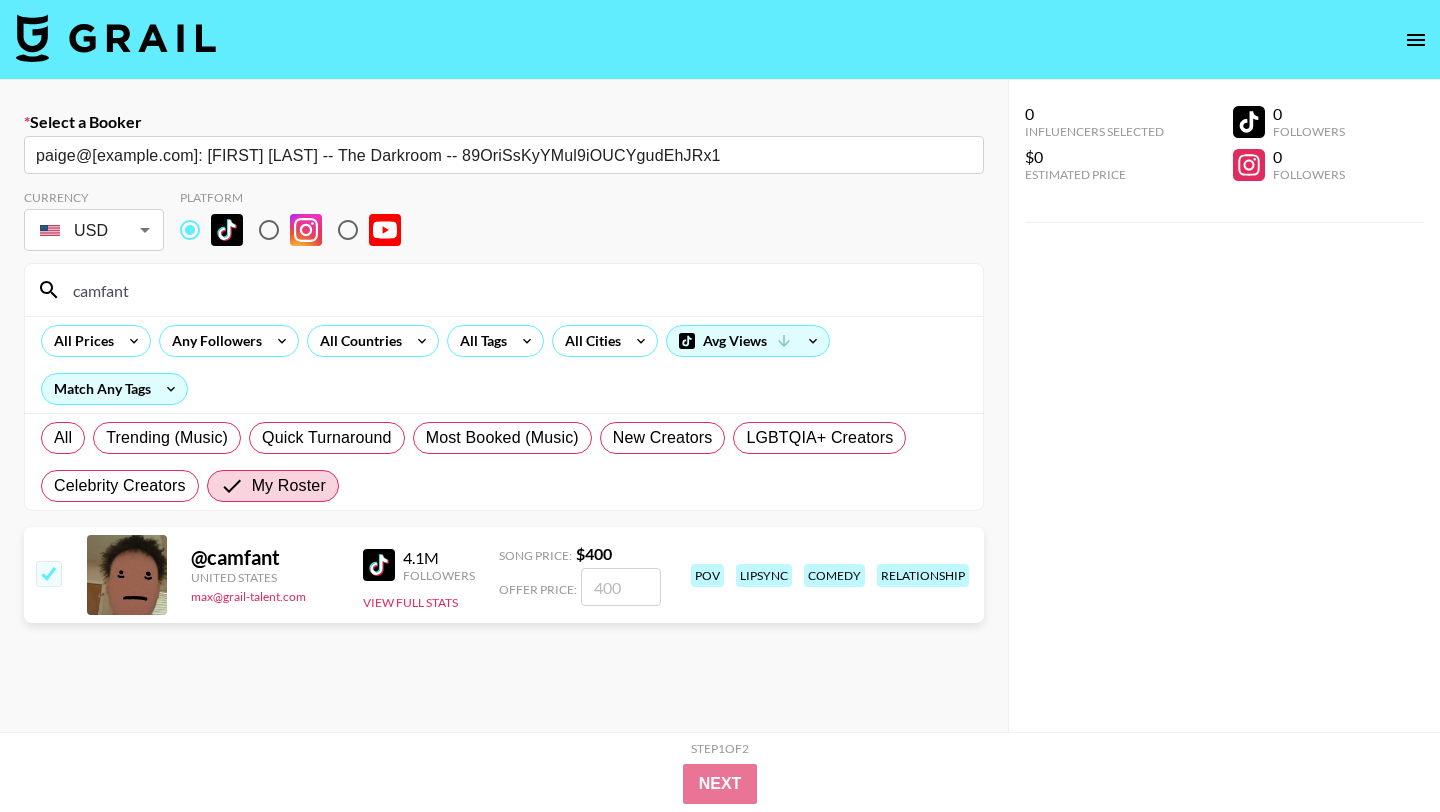 checkbox on "true" 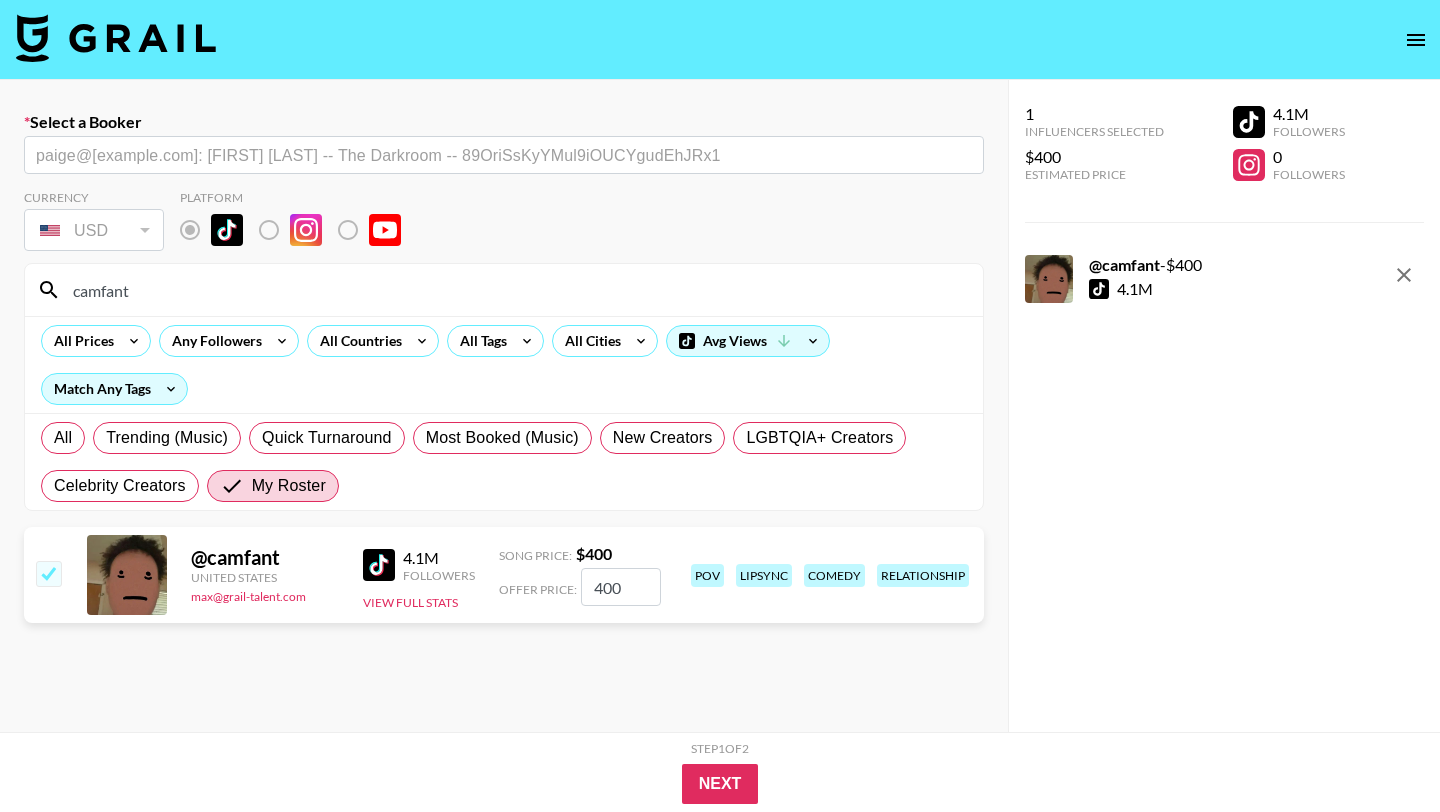 click on "Next" at bounding box center (720, 784) 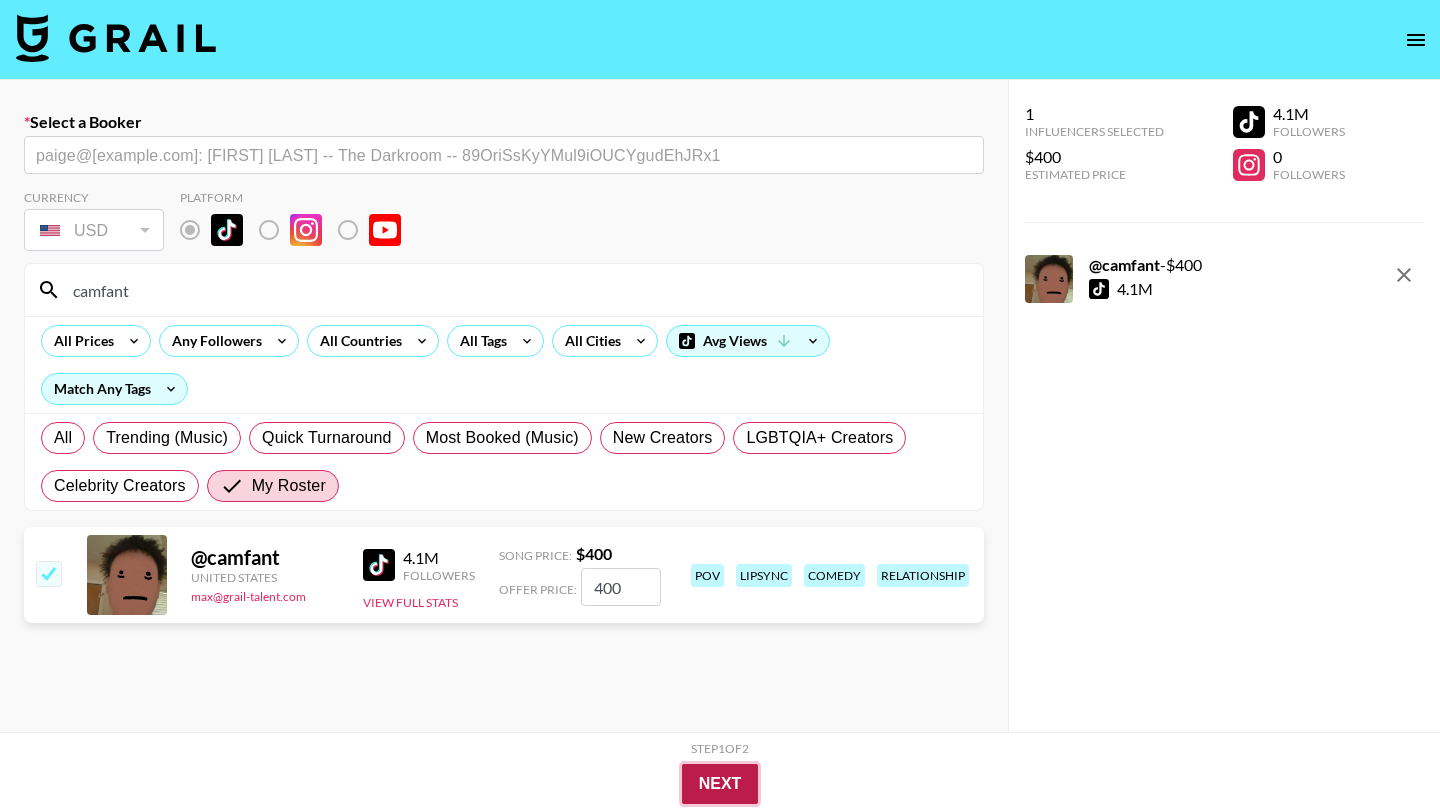 click on "Next" at bounding box center [720, 784] 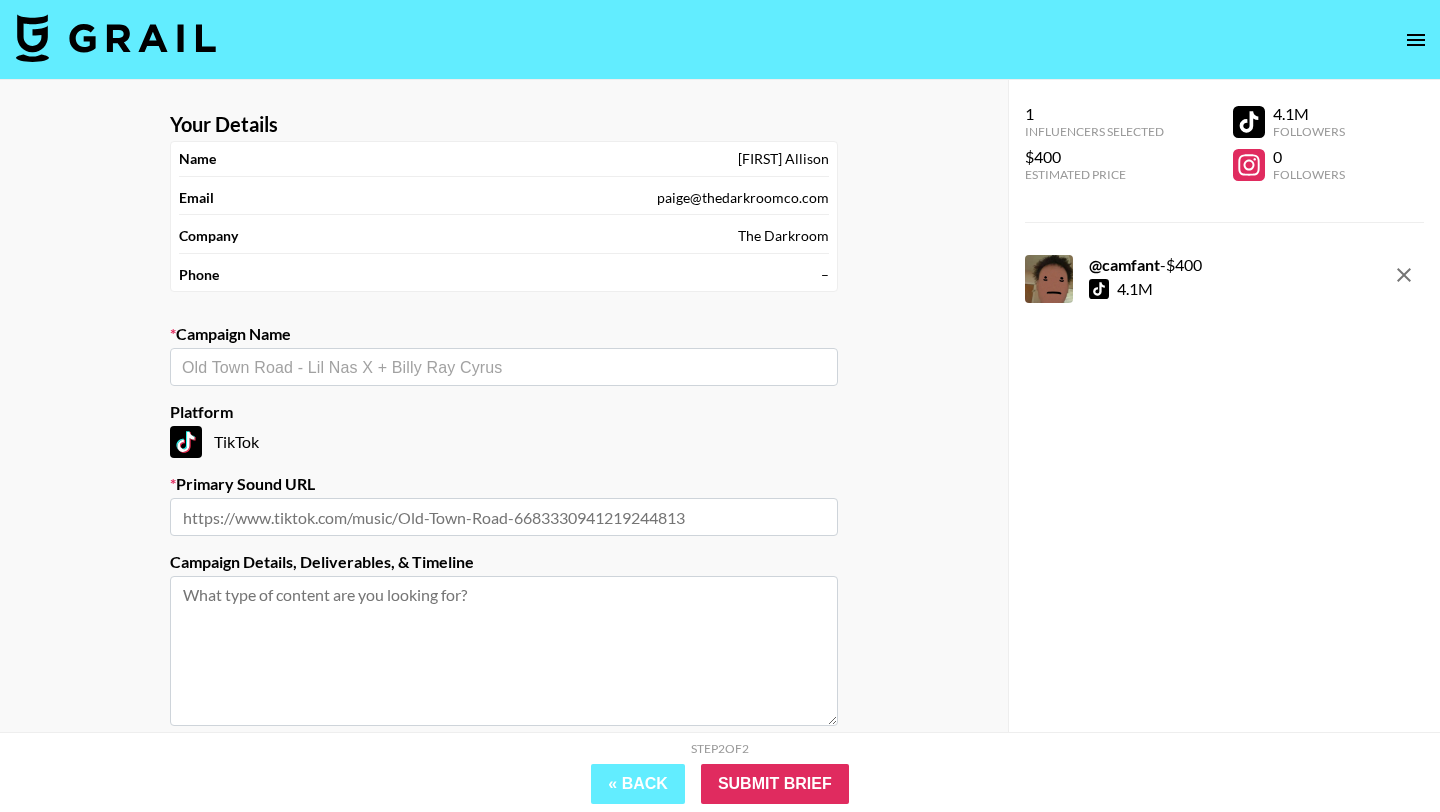 click at bounding box center (504, 367) 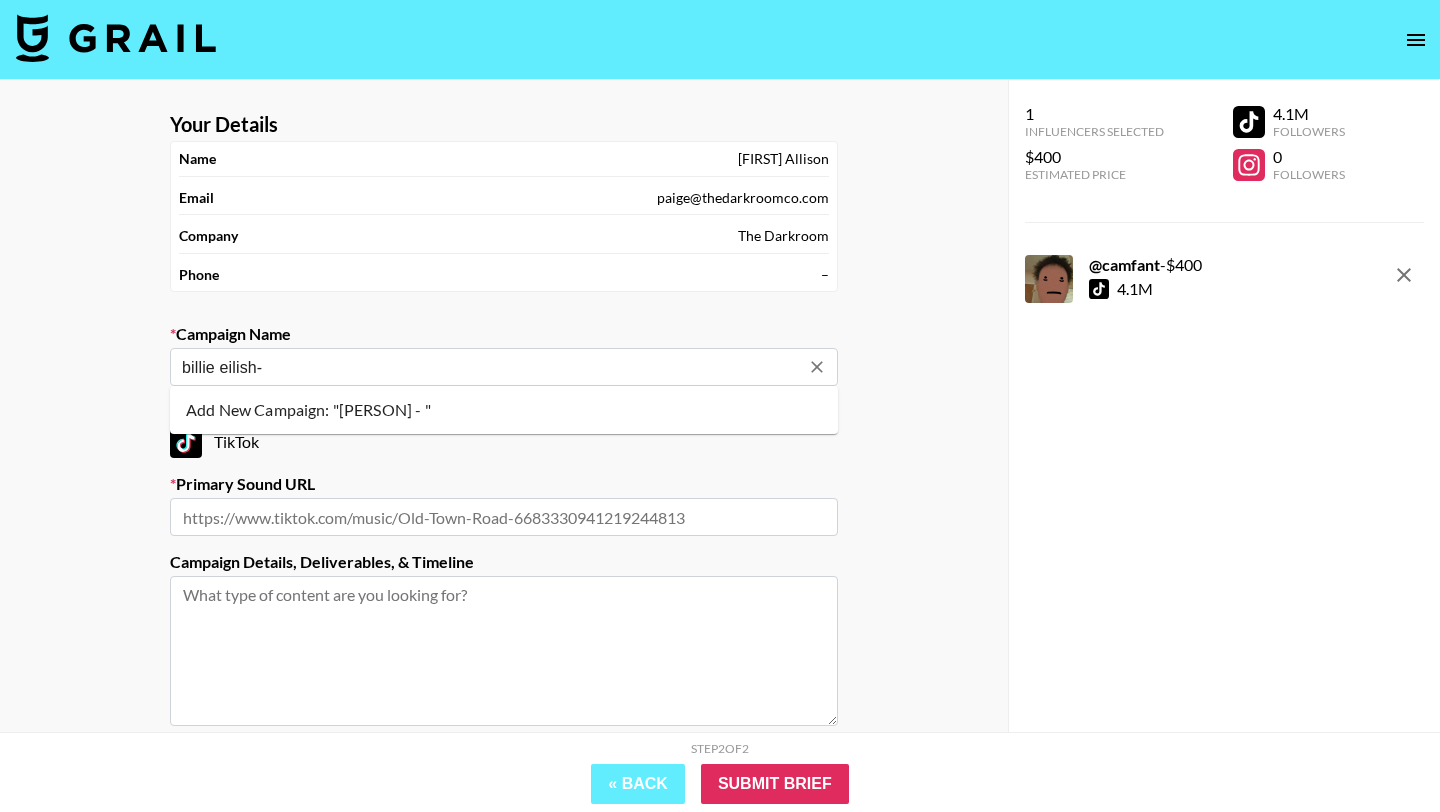 type on "billie eilish-" 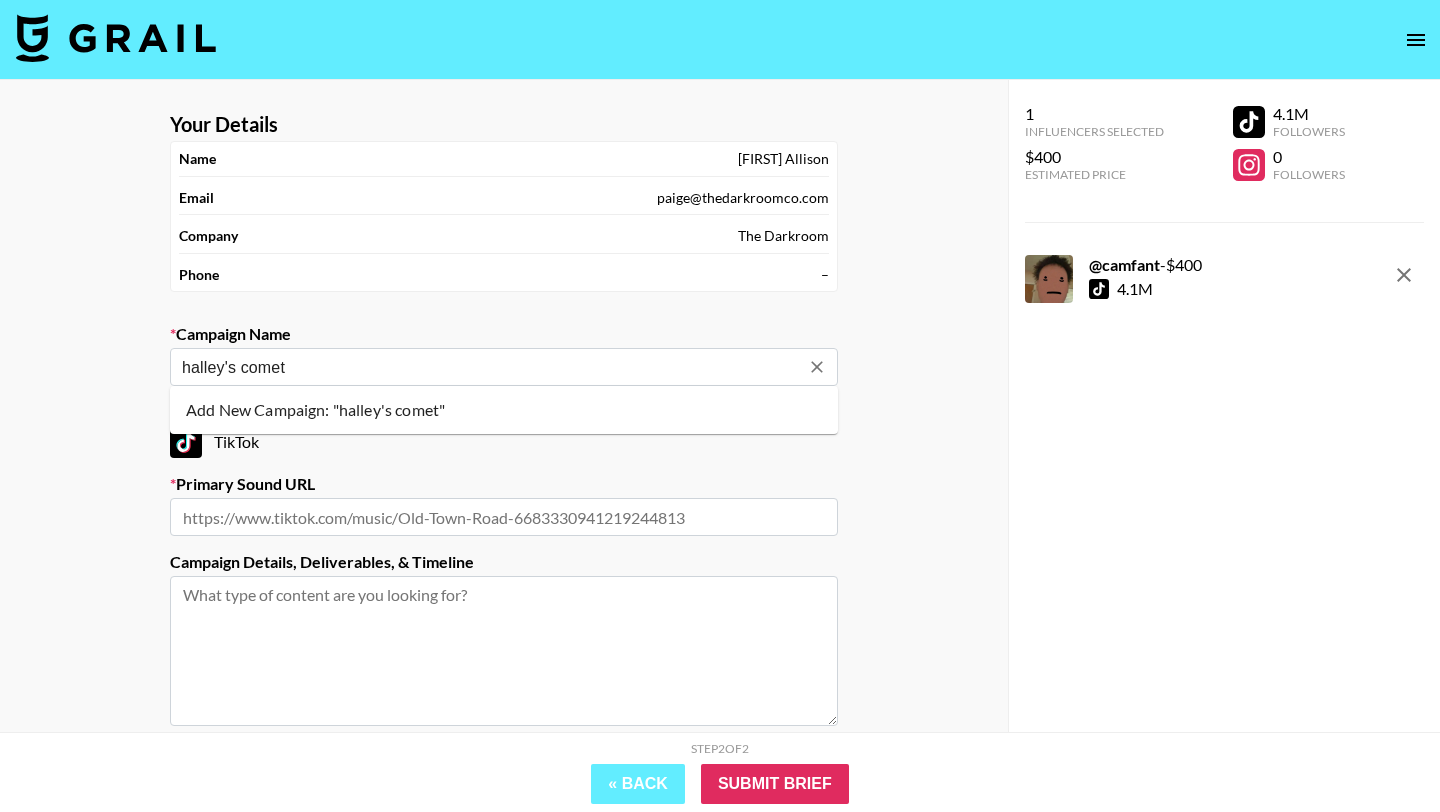 click on "Add New Campaign: "halley's comet"" at bounding box center [504, 410] 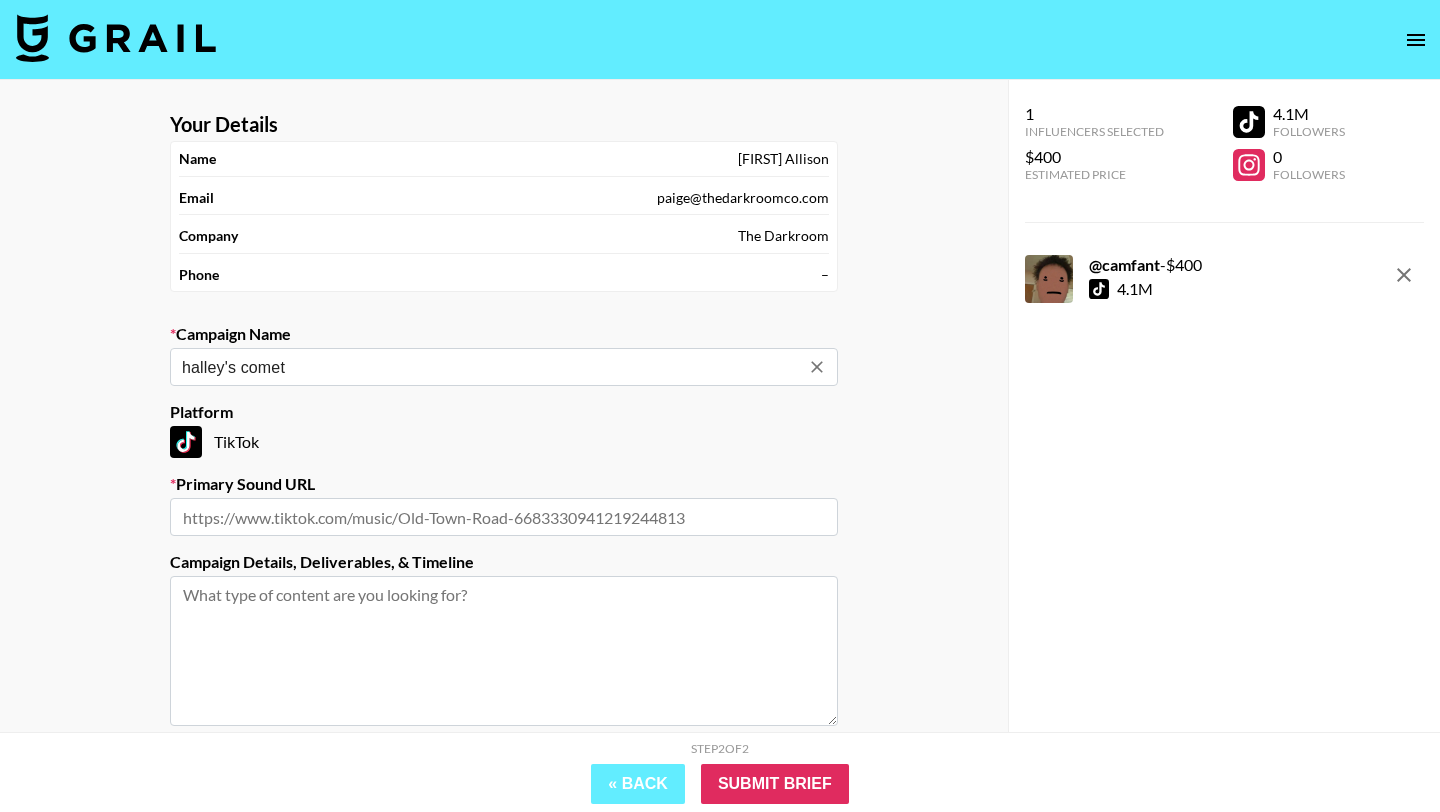 type on "halley's comet" 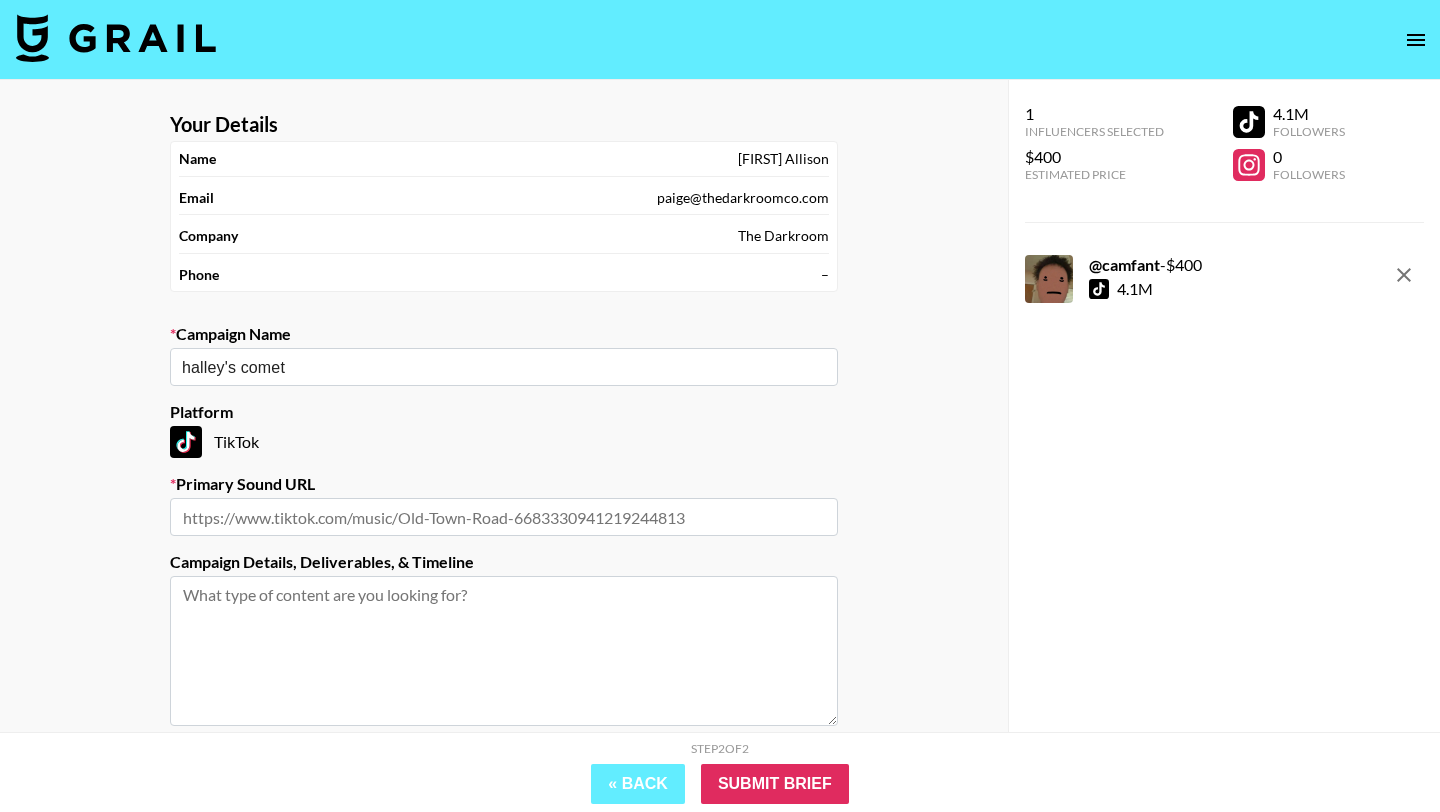 click on "Primary Sound URL" at bounding box center [504, 484] 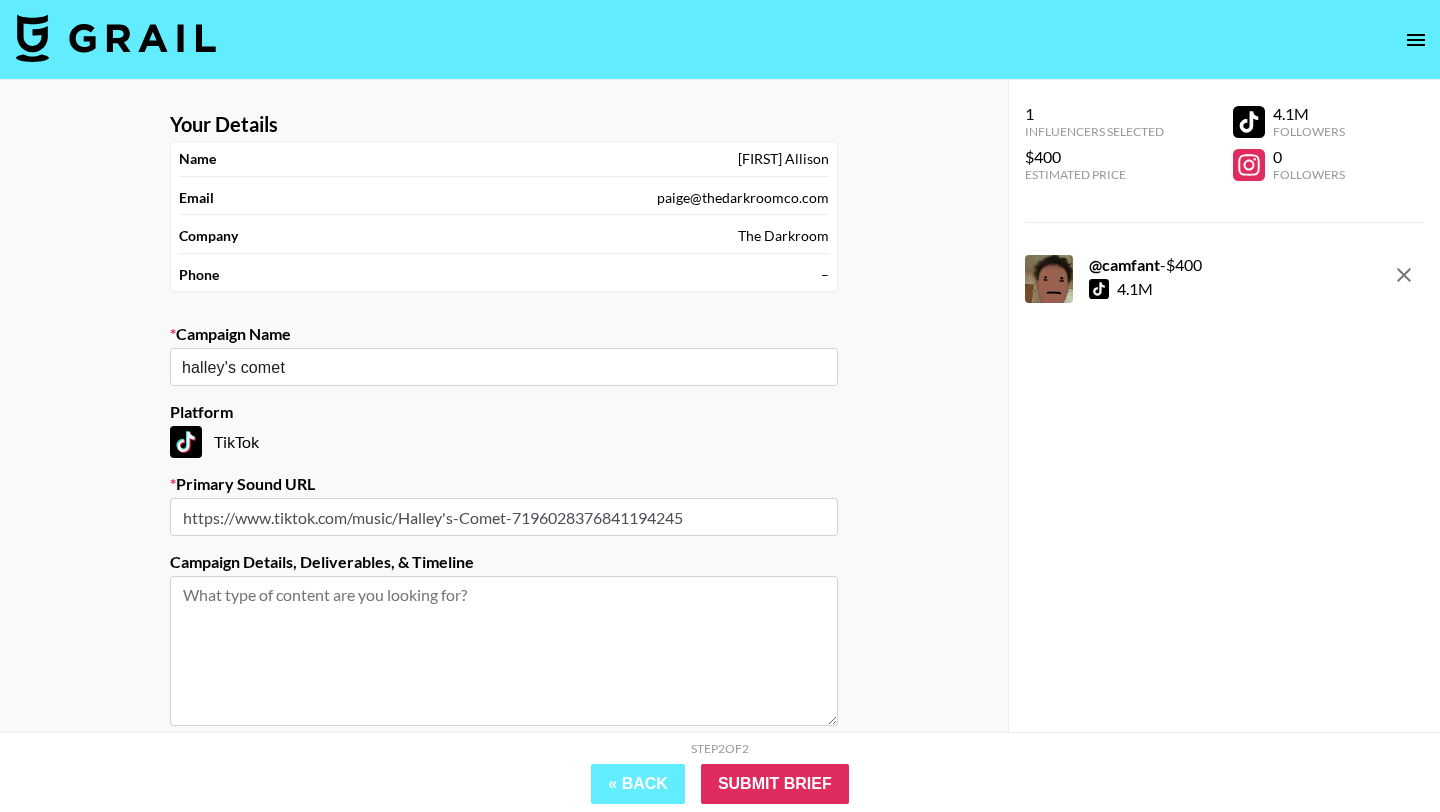 type on "https://www.tiktok.com/music/Halley's-Comet-7196028376841194245" 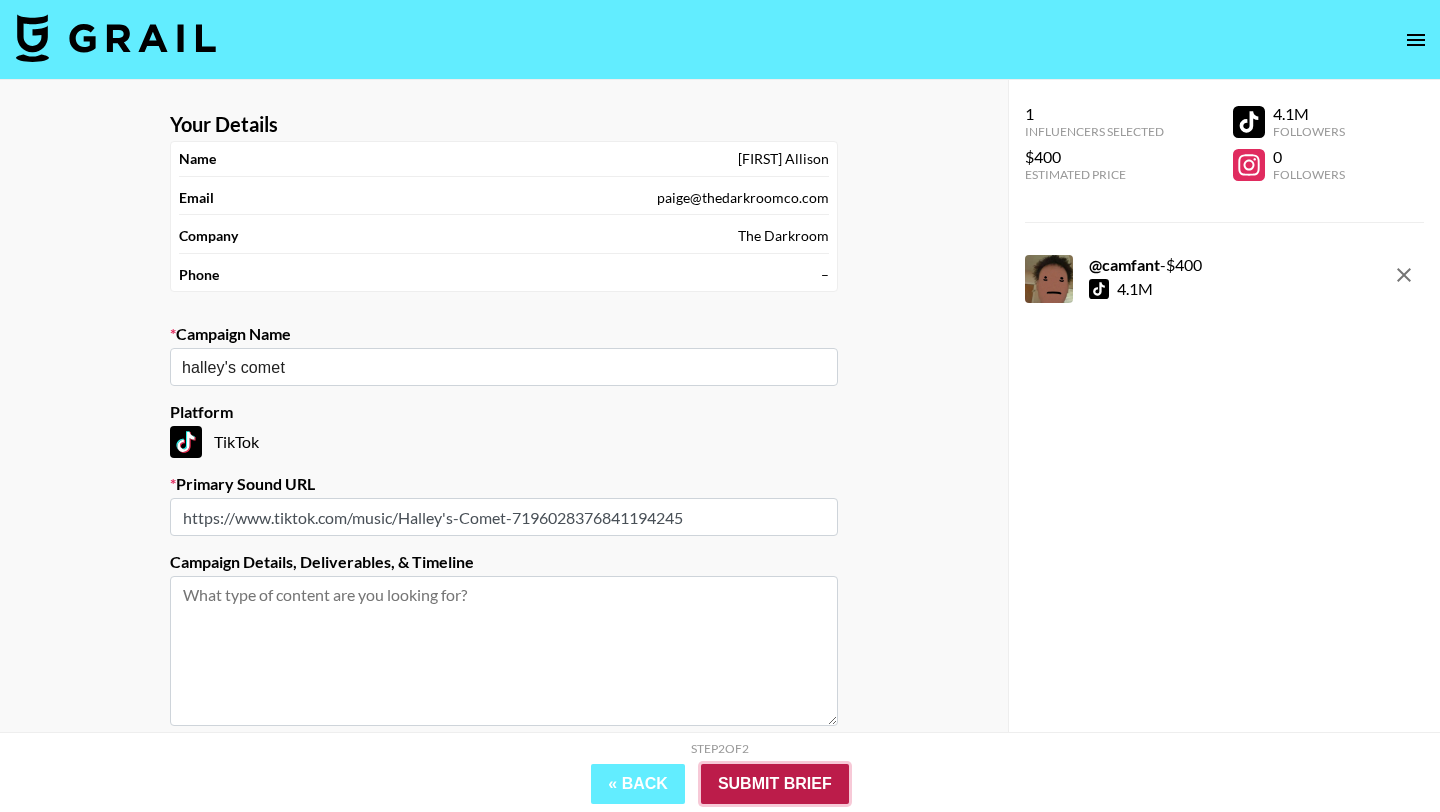 click on "Submit Brief" at bounding box center [775, 784] 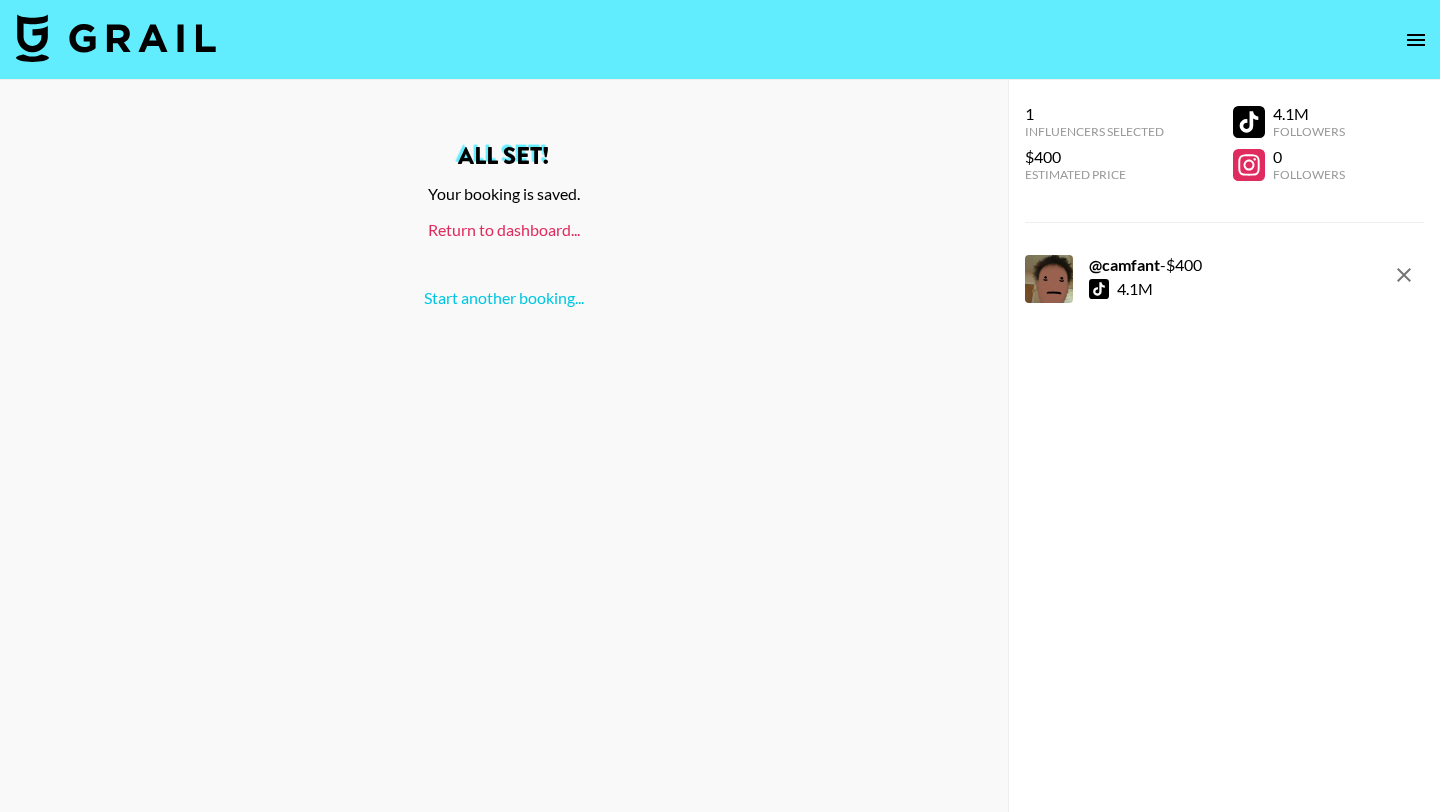 click on "Return to dashboard..." at bounding box center (504, 229) 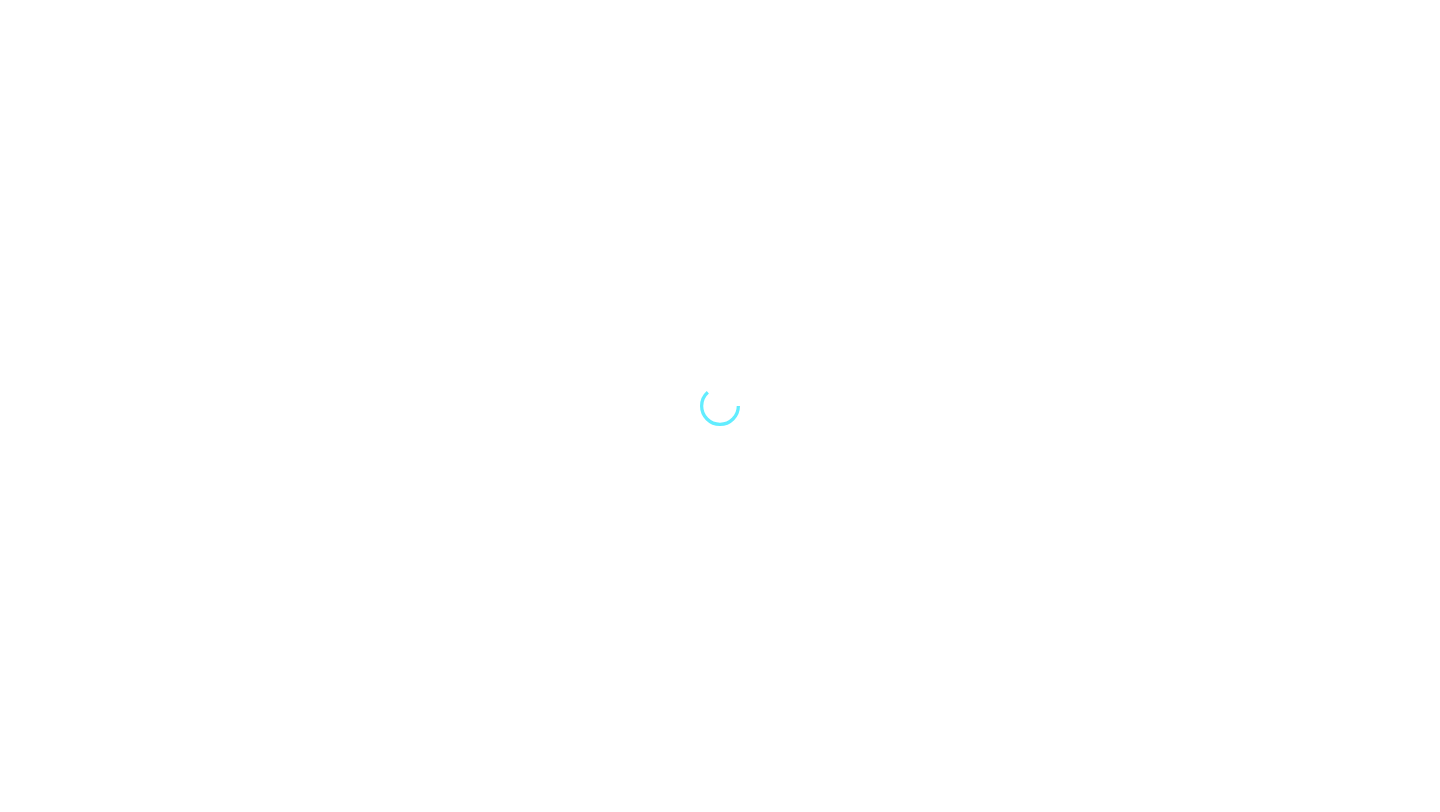 scroll, scrollTop: 0, scrollLeft: 0, axis: both 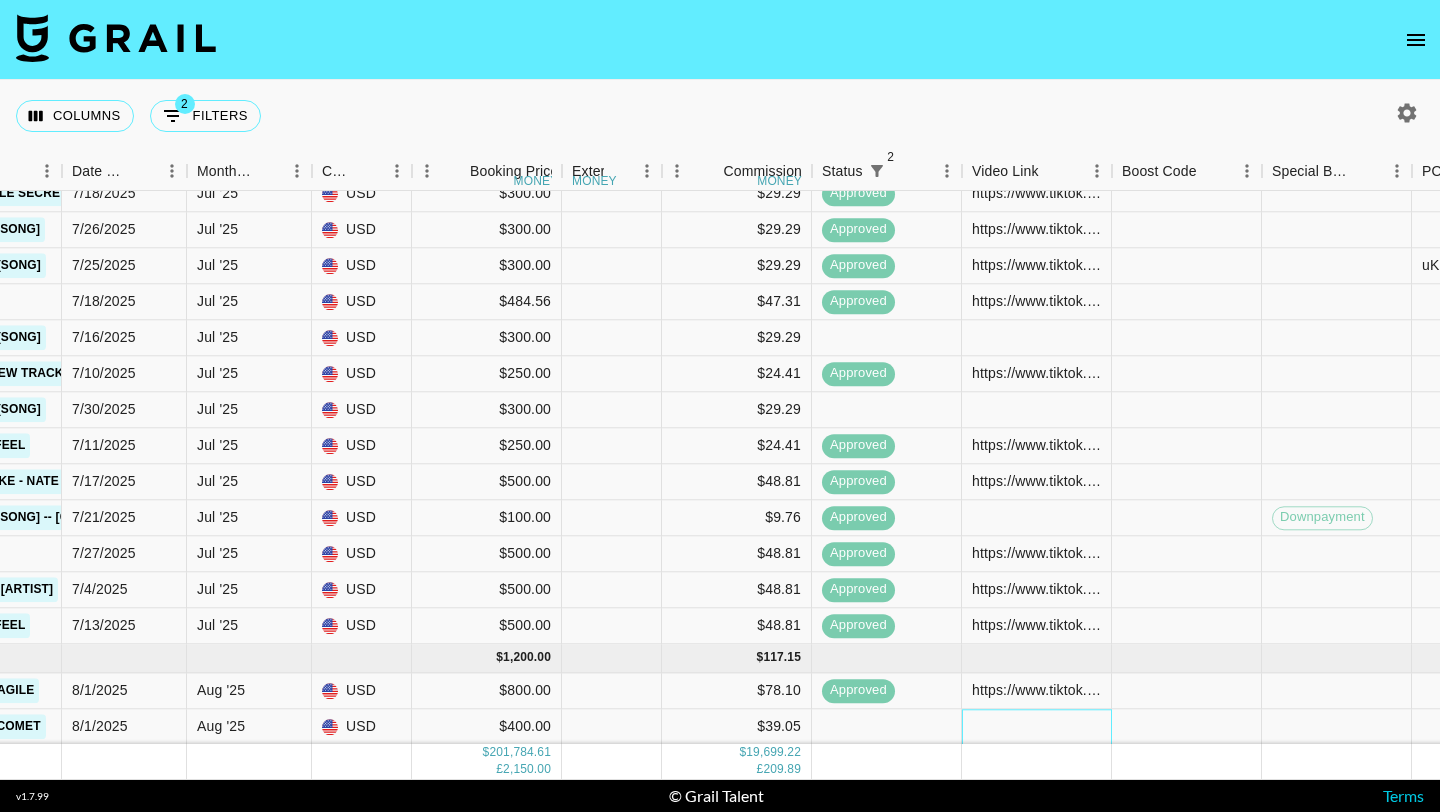 click at bounding box center (1037, 727) 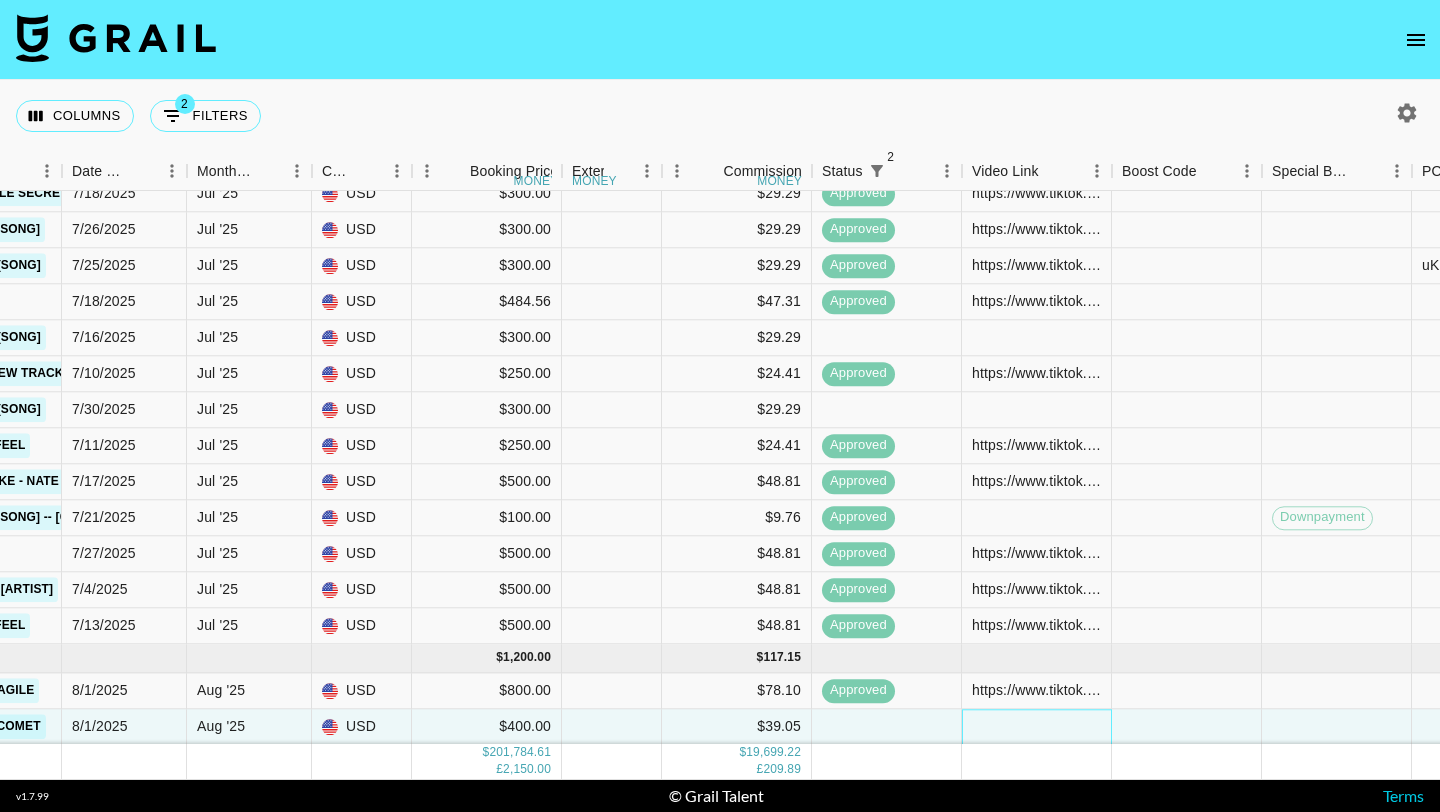click at bounding box center (1037, 727) 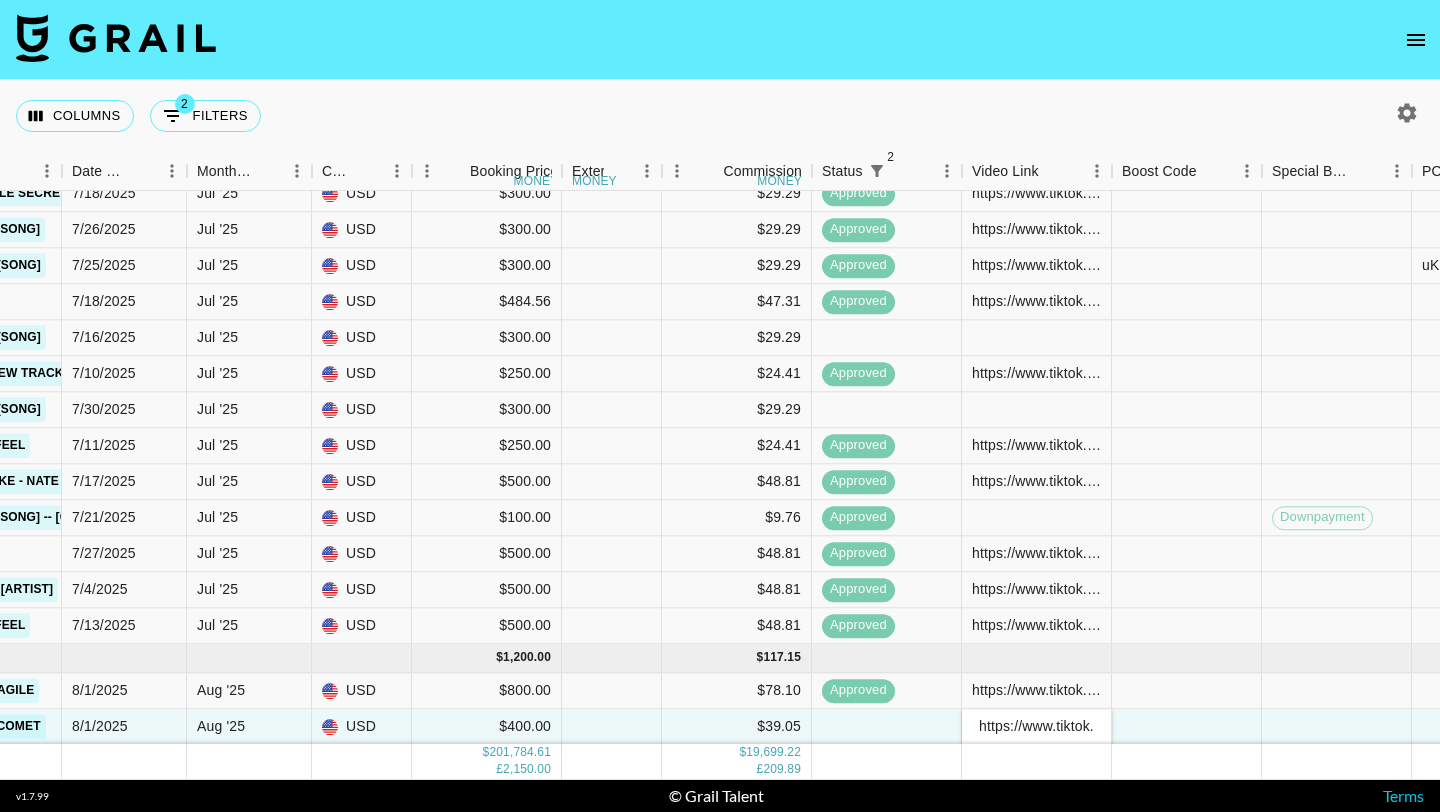 scroll, scrollTop: 0, scrollLeft: 465, axis: horizontal 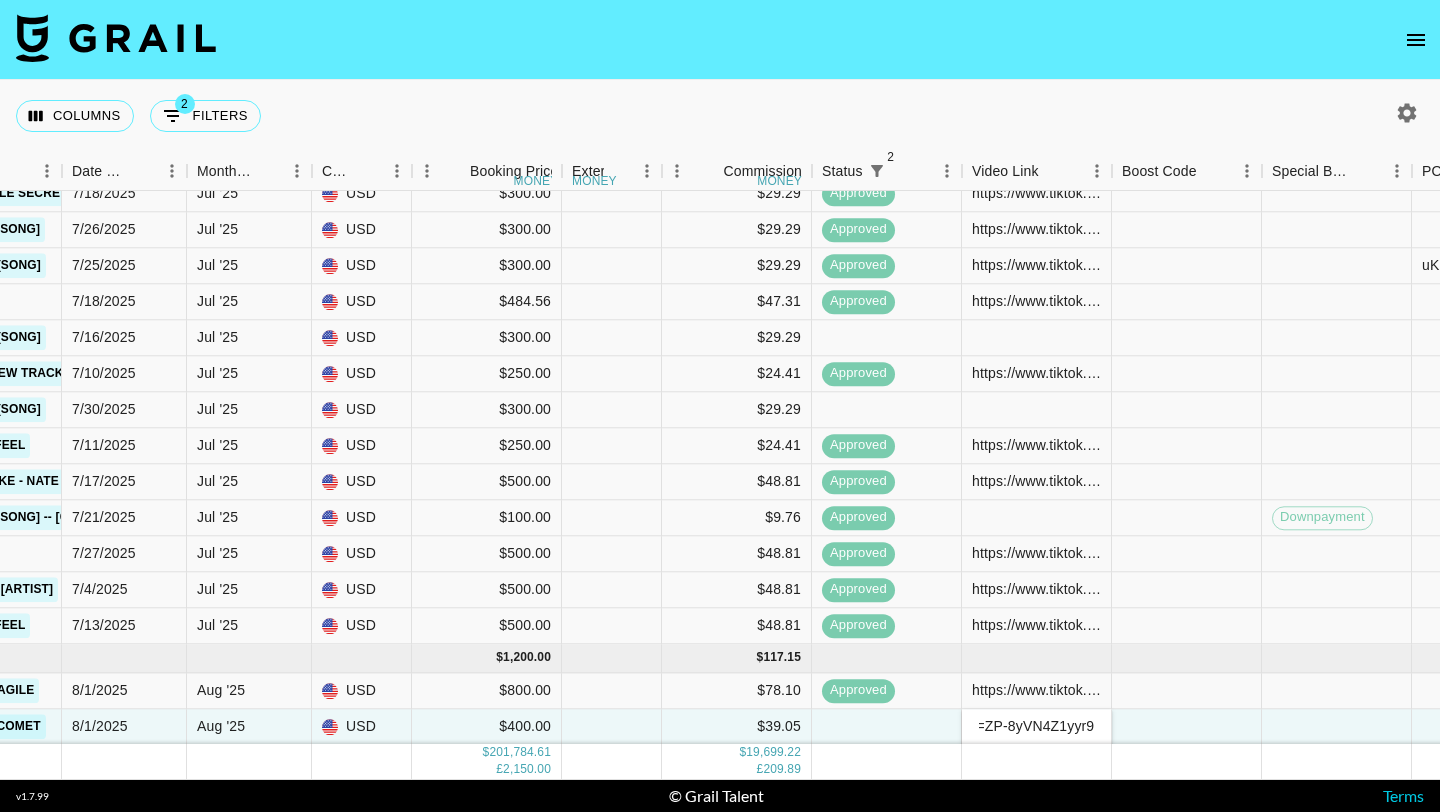 type on "https://www.tiktok.com/@camfant/video/7533460120395730207?_r=1&_t=ZP-8yVN4Z1yyr9" 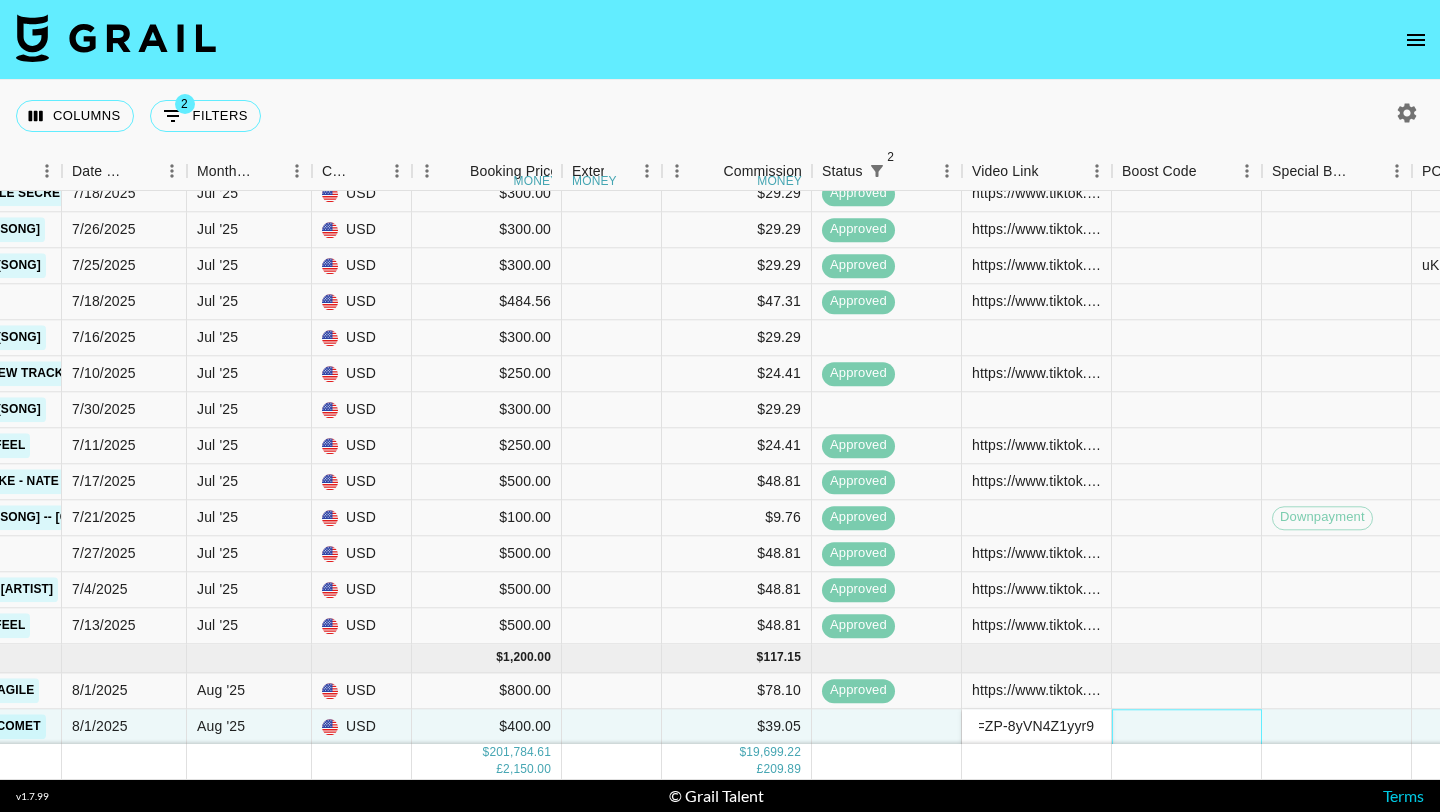 click at bounding box center (1187, 727) 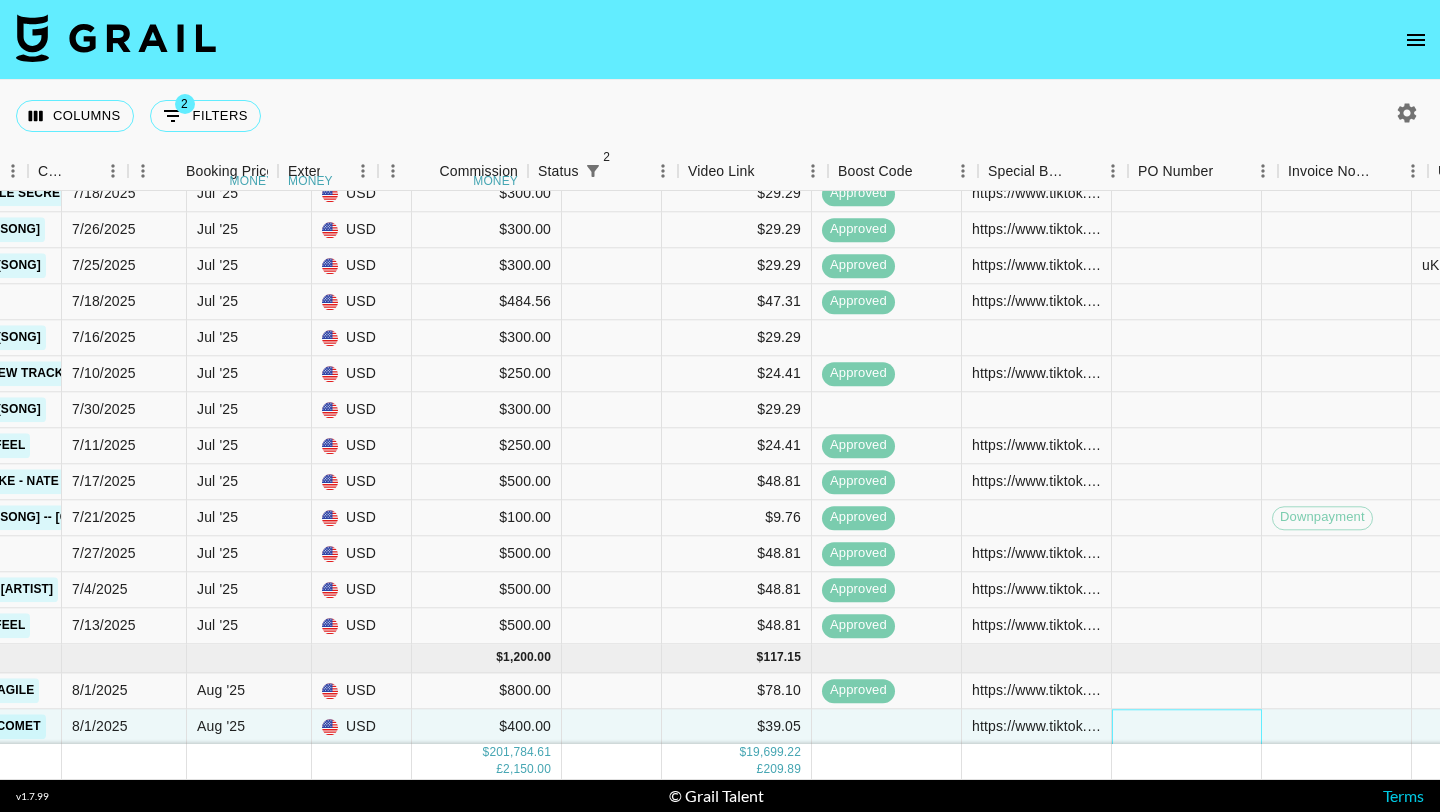 scroll, scrollTop: 13795, scrollLeft: 2405, axis: both 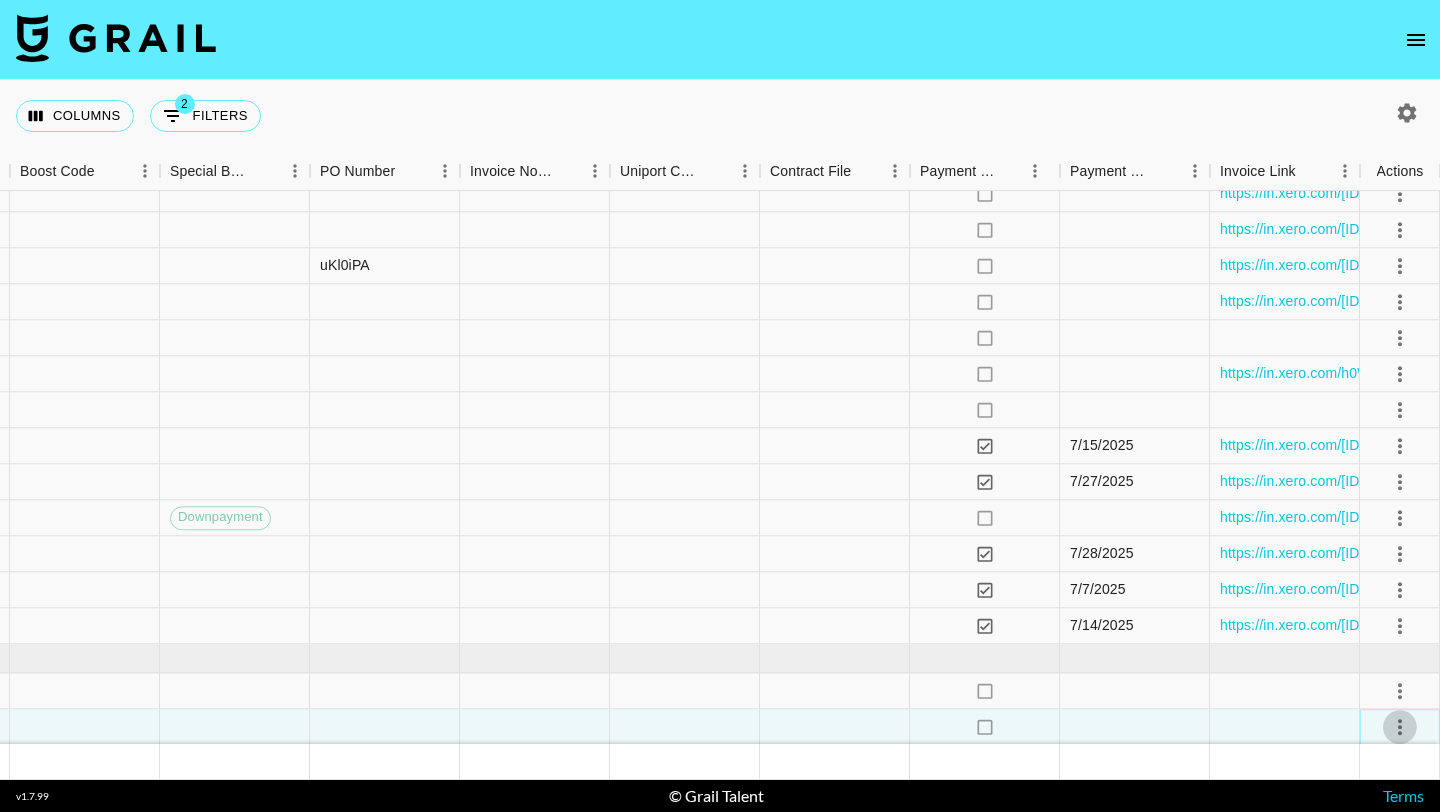 click 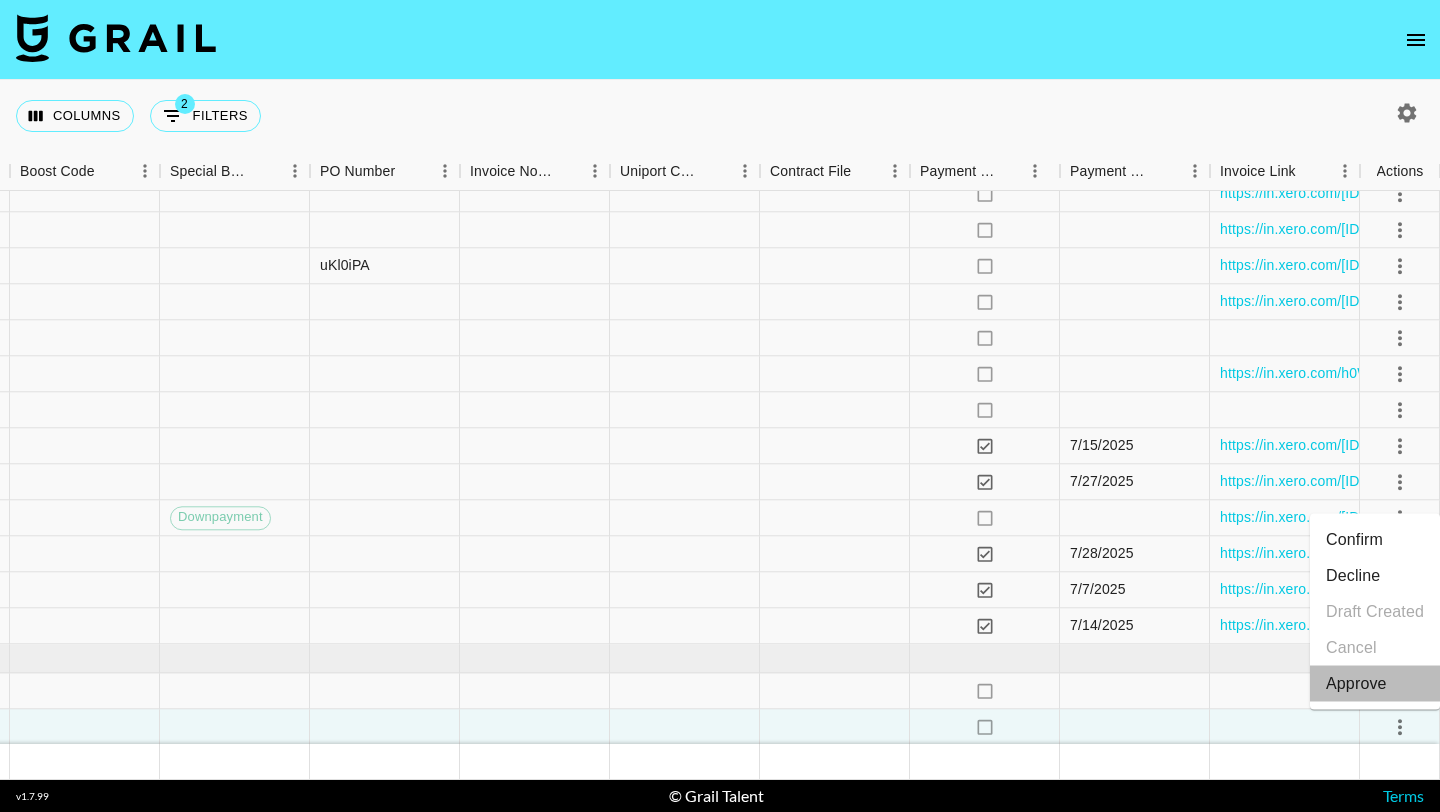 click on "Approve" at bounding box center [1375, 684] 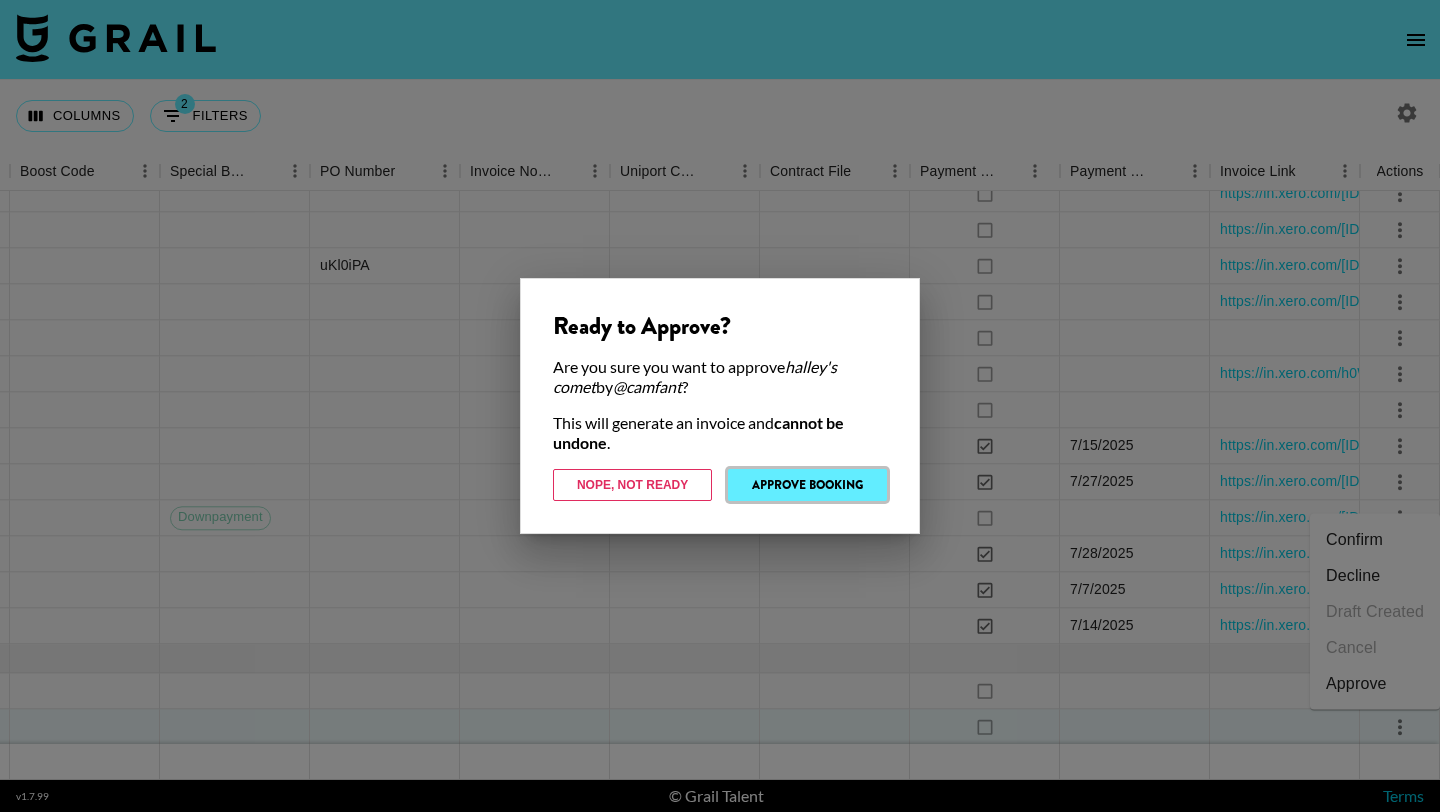 click on "Approve Booking" at bounding box center [807, 485] 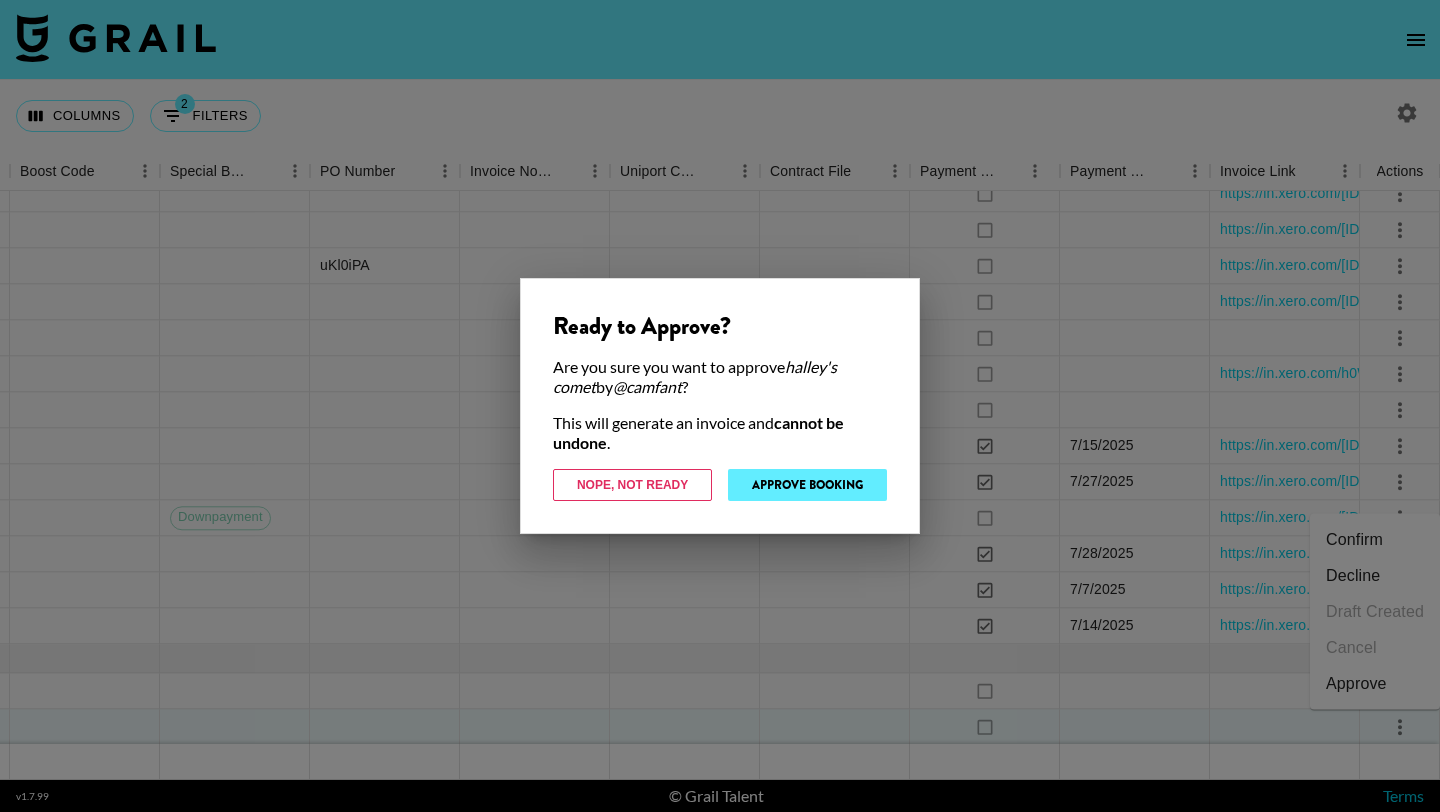 type 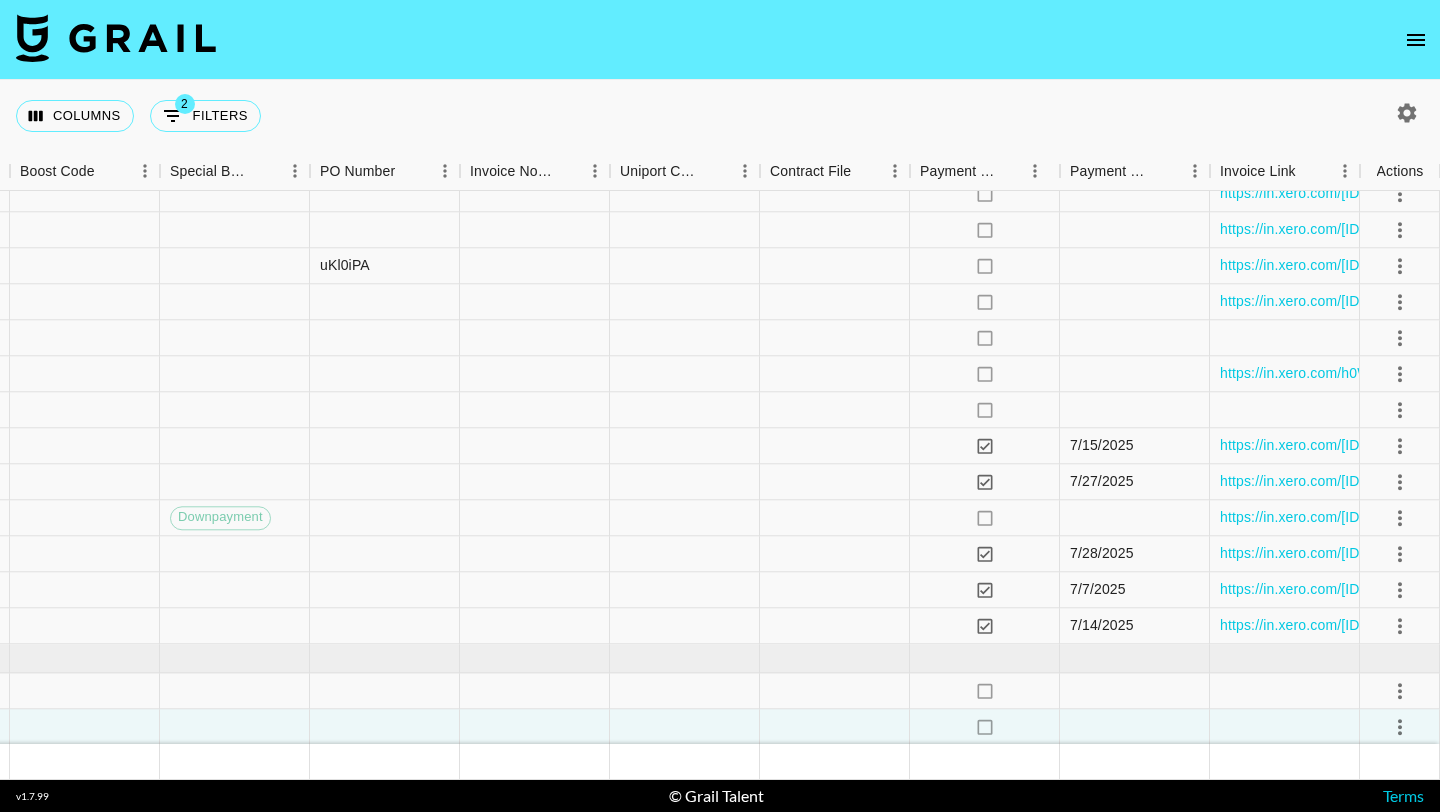 type 